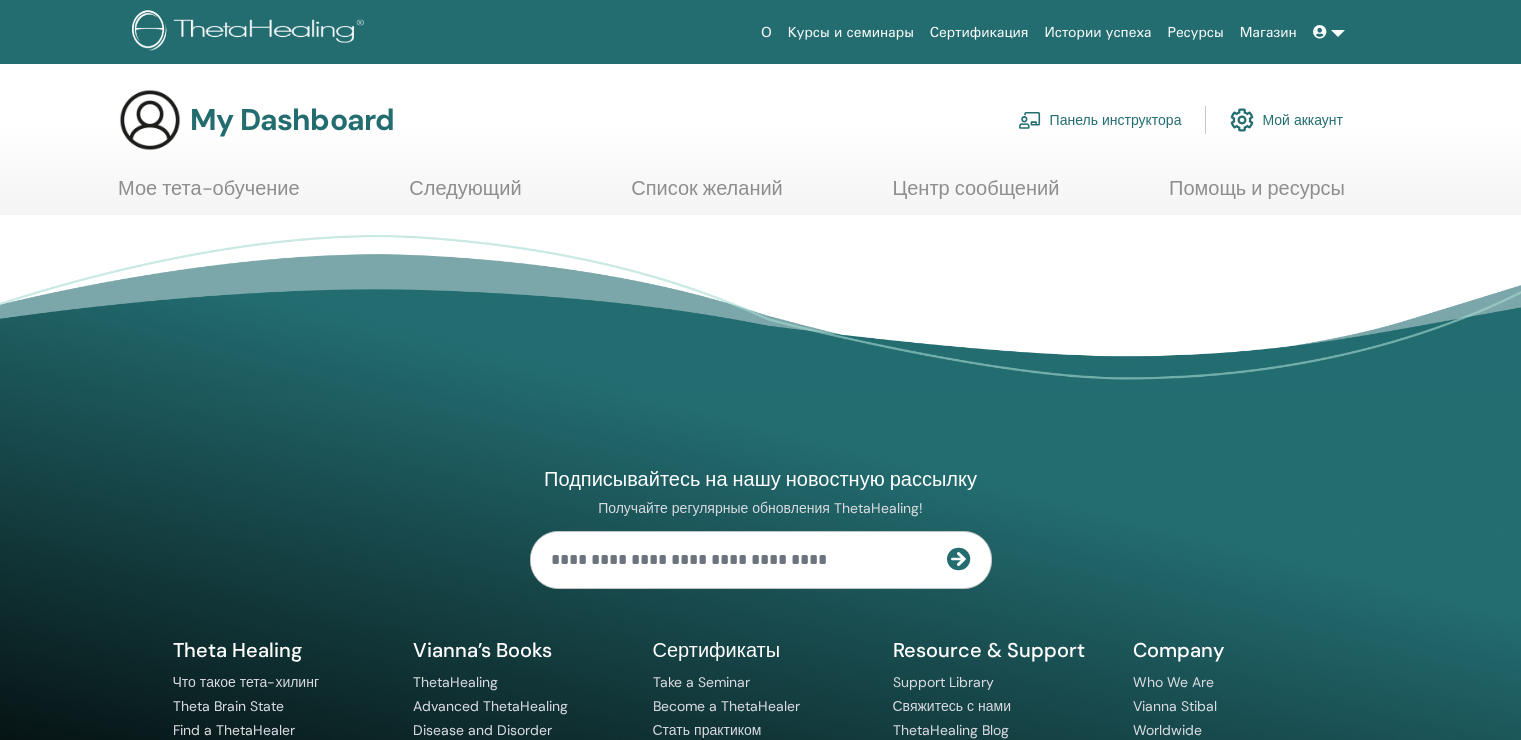 scroll, scrollTop: 0, scrollLeft: 0, axis: both 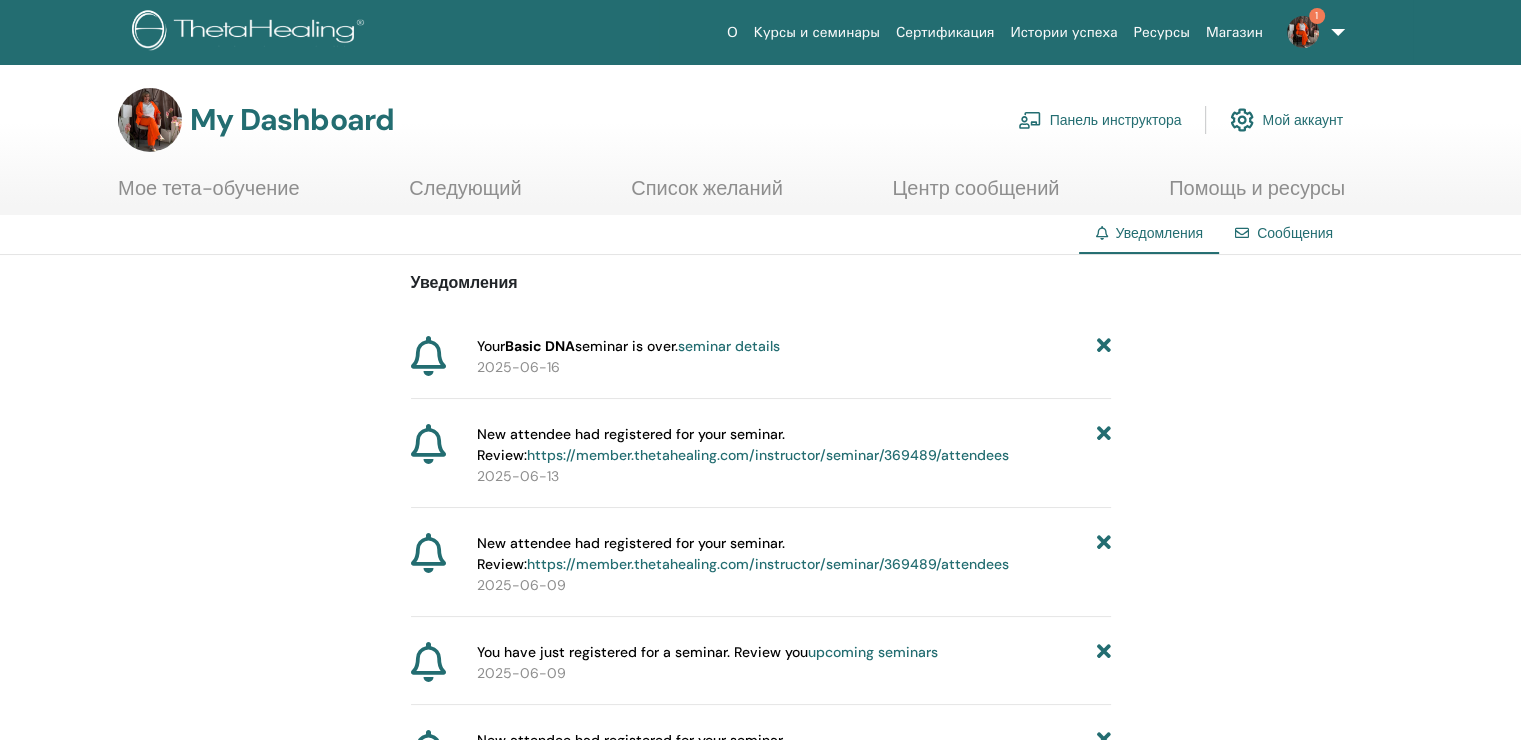 click on "https://member.thetahealing.com/instructor/seminar/369489/attendees" at bounding box center (768, 455) 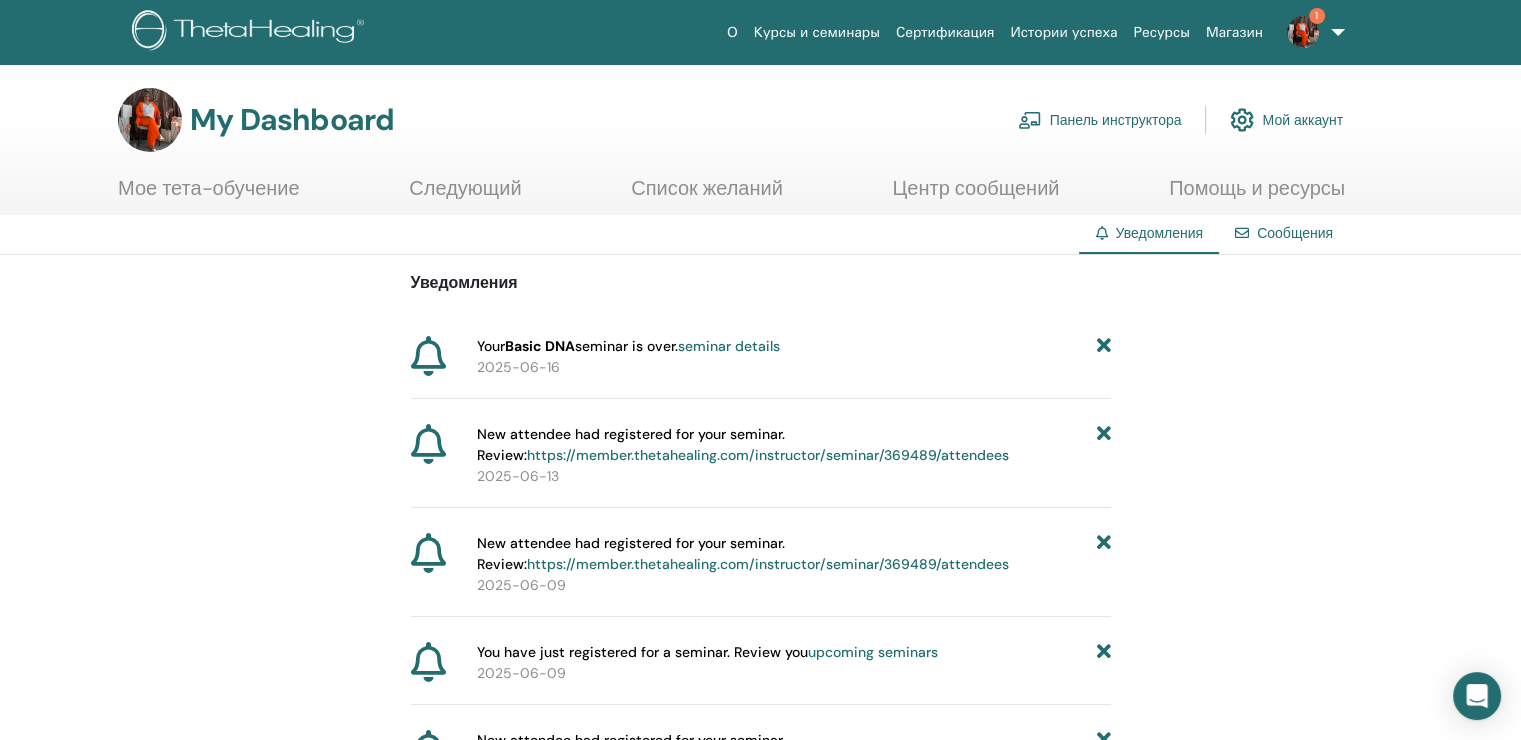 click on "seminar details" at bounding box center [729, 346] 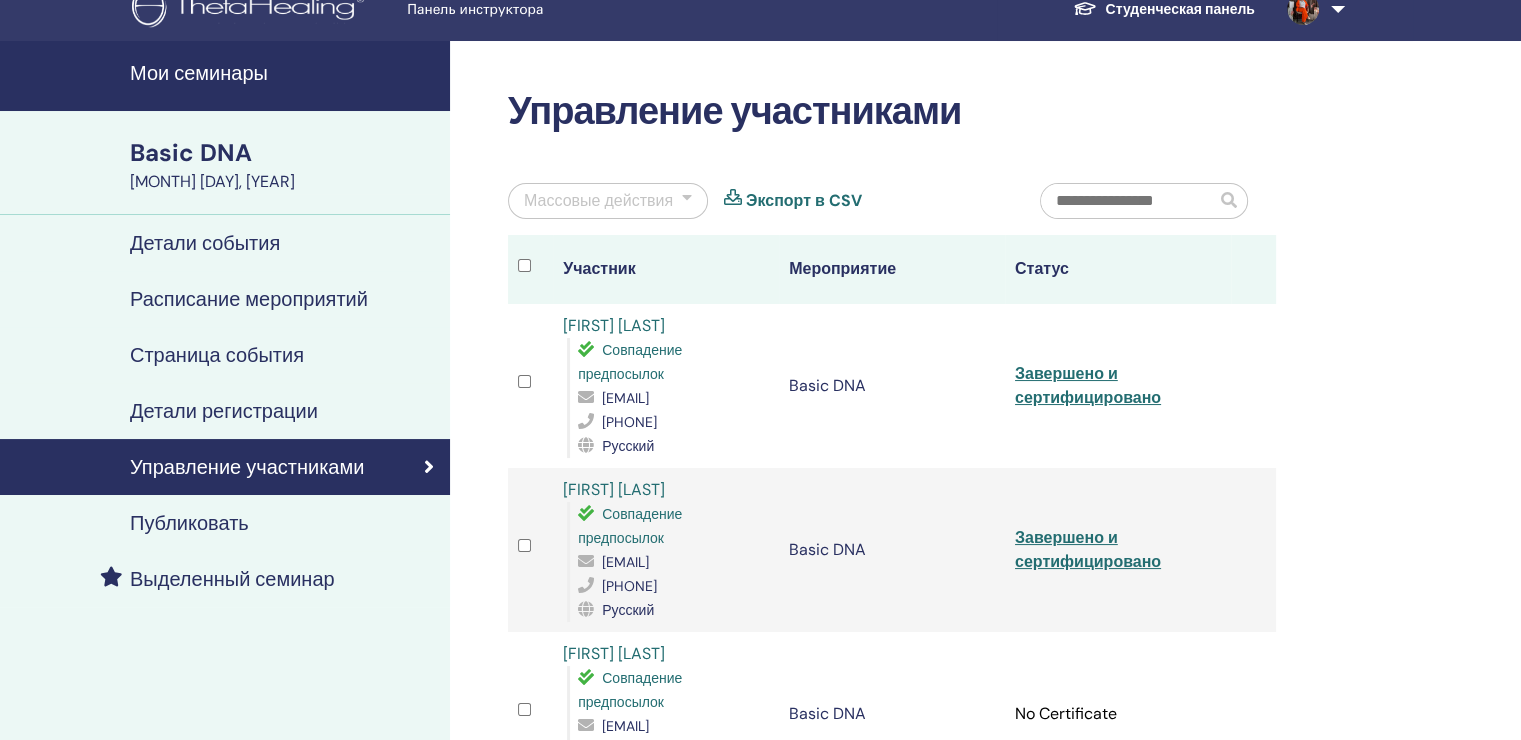 scroll, scrollTop: 0, scrollLeft: 0, axis: both 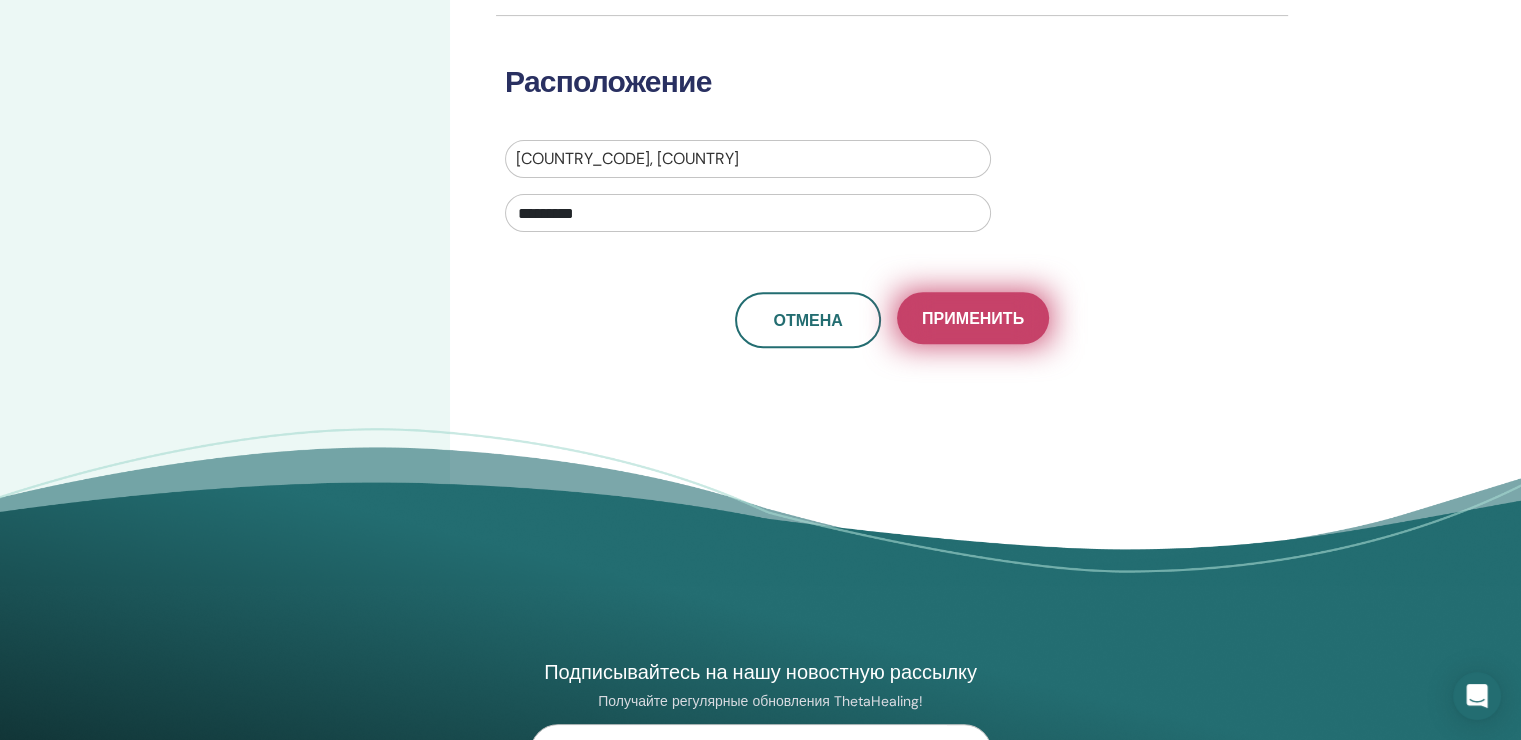 click on "Применить" at bounding box center [973, 318] 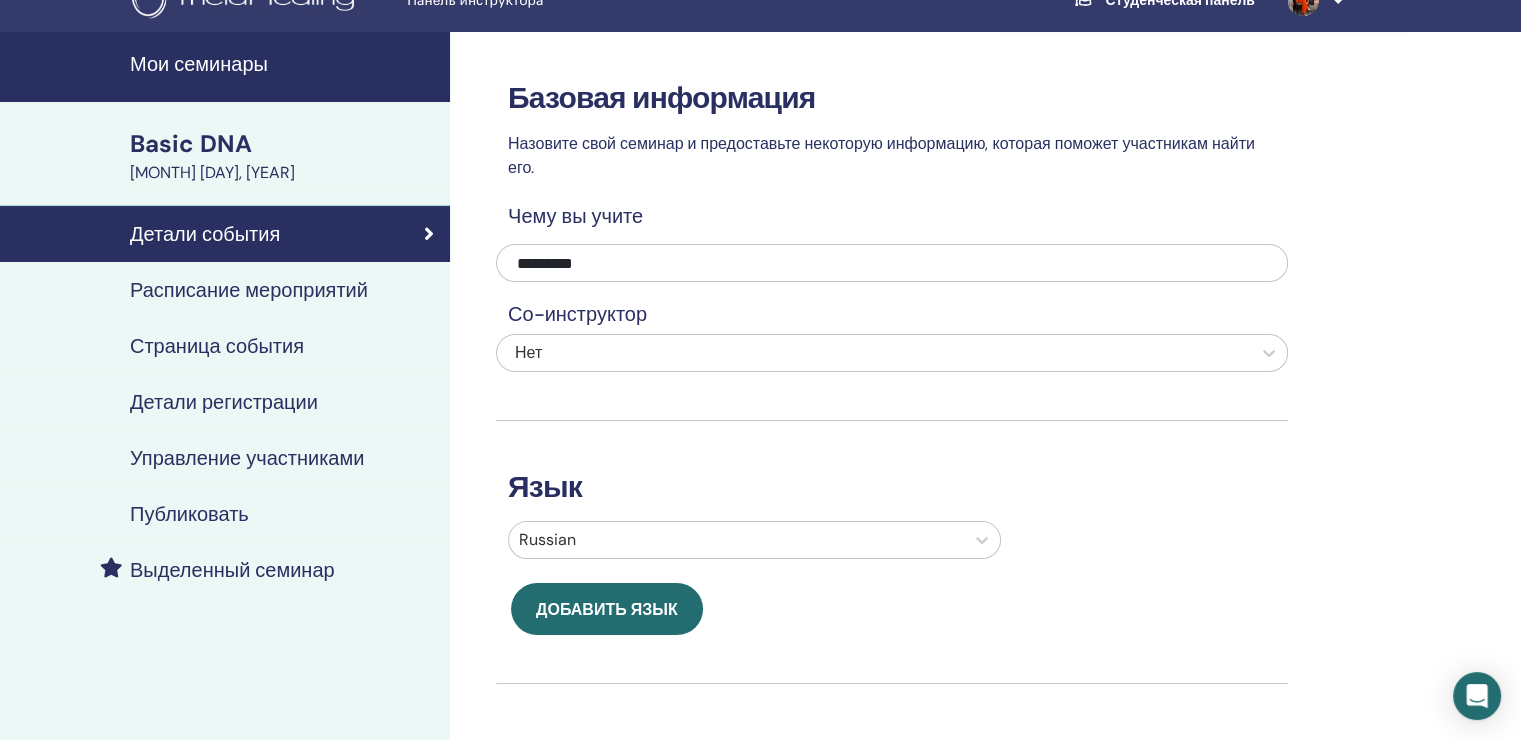 scroll, scrollTop: 0, scrollLeft: 0, axis: both 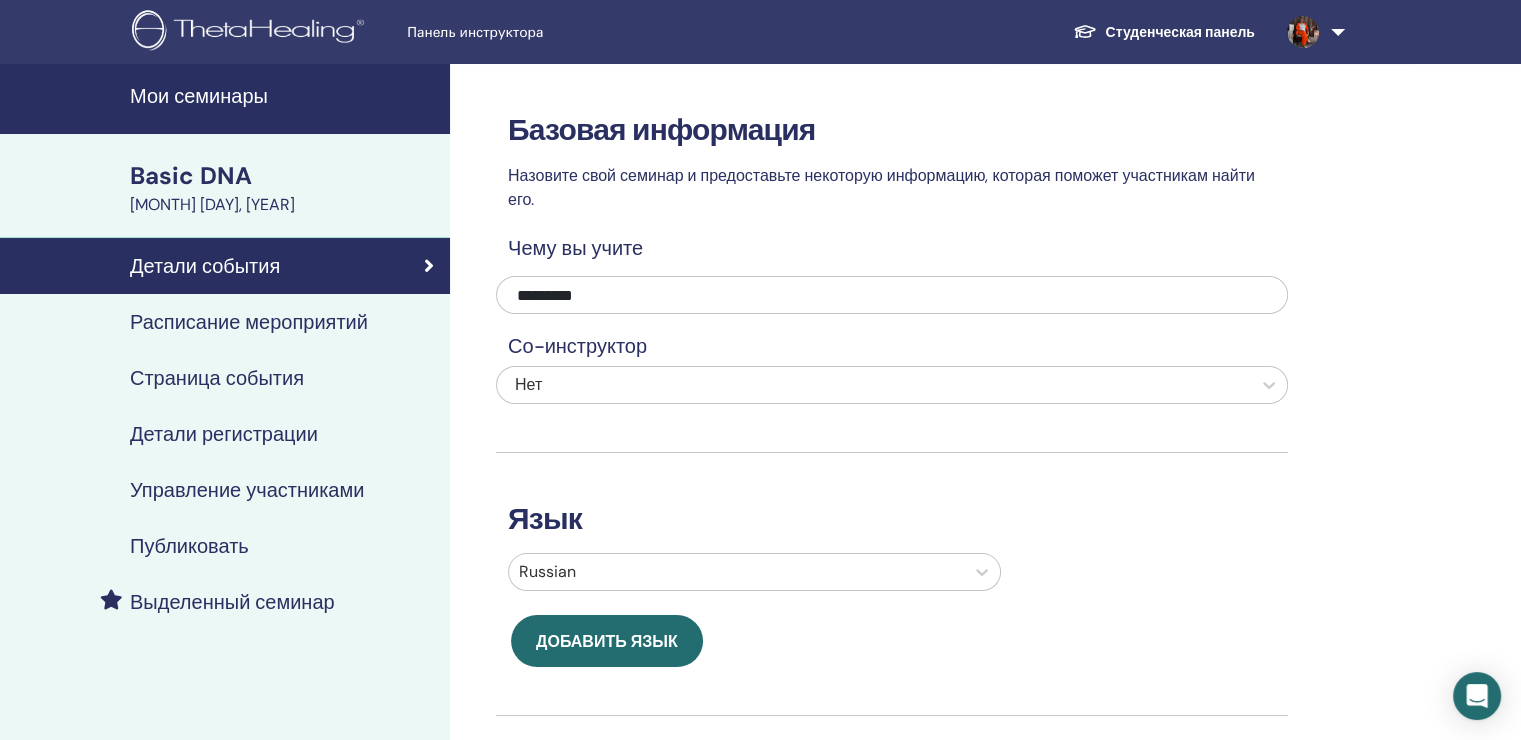 click on "Мои семинары" at bounding box center [284, 96] 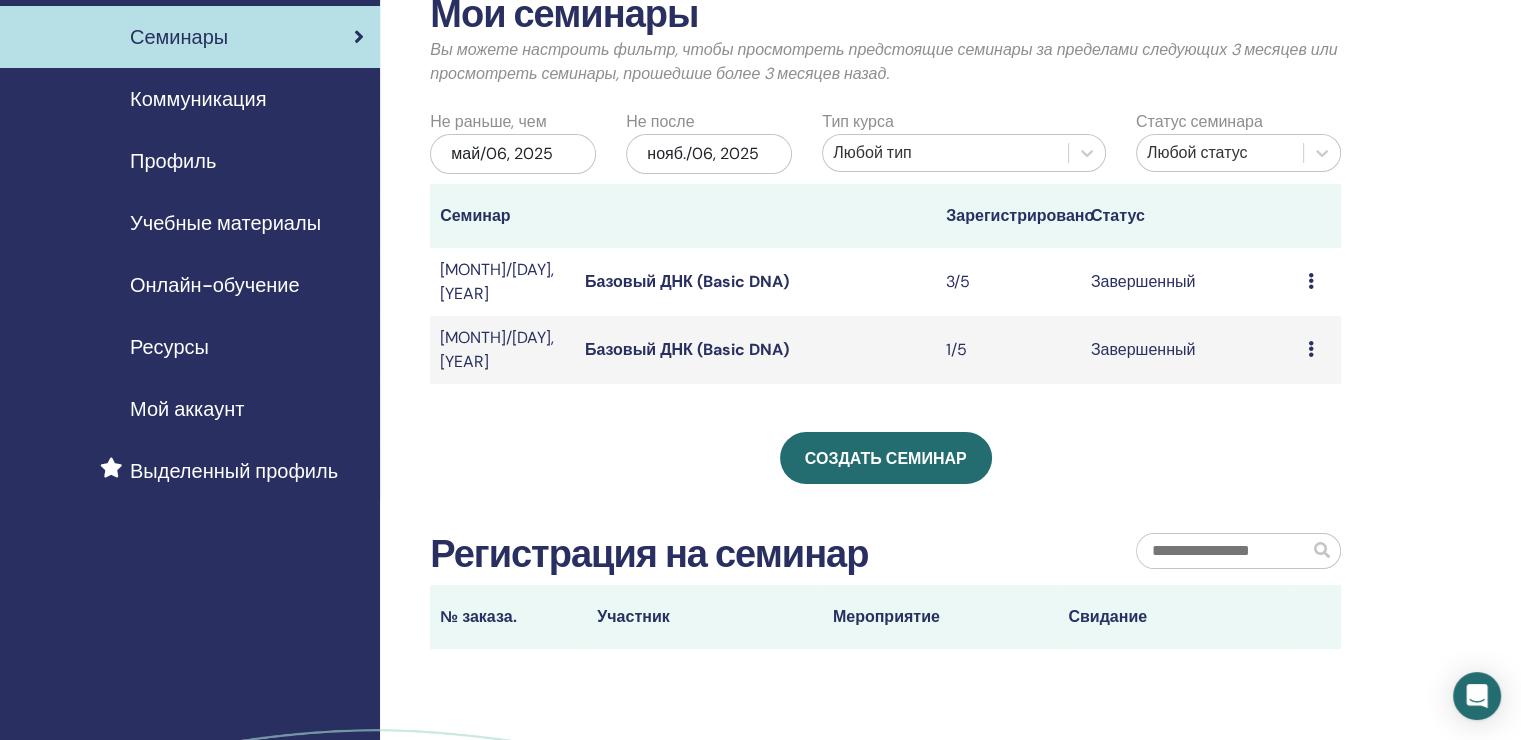 scroll, scrollTop: 300, scrollLeft: 0, axis: vertical 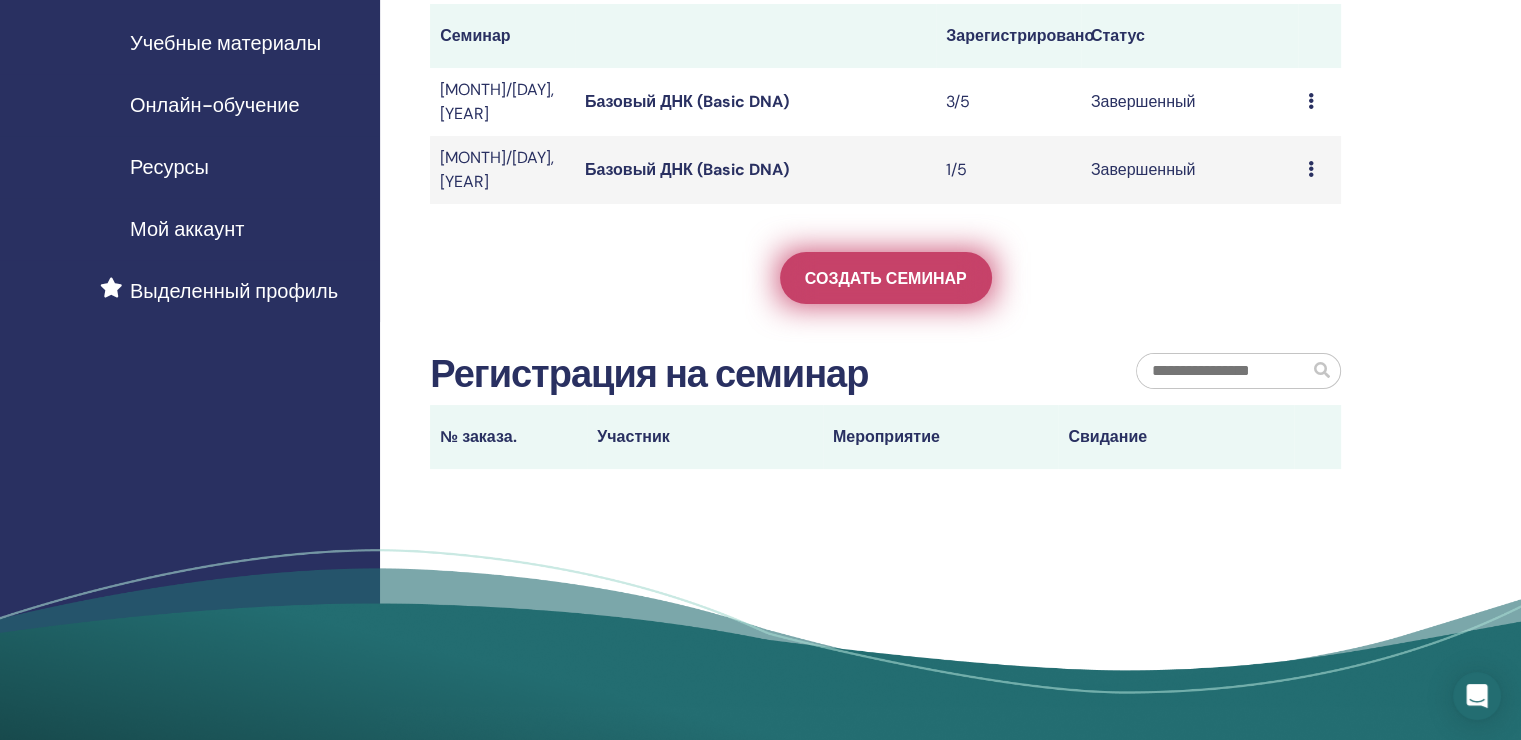 click on "Создать семинар" at bounding box center (886, 278) 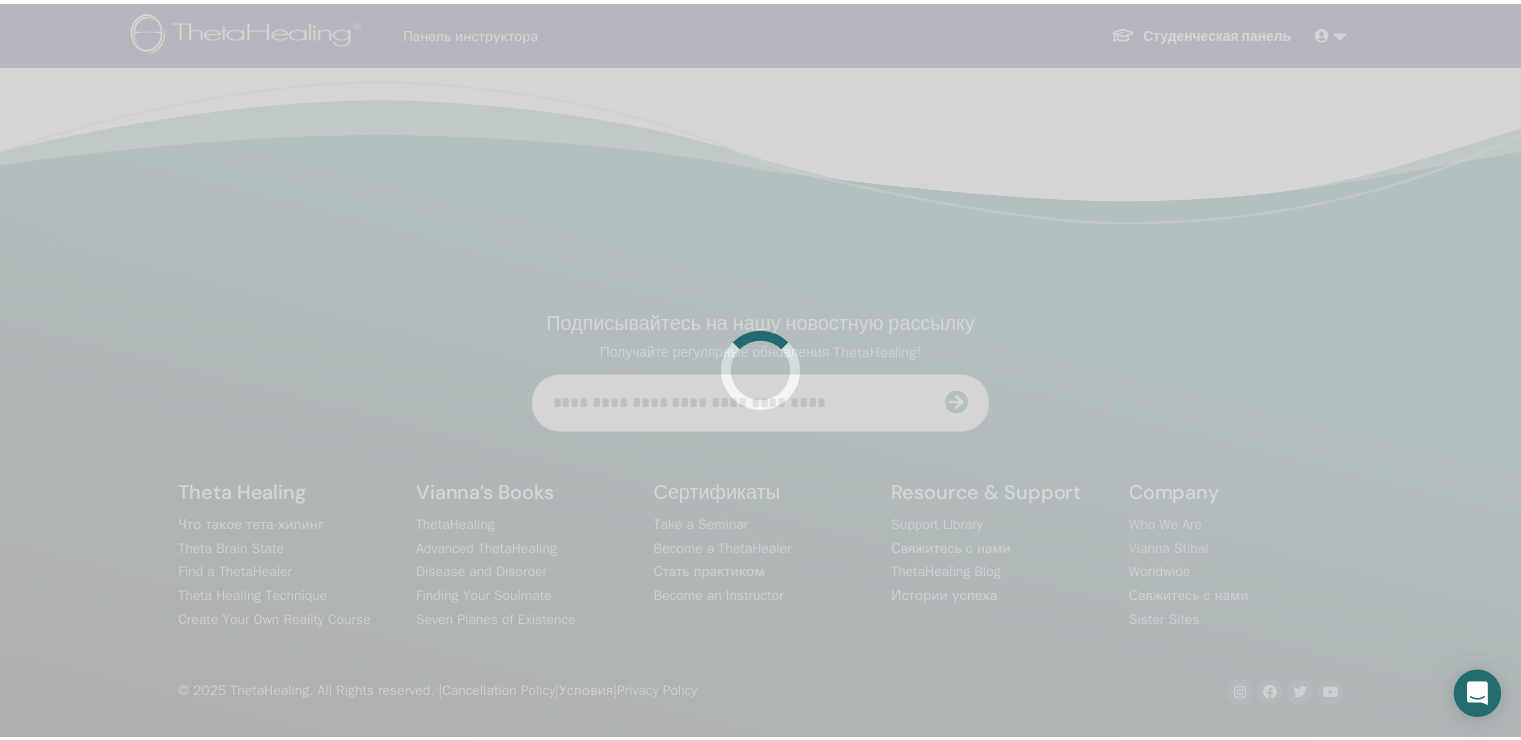 scroll, scrollTop: 0, scrollLeft: 0, axis: both 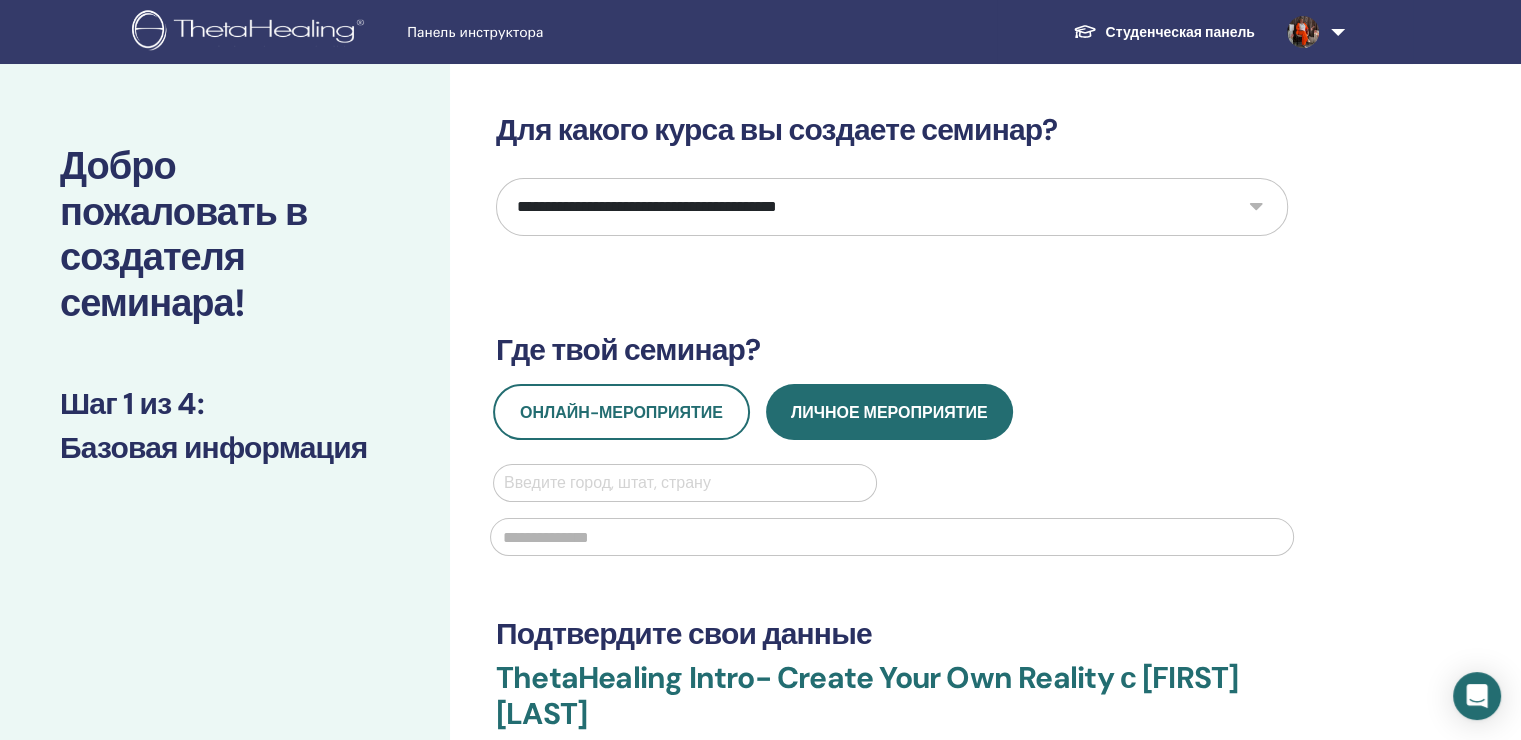 click on "**********" at bounding box center [892, 207] 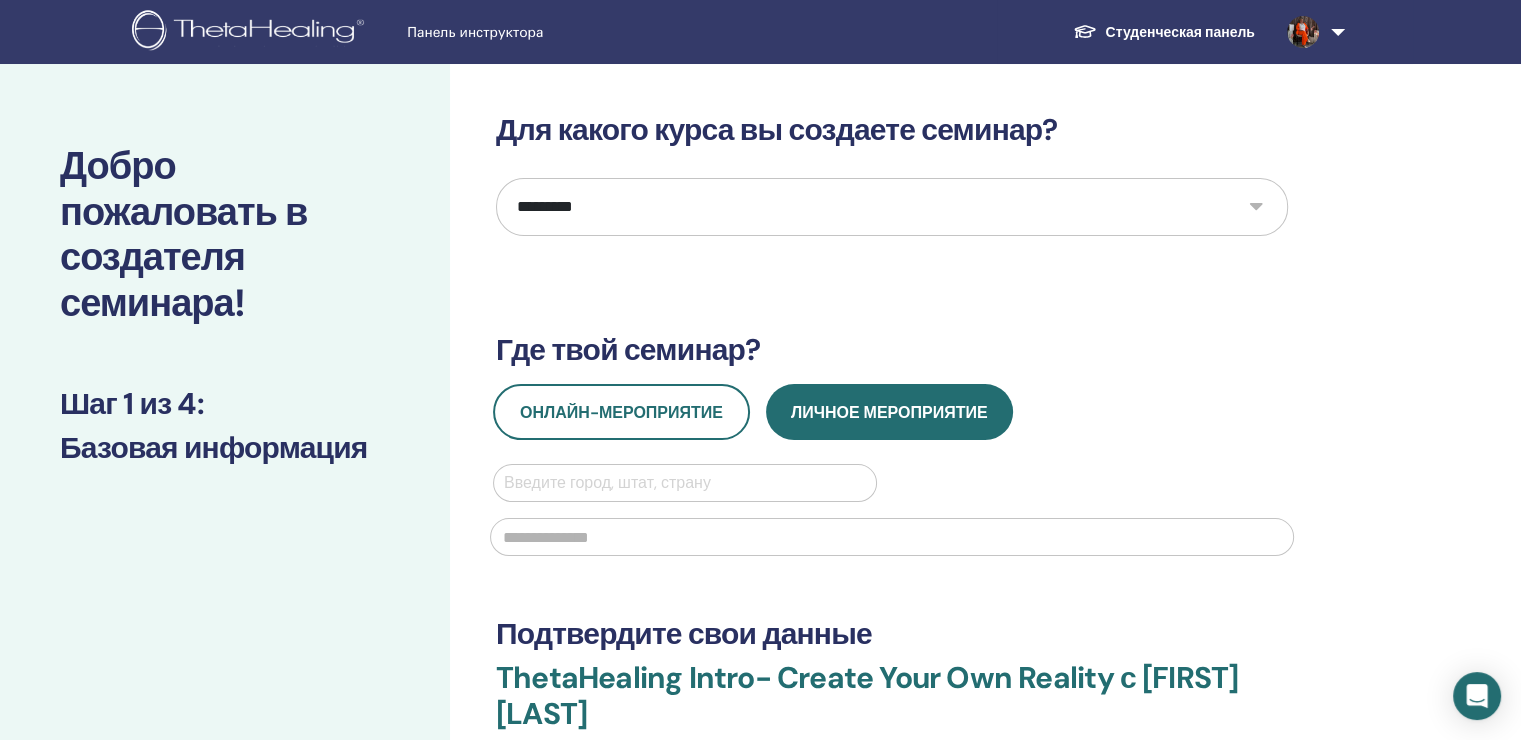 click on "**********" at bounding box center (892, 207) 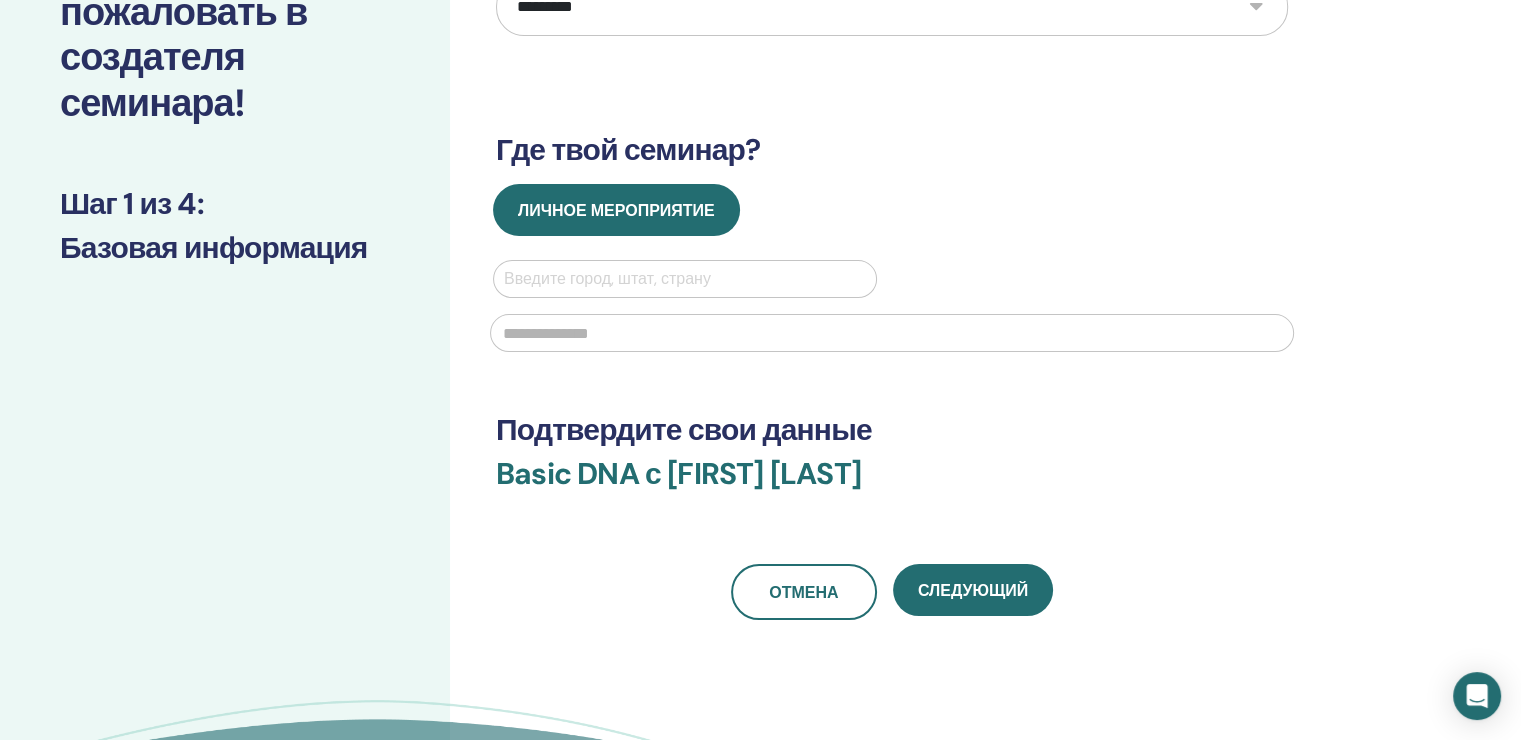 scroll, scrollTop: 0, scrollLeft: 0, axis: both 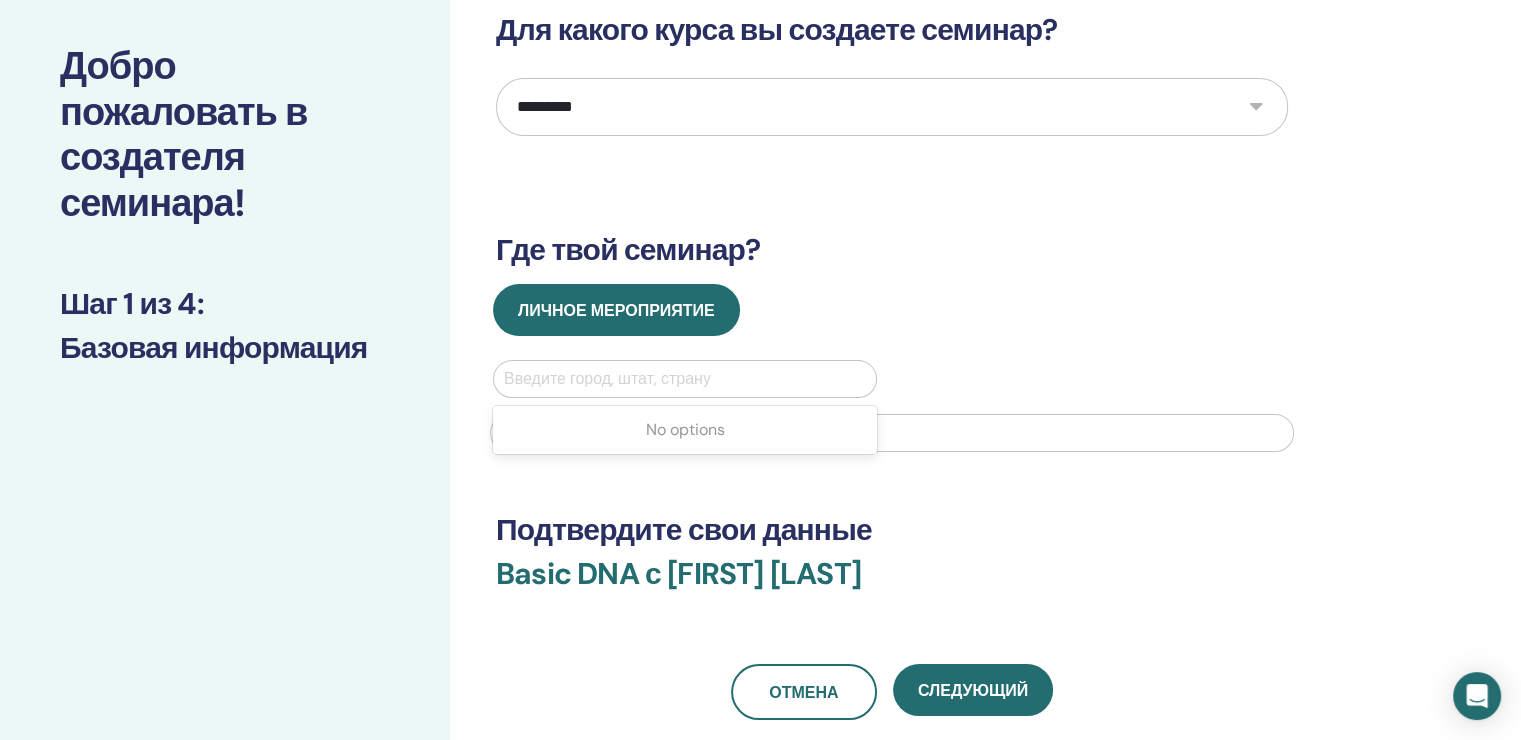 click at bounding box center [685, 379] 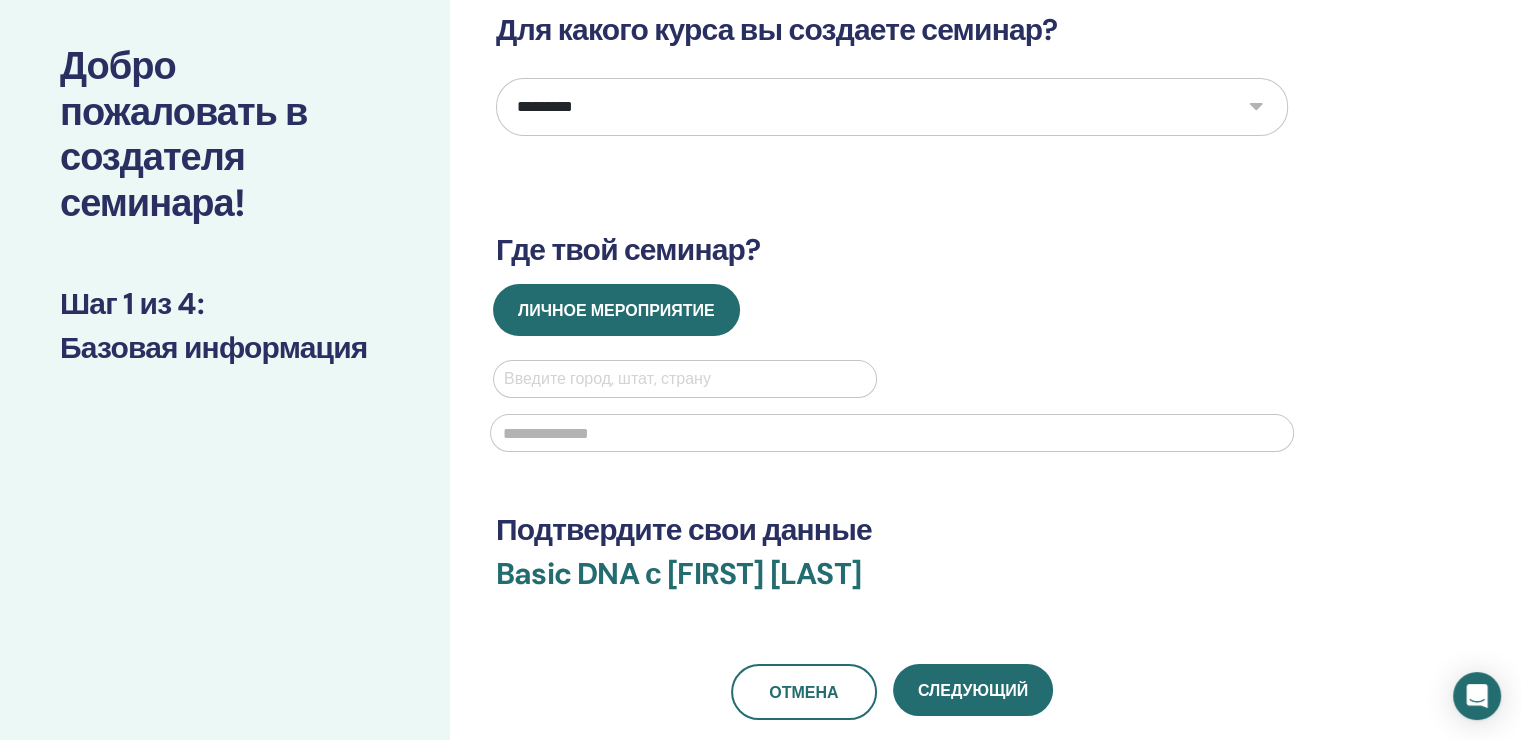 type on "*" 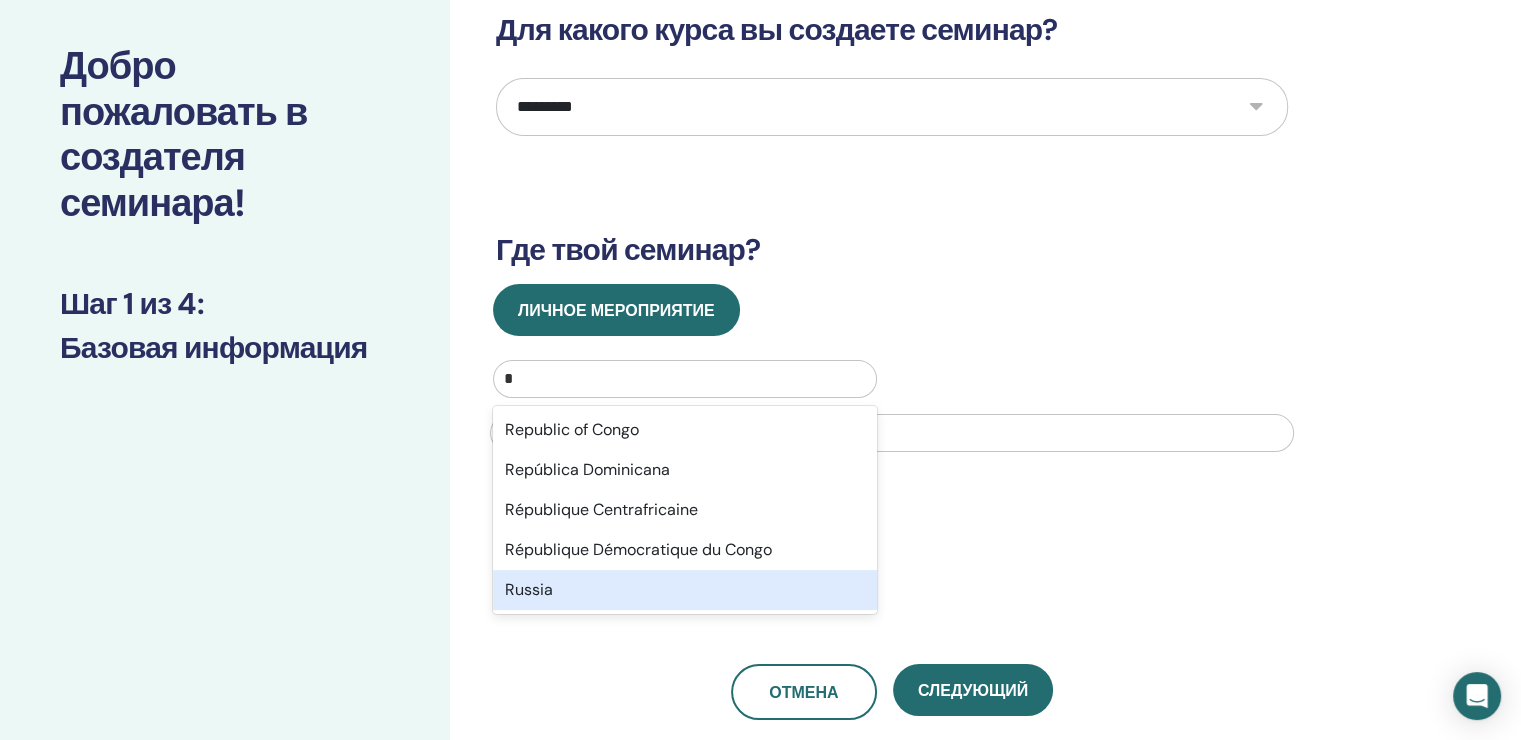 click on "Russia" at bounding box center (685, 590) 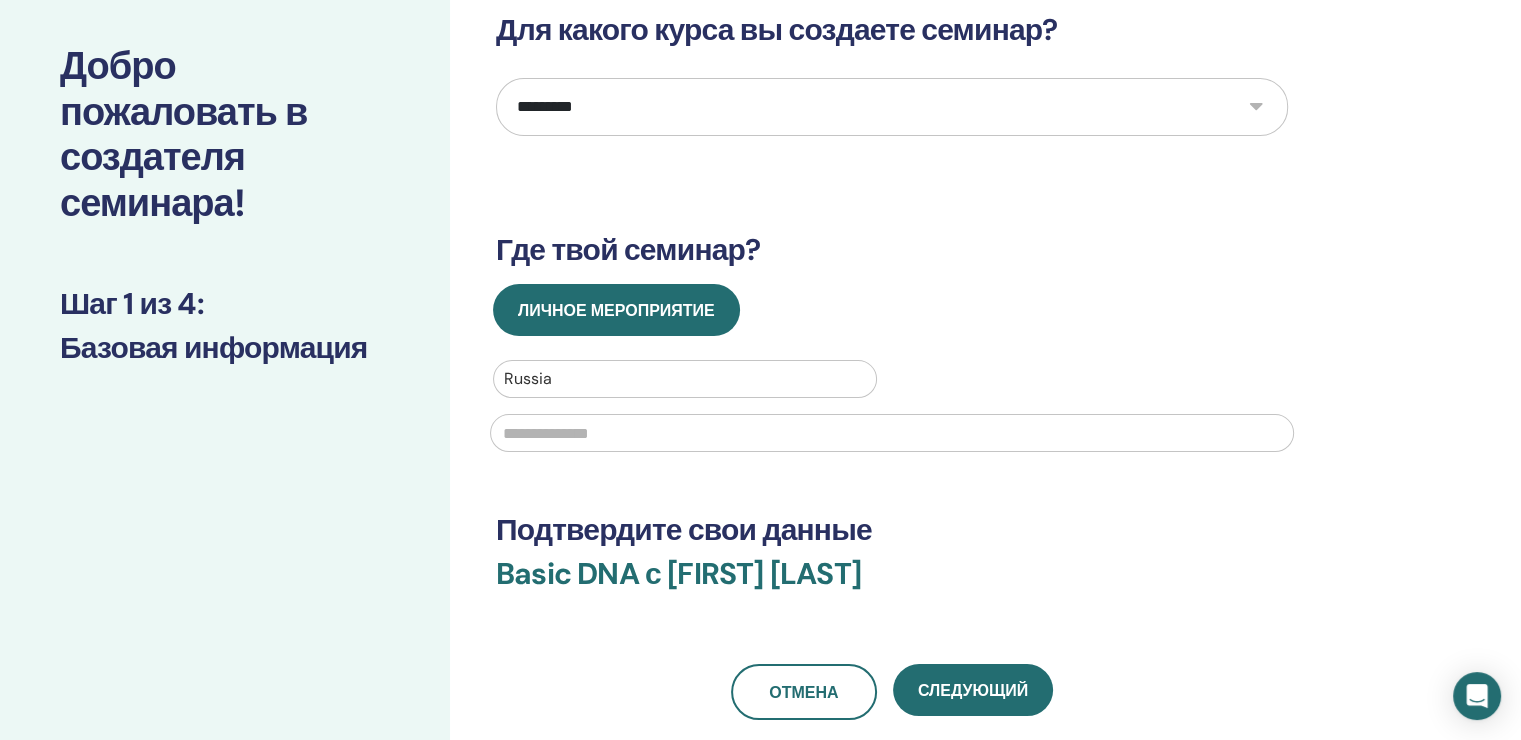 click at bounding box center (892, 433) 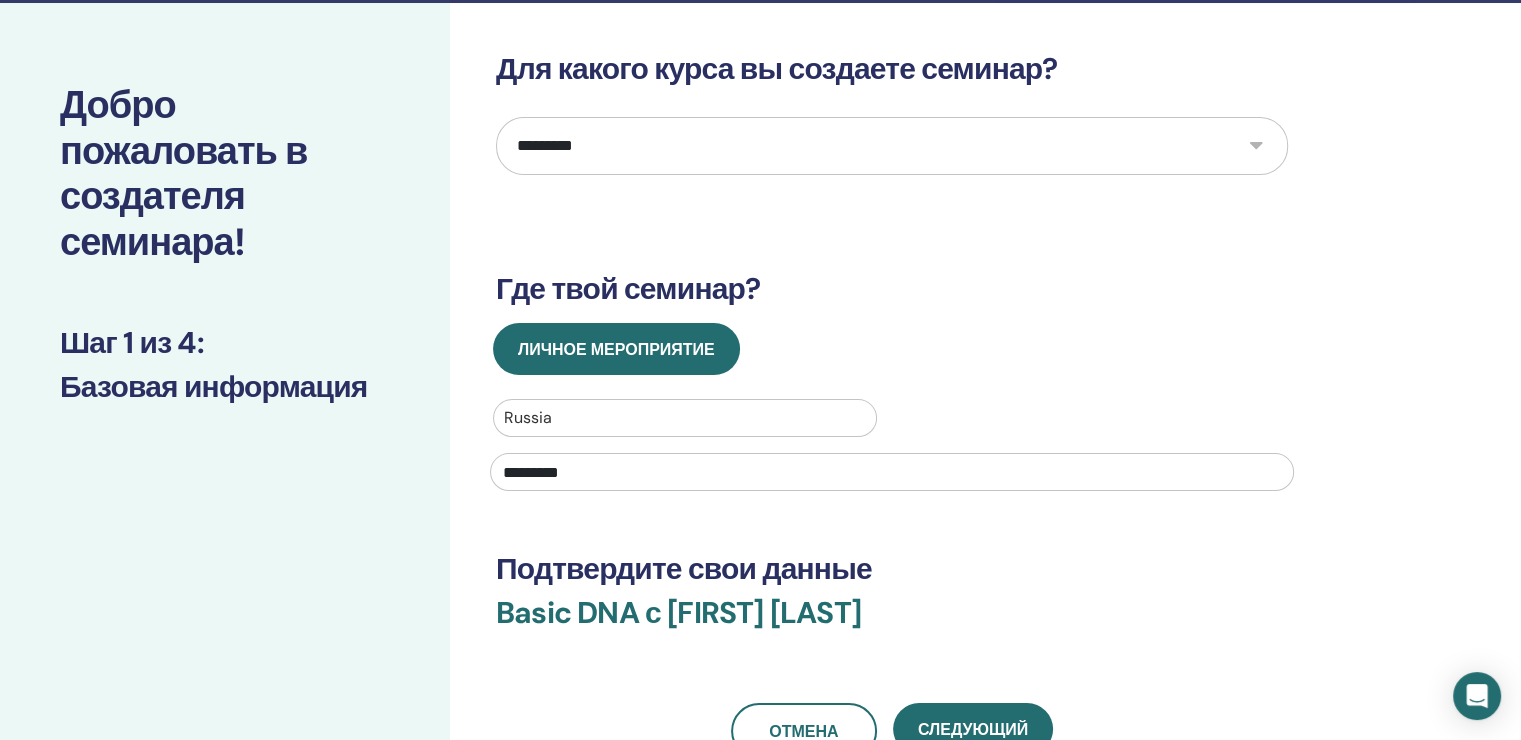 scroll, scrollTop: 100, scrollLeft: 0, axis: vertical 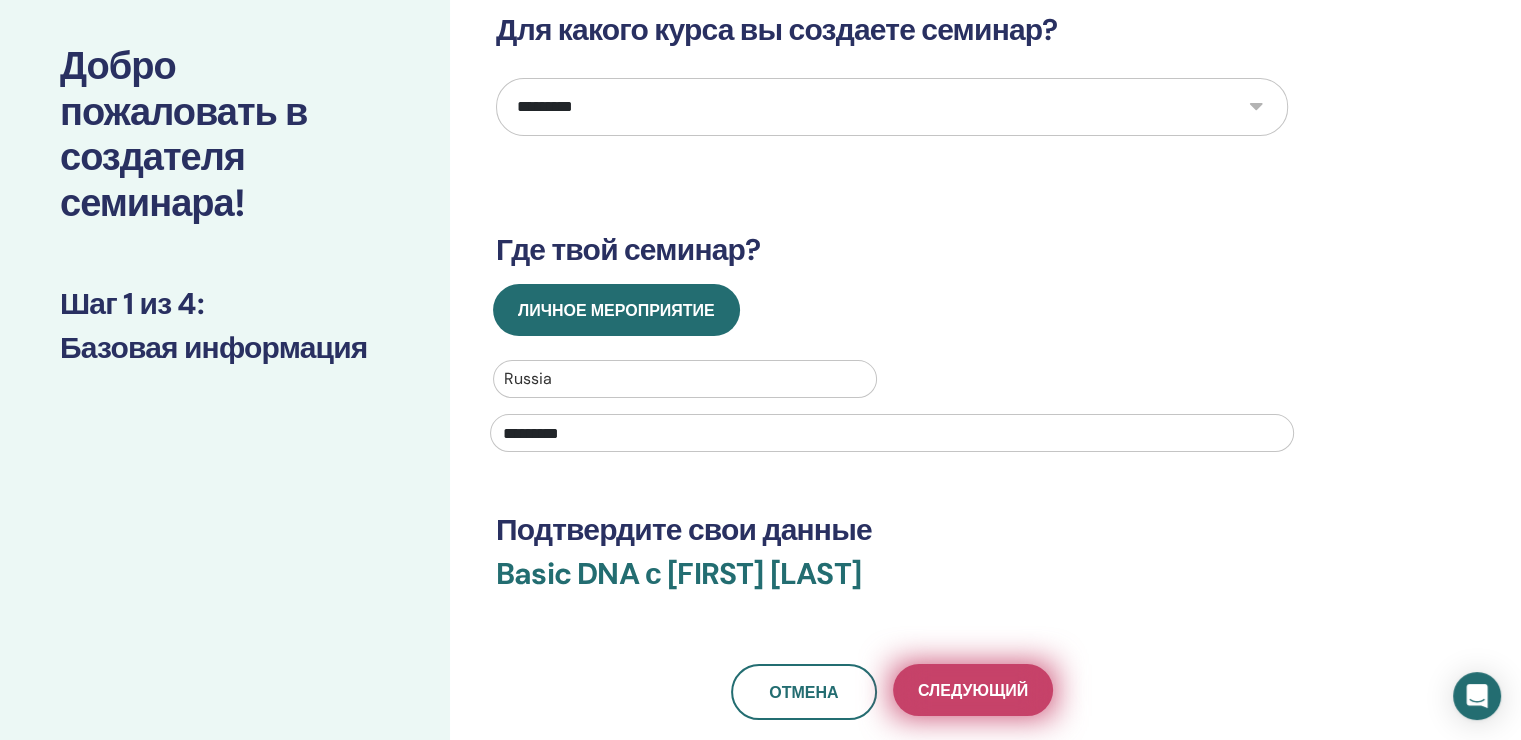 type on "*********" 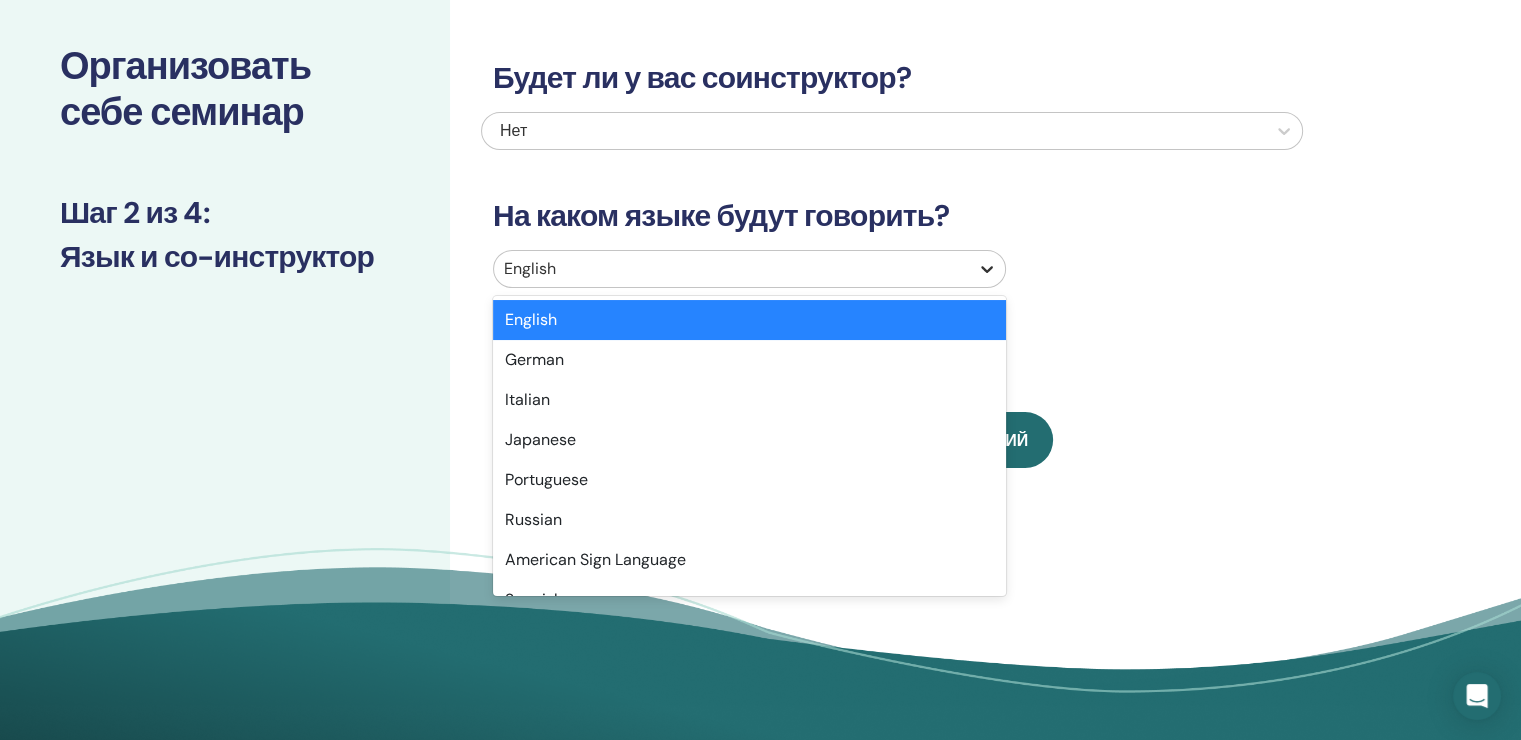 click 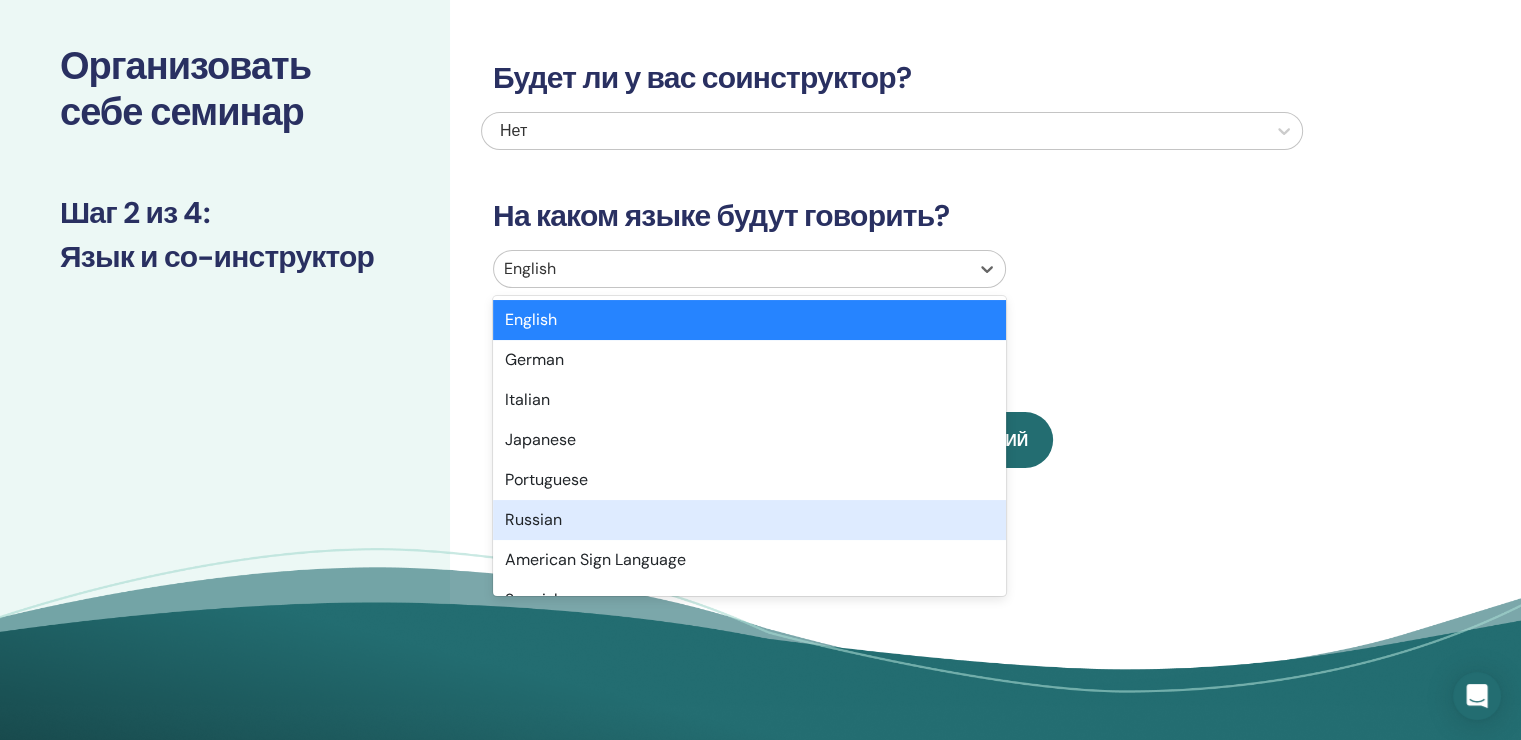 click on "Russian" at bounding box center [749, 520] 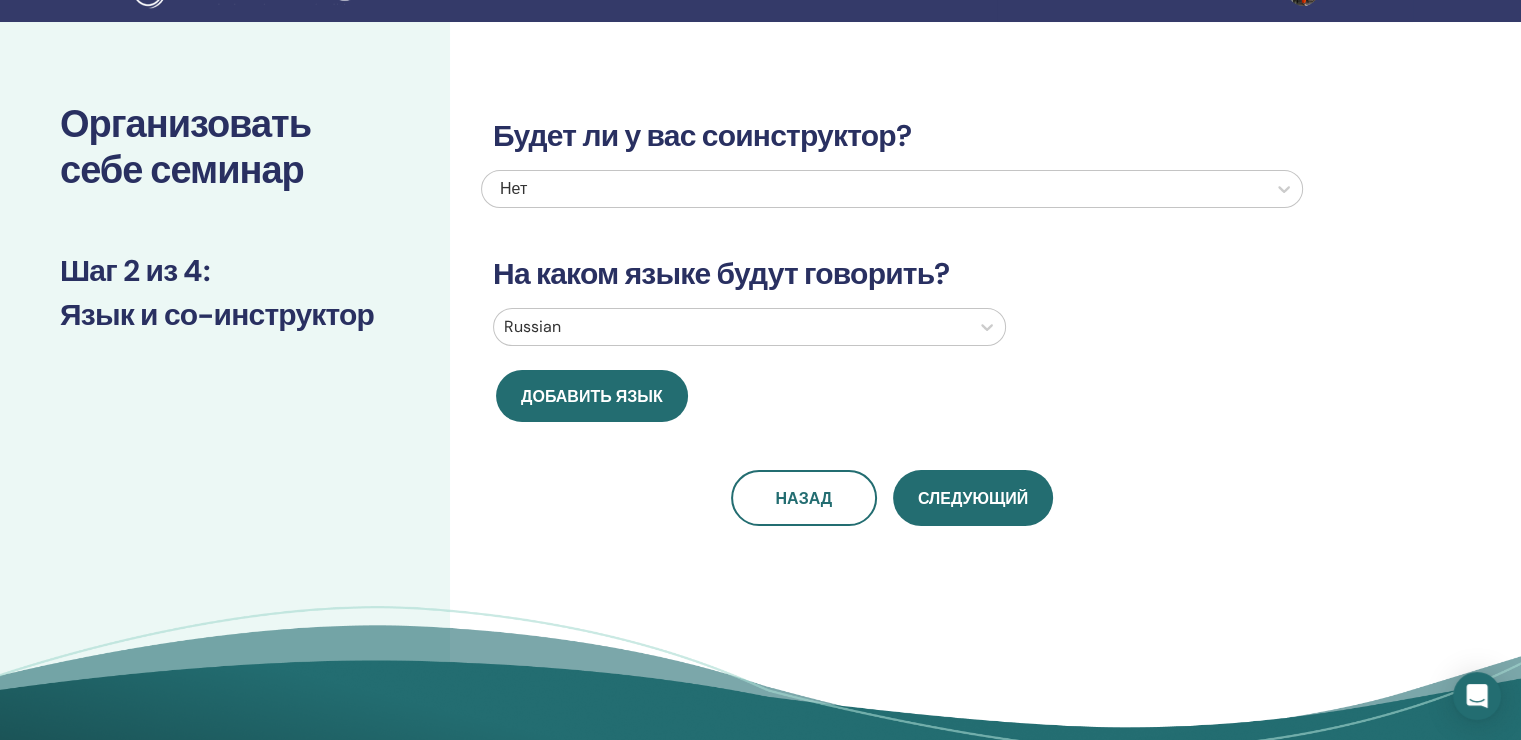 scroll, scrollTop: 0, scrollLeft: 0, axis: both 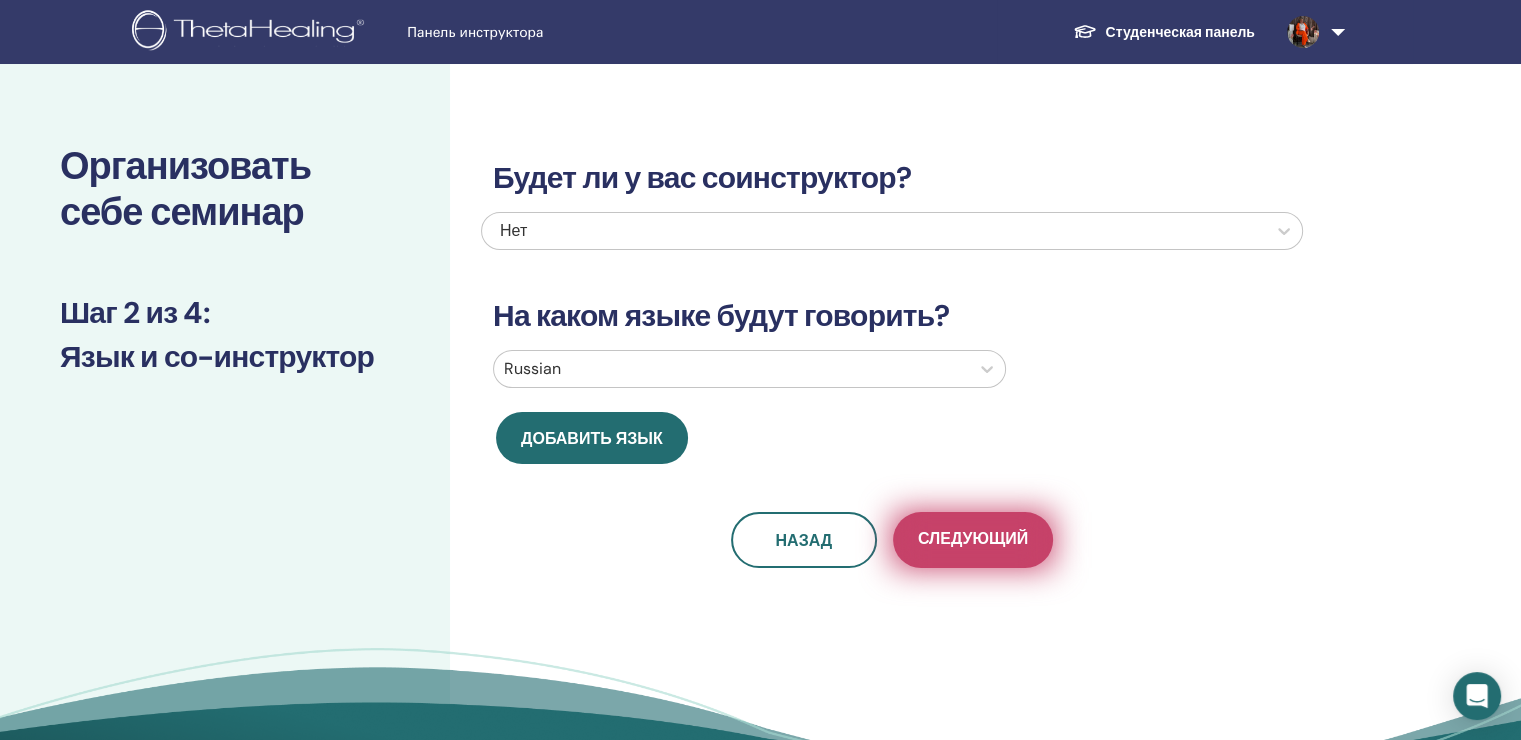 click on "Следующий" at bounding box center (973, 540) 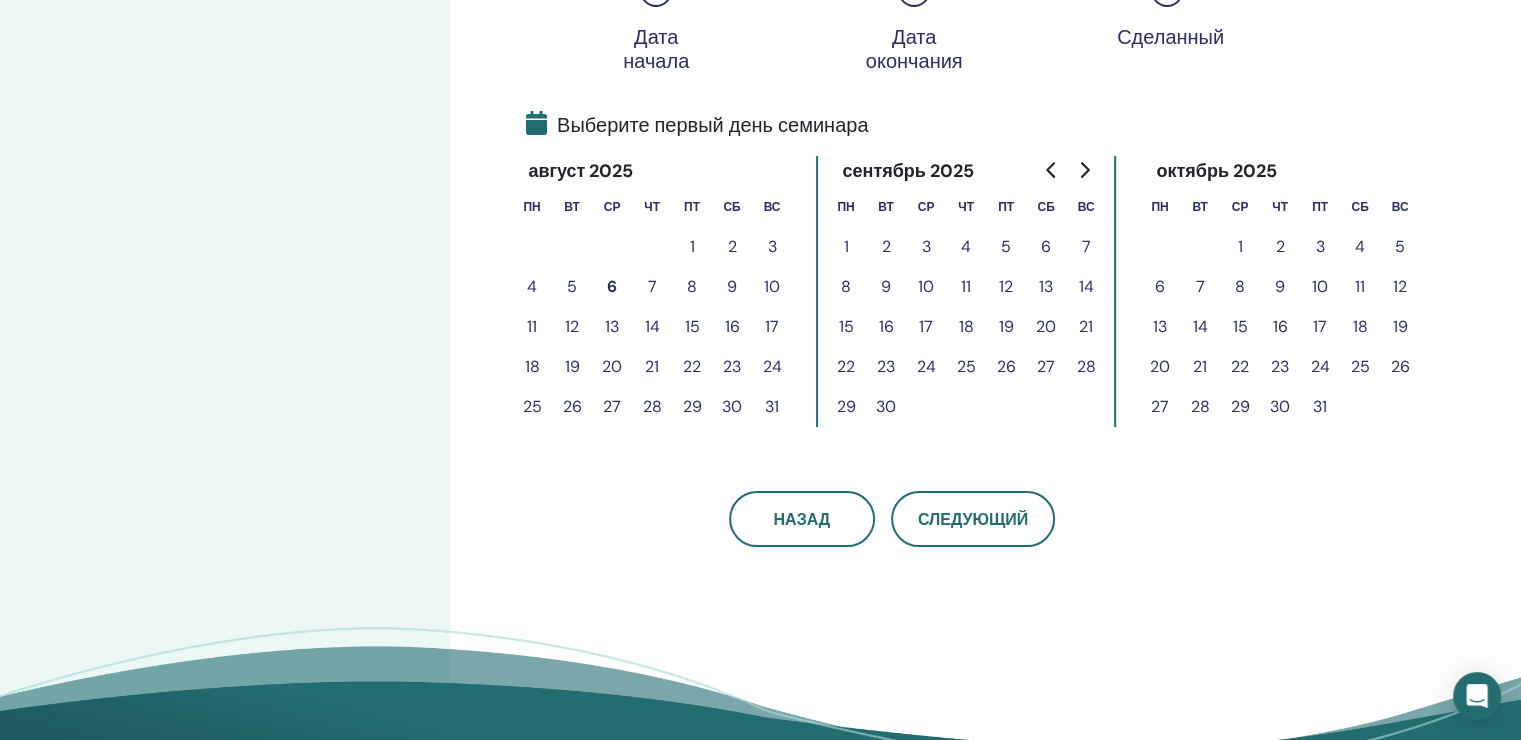 scroll, scrollTop: 400, scrollLeft: 0, axis: vertical 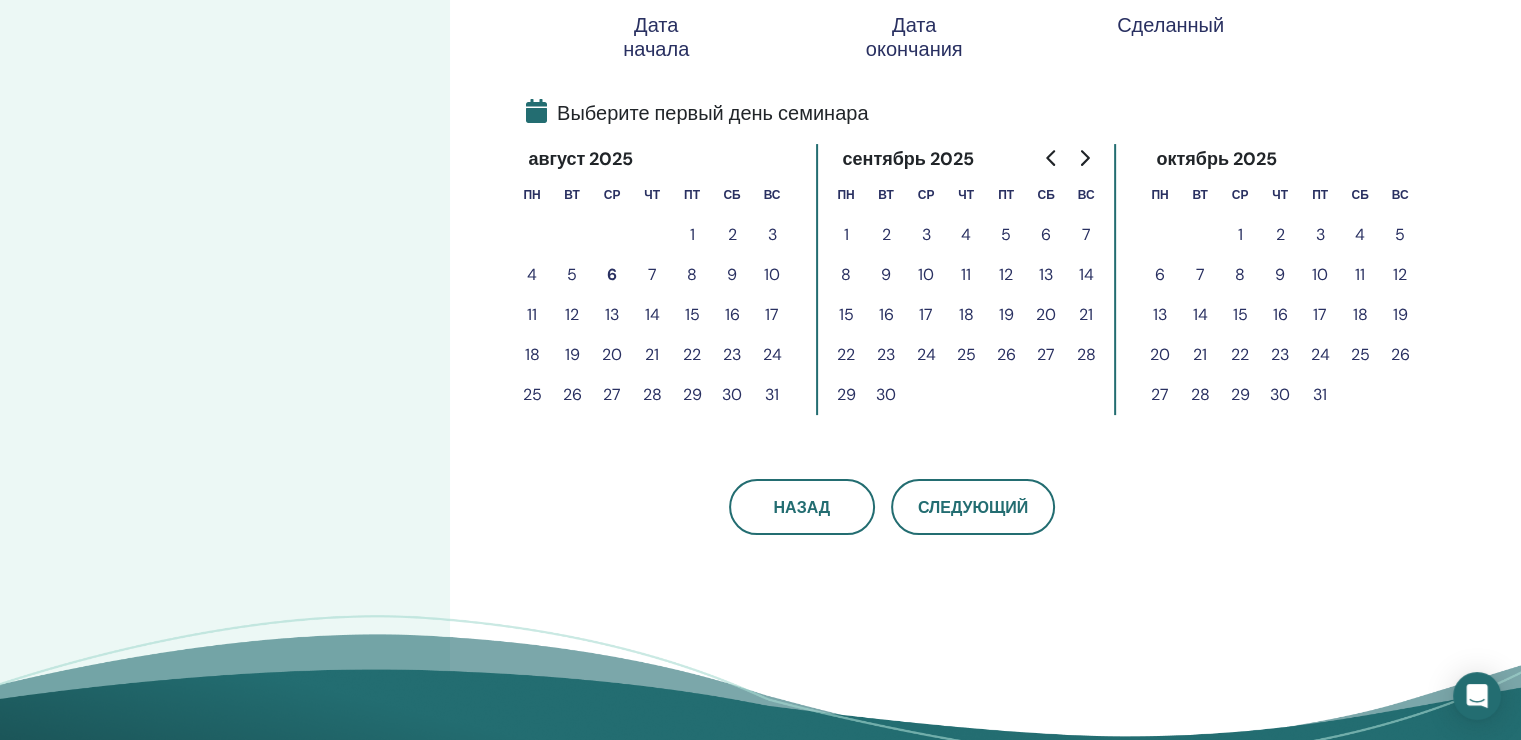 click on "19" at bounding box center [1006, 315] 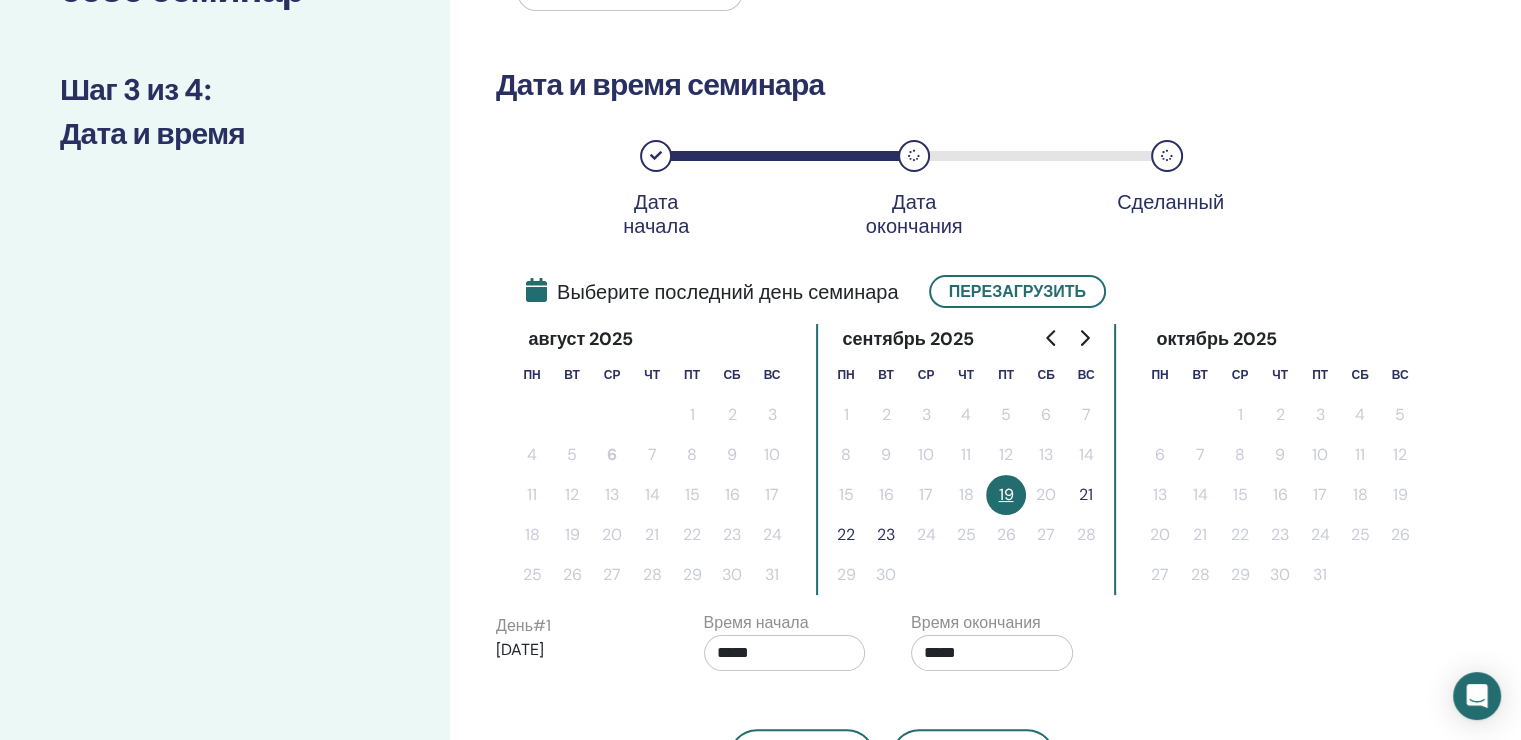 scroll, scrollTop: 300, scrollLeft: 0, axis: vertical 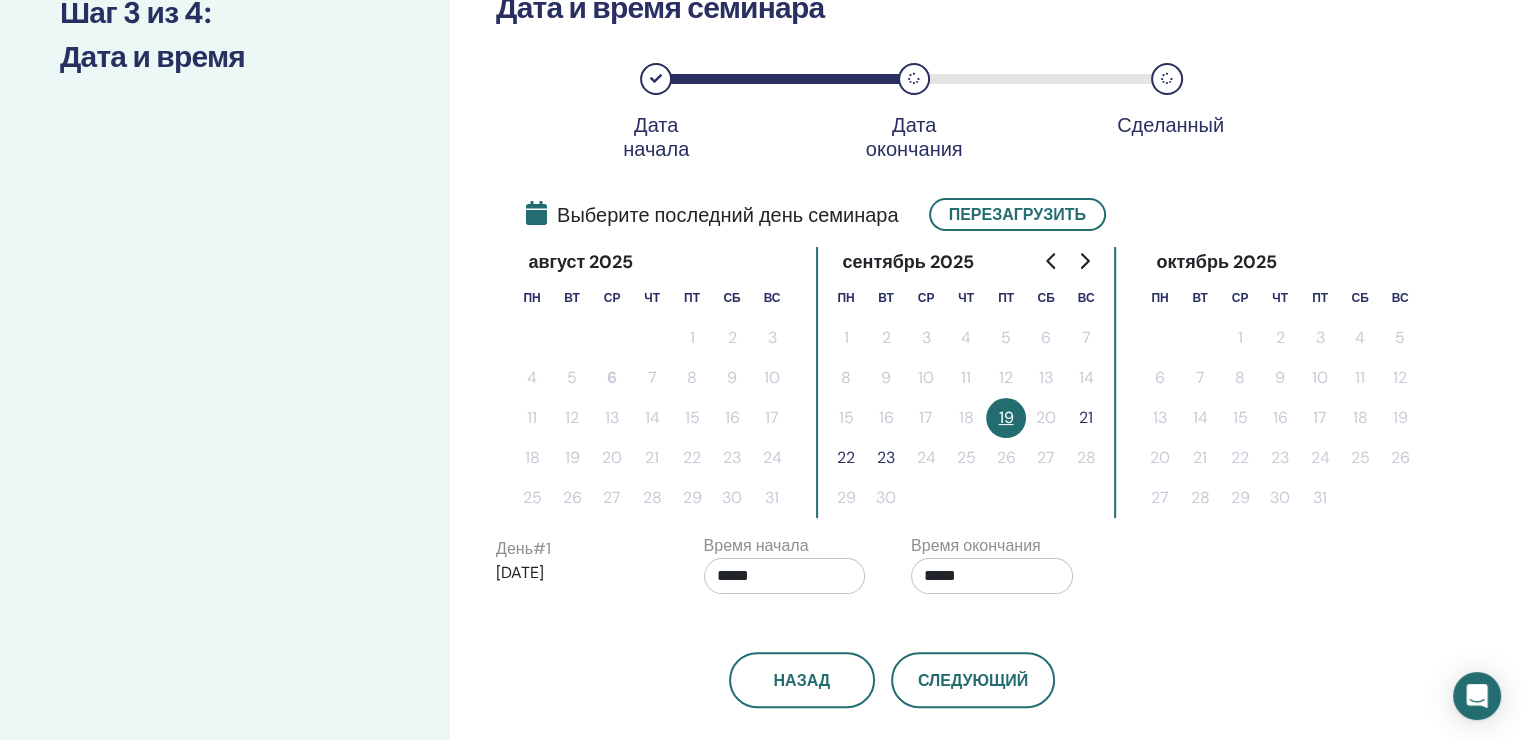 click on "21" at bounding box center [1086, 418] 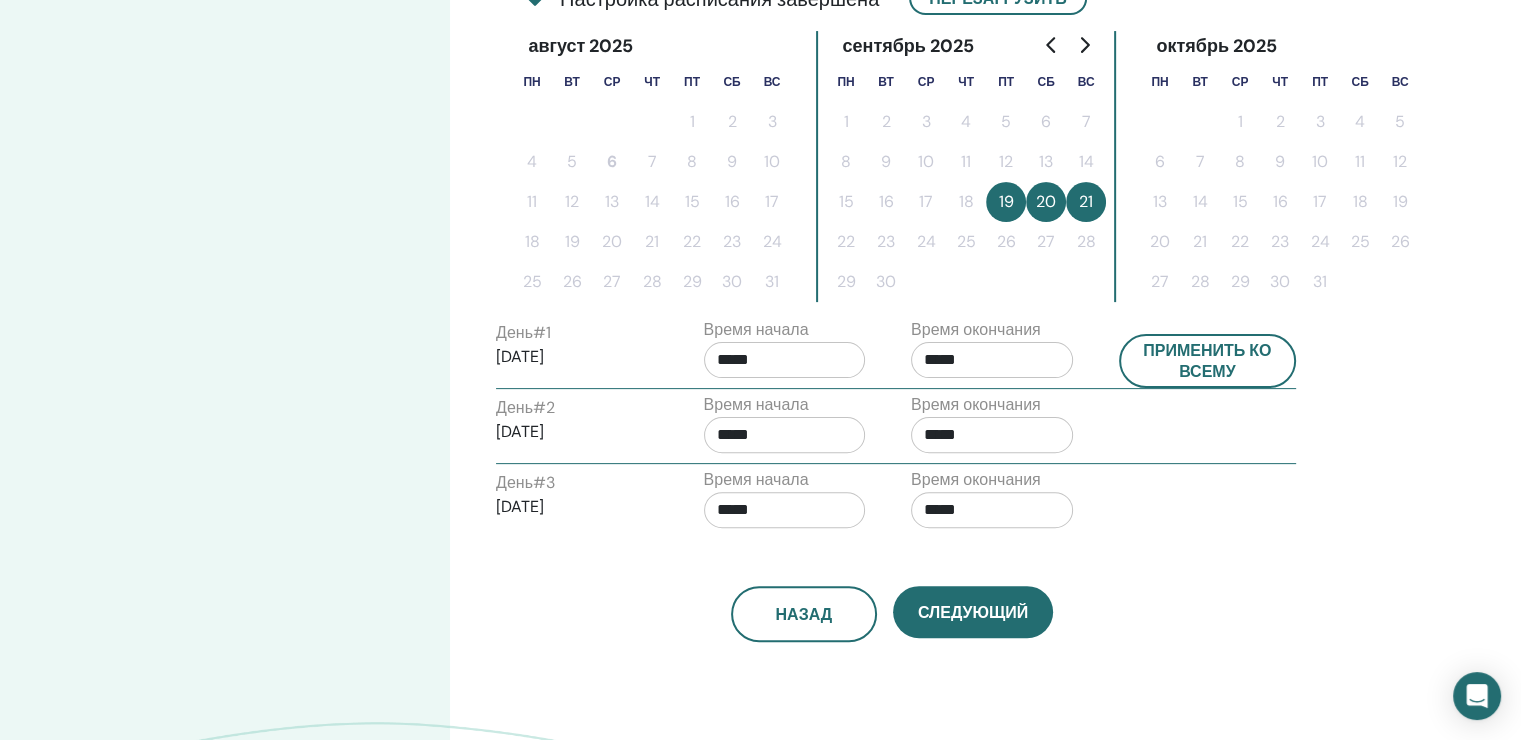 scroll, scrollTop: 700, scrollLeft: 0, axis: vertical 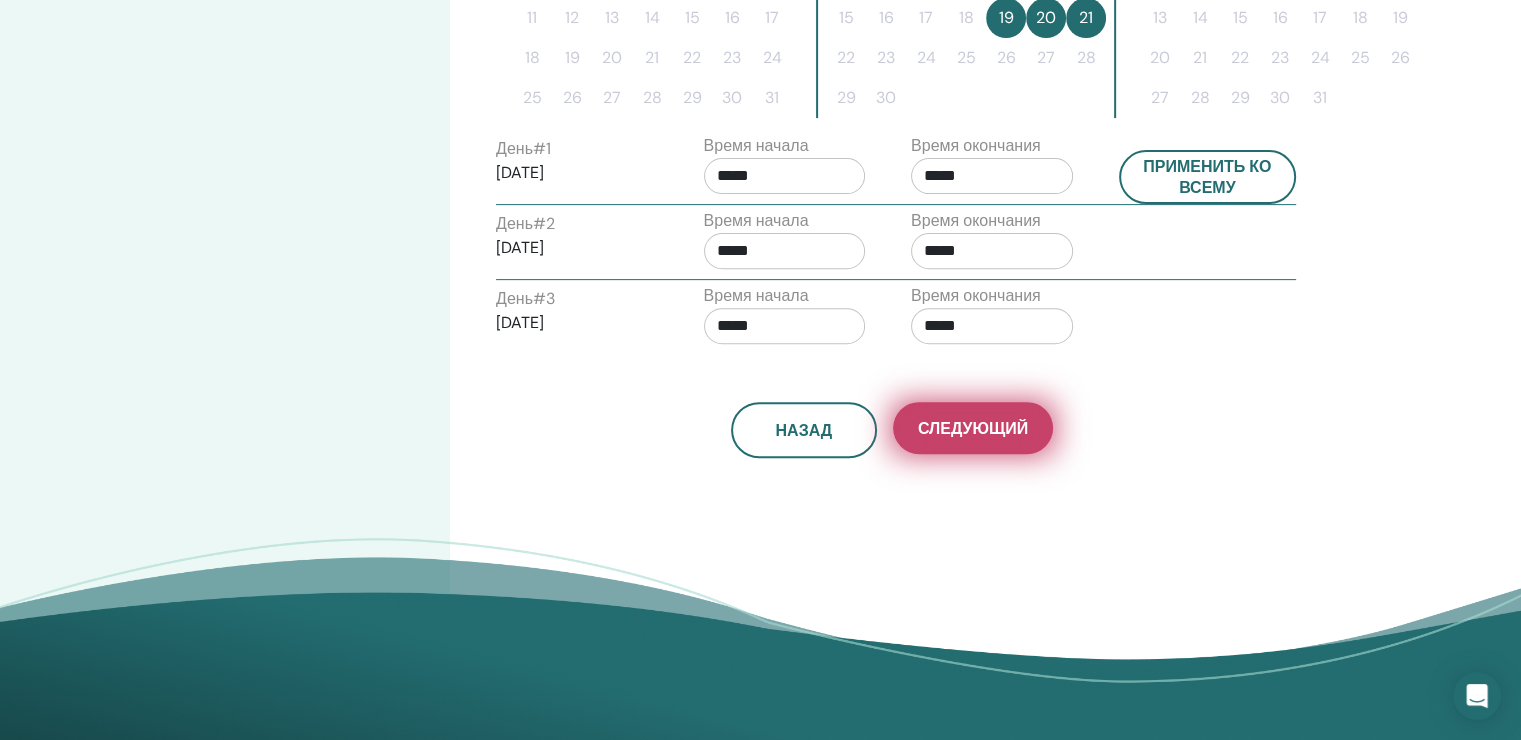 click on "Следующий" at bounding box center (973, 428) 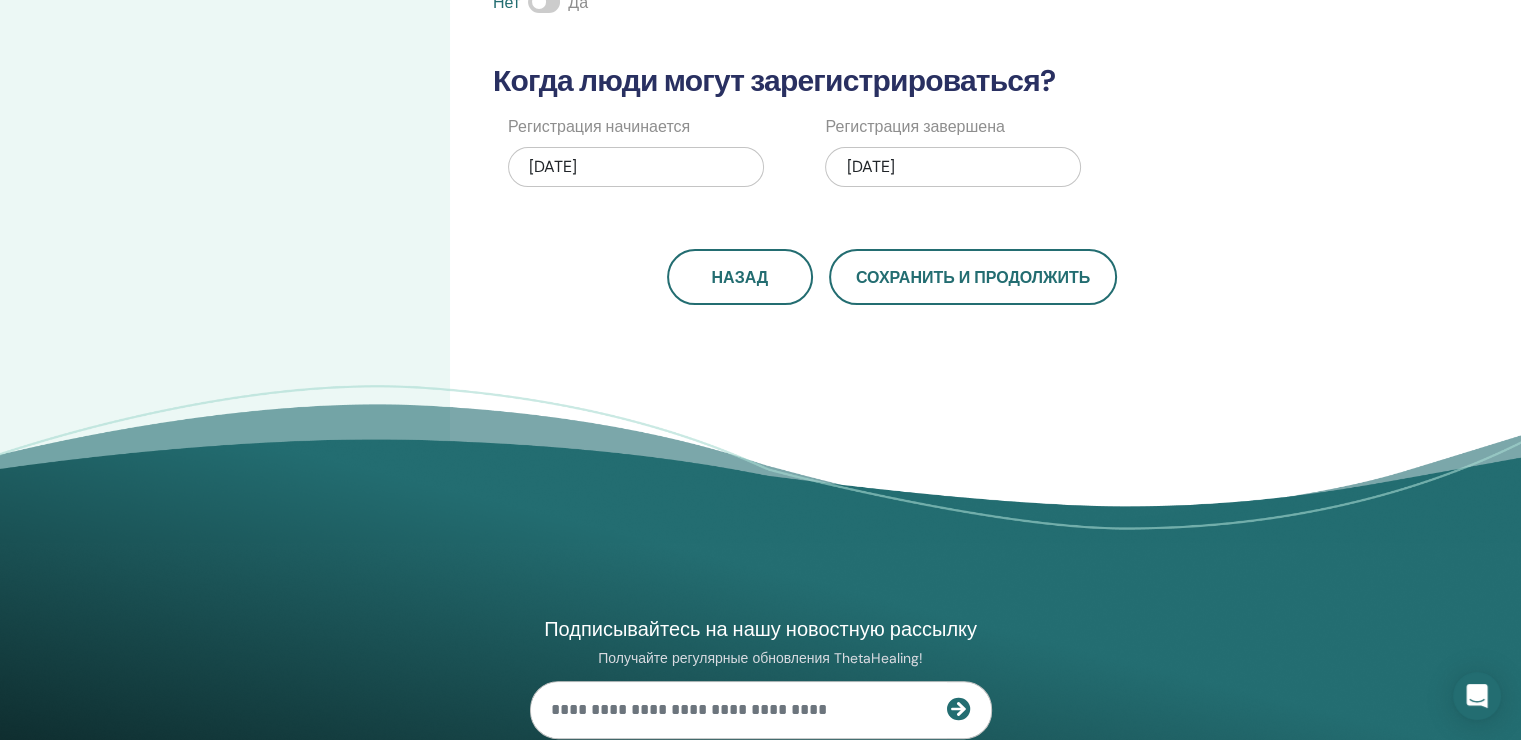 scroll, scrollTop: 600, scrollLeft: 0, axis: vertical 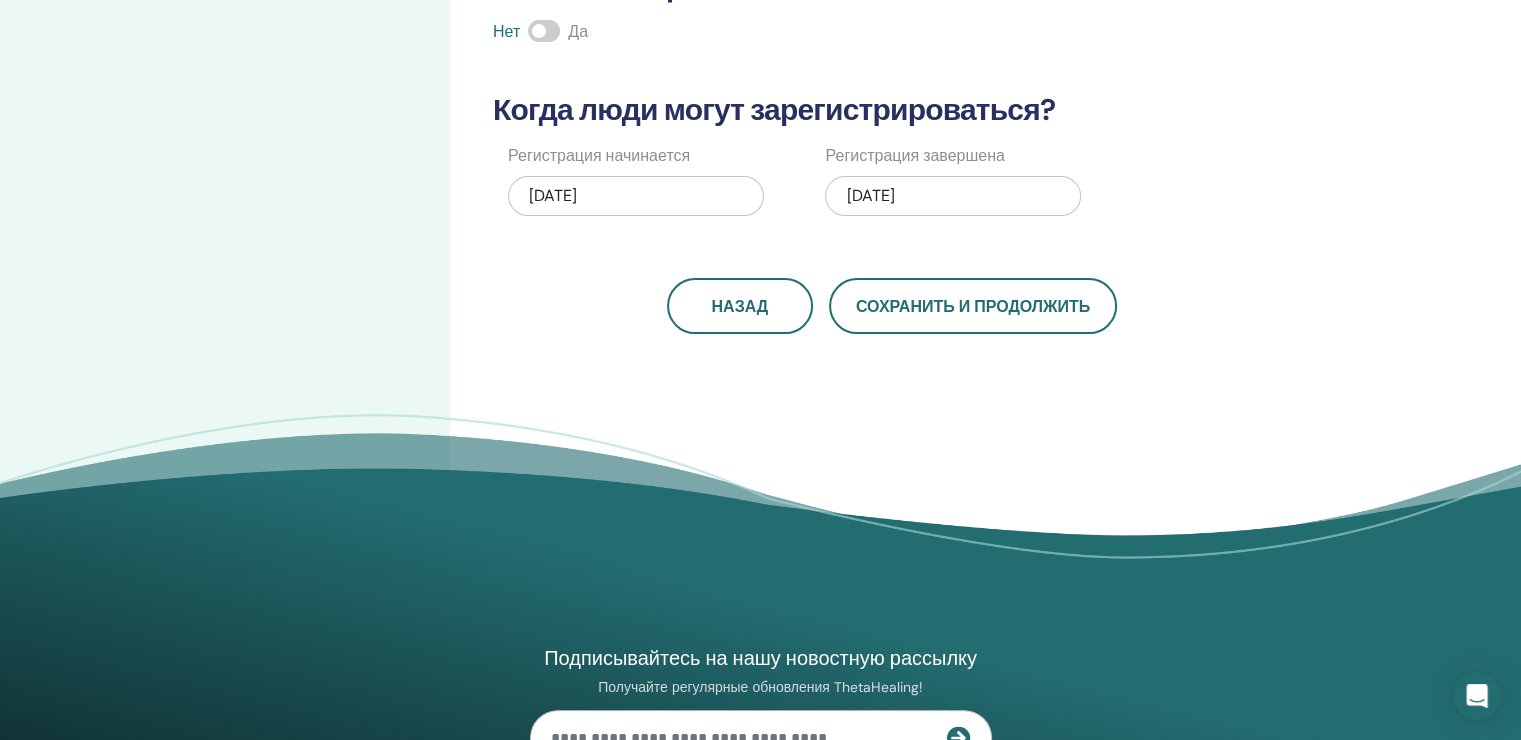 click on "09/21/2025" at bounding box center (953, 196) 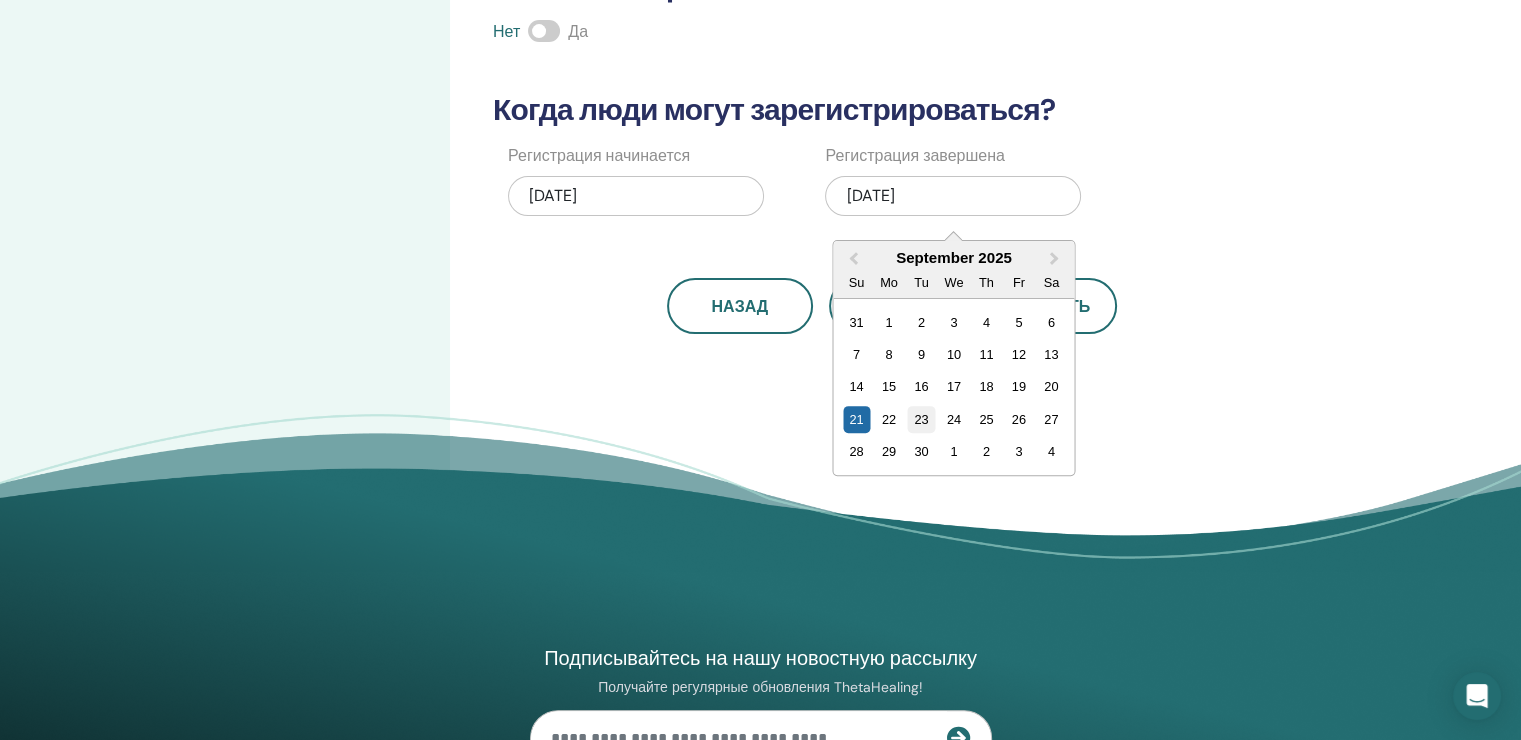 click on "23" at bounding box center [921, 419] 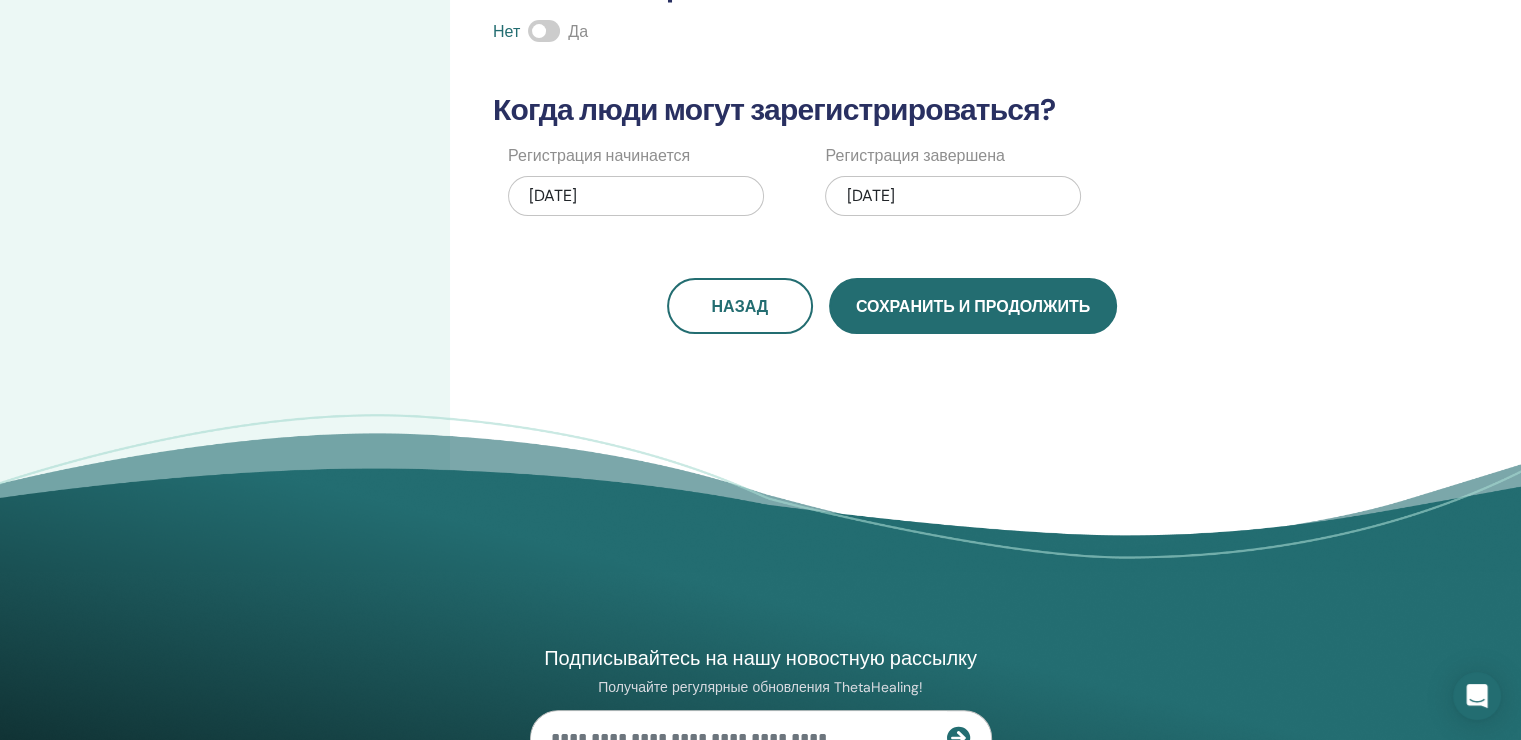 click on "Сохранить и продолжить" at bounding box center [973, 306] 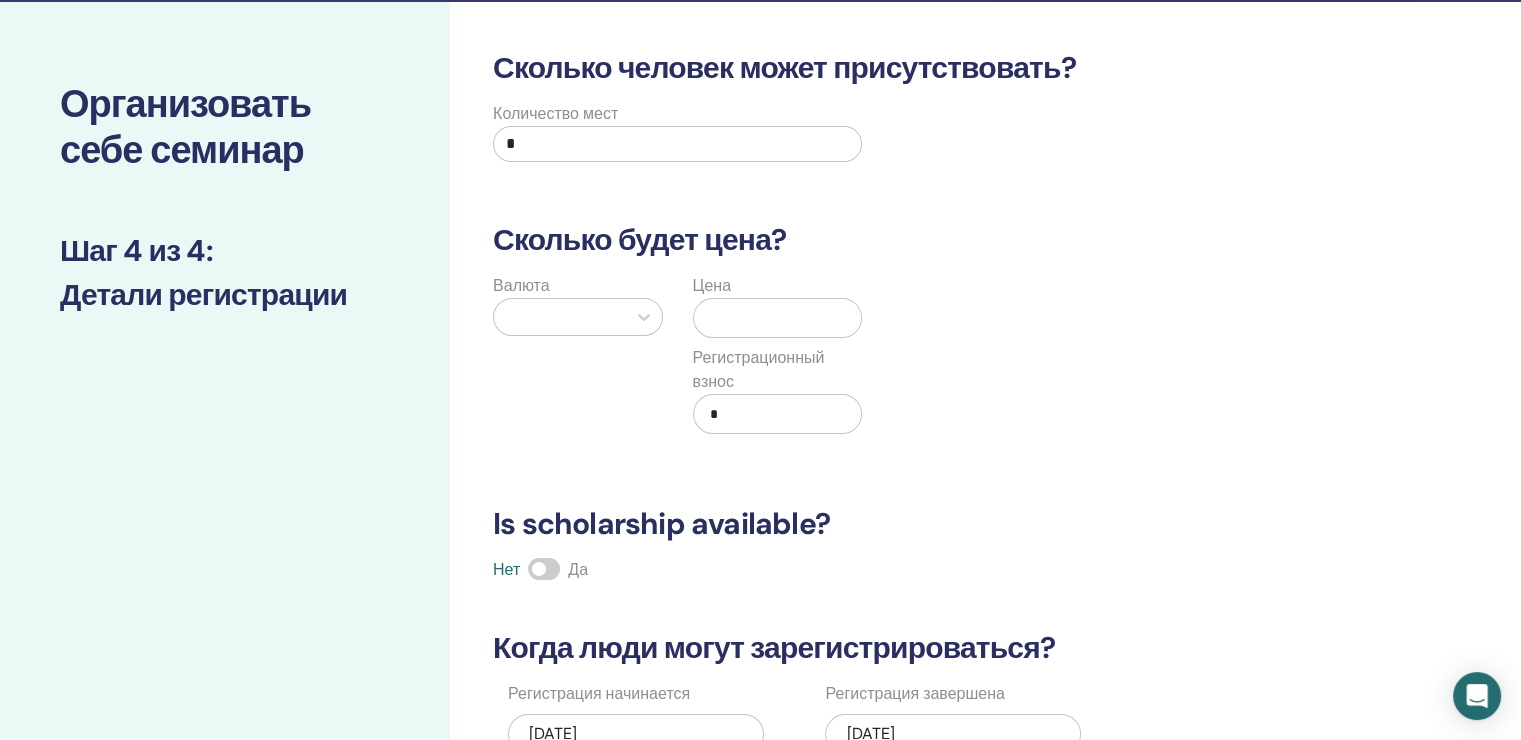 scroll, scrollTop: 0, scrollLeft: 0, axis: both 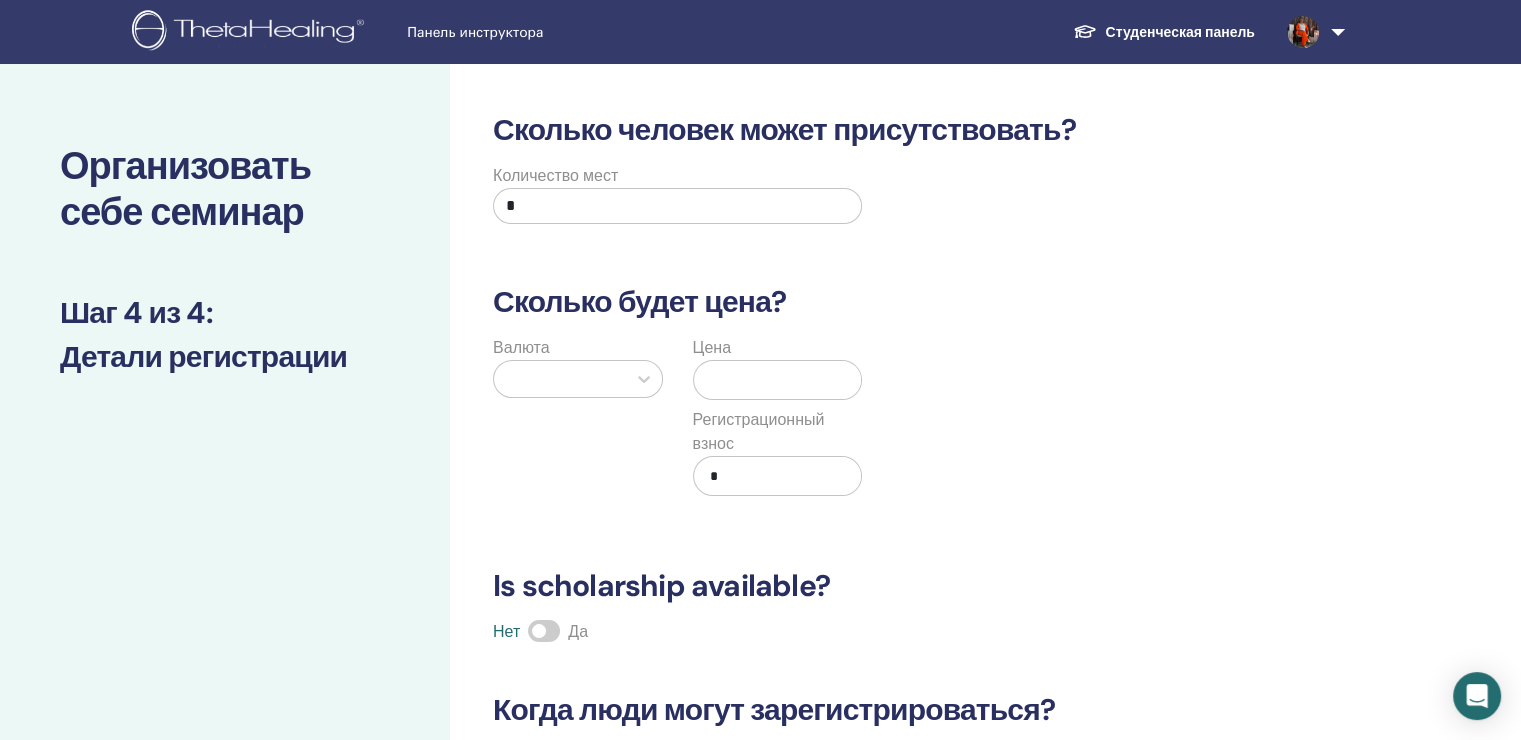 click on "*" at bounding box center (677, 206) 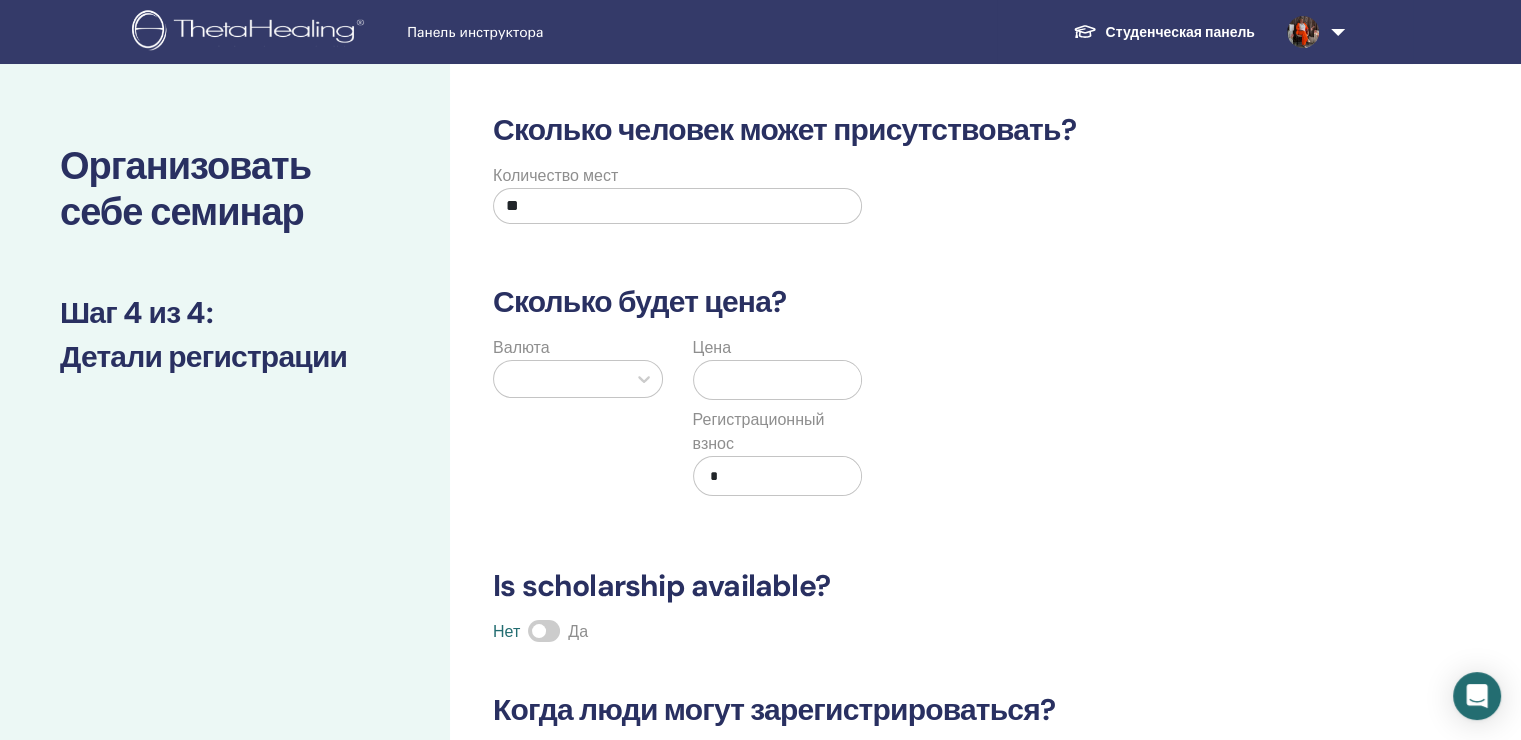 type on "*" 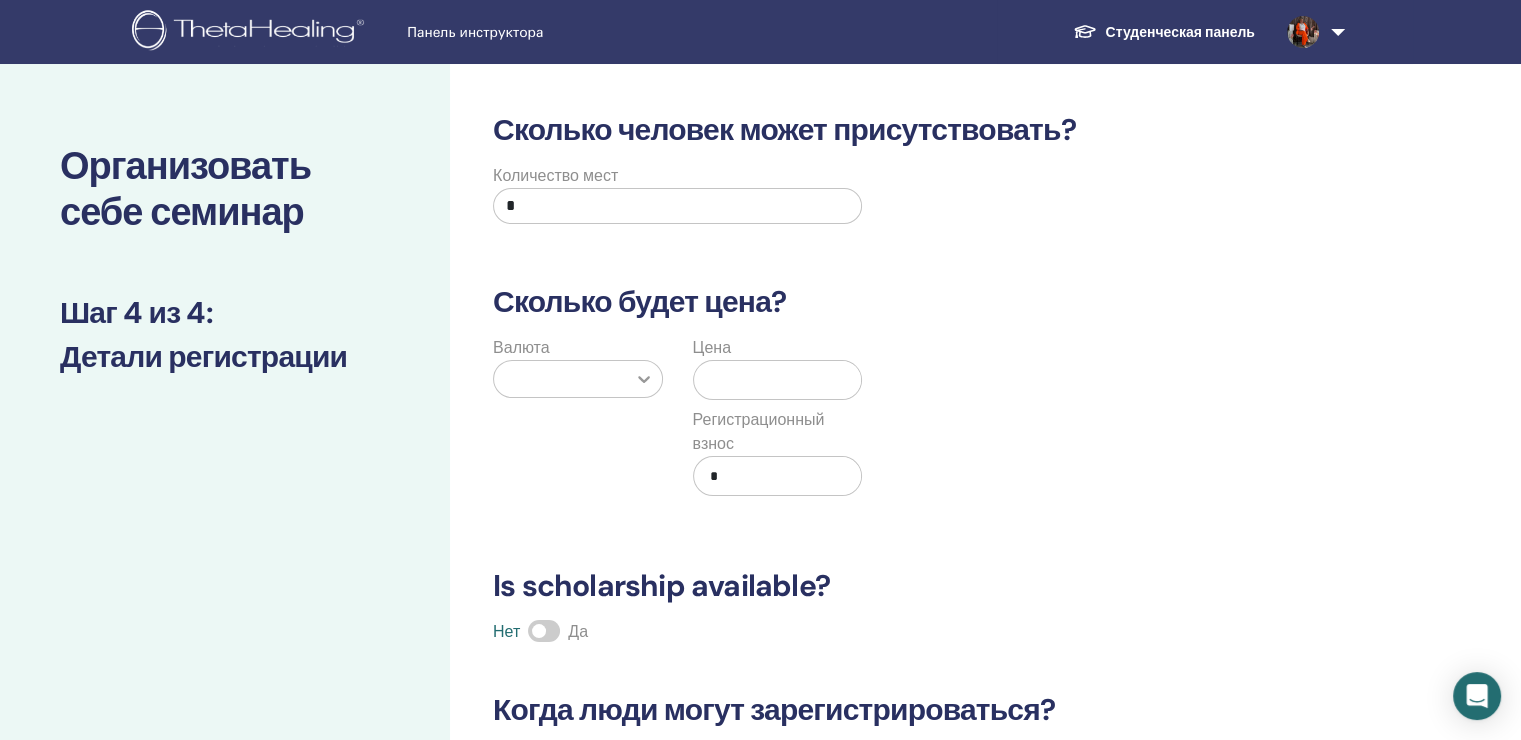 type on "*" 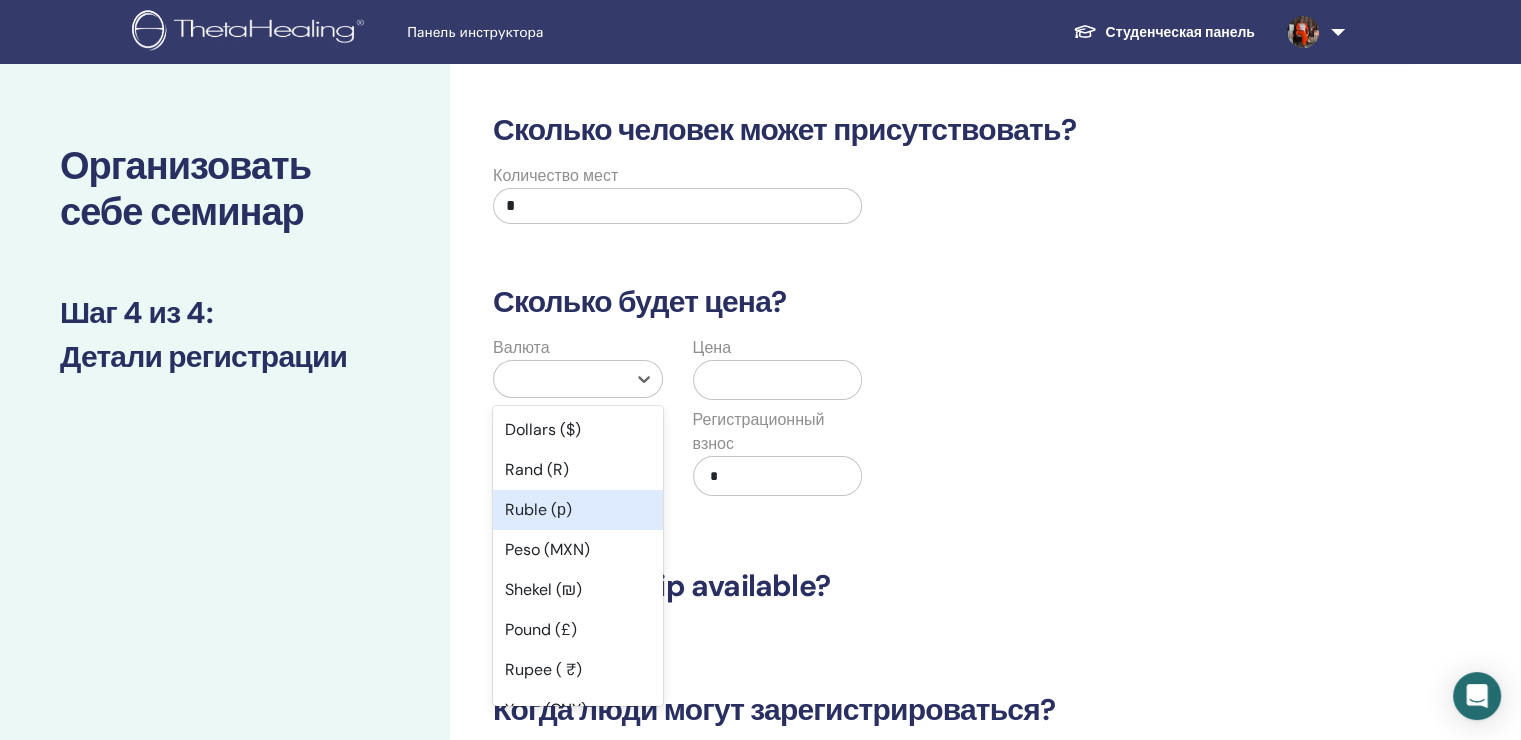 click on "Ruble (р)" at bounding box center (578, 510) 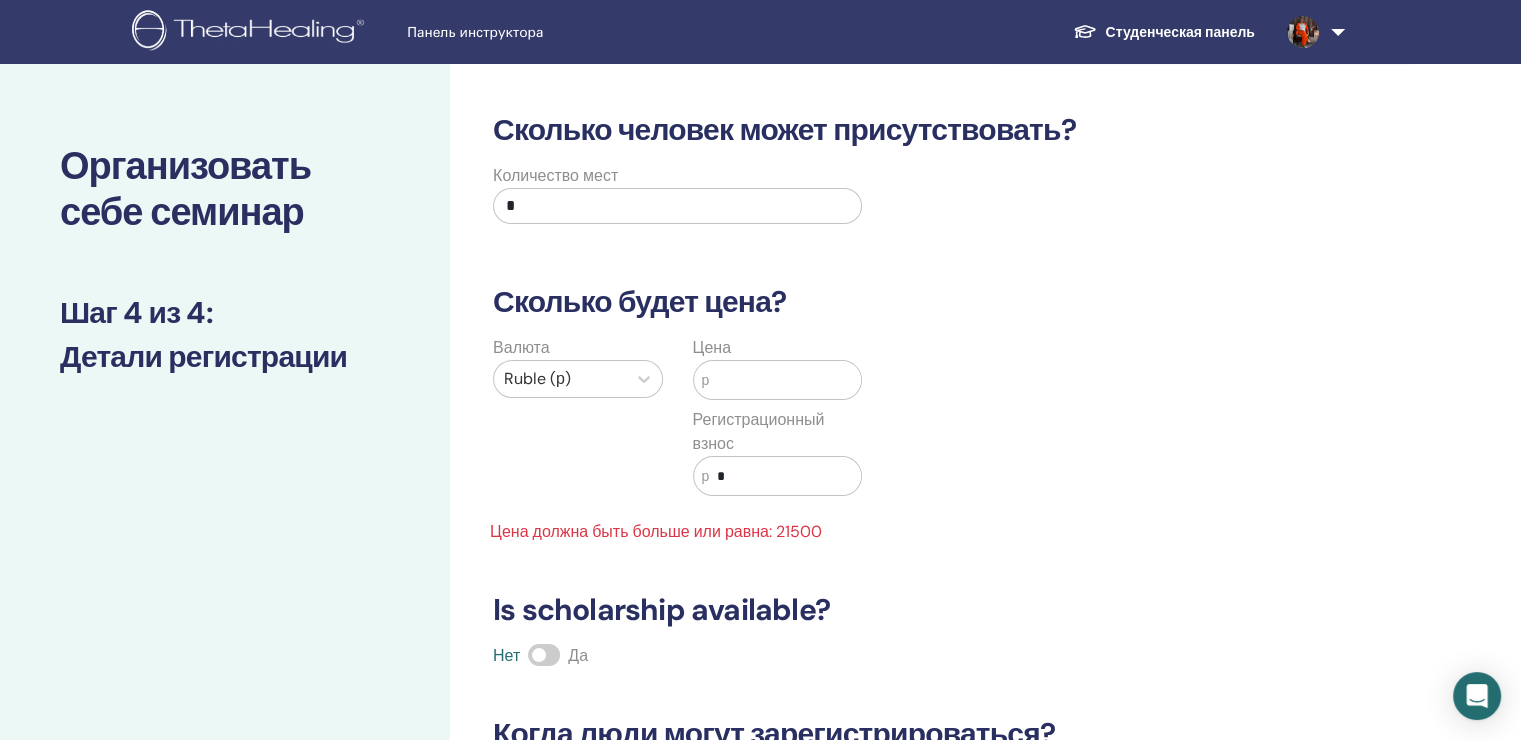 click at bounding box center (785, 380) 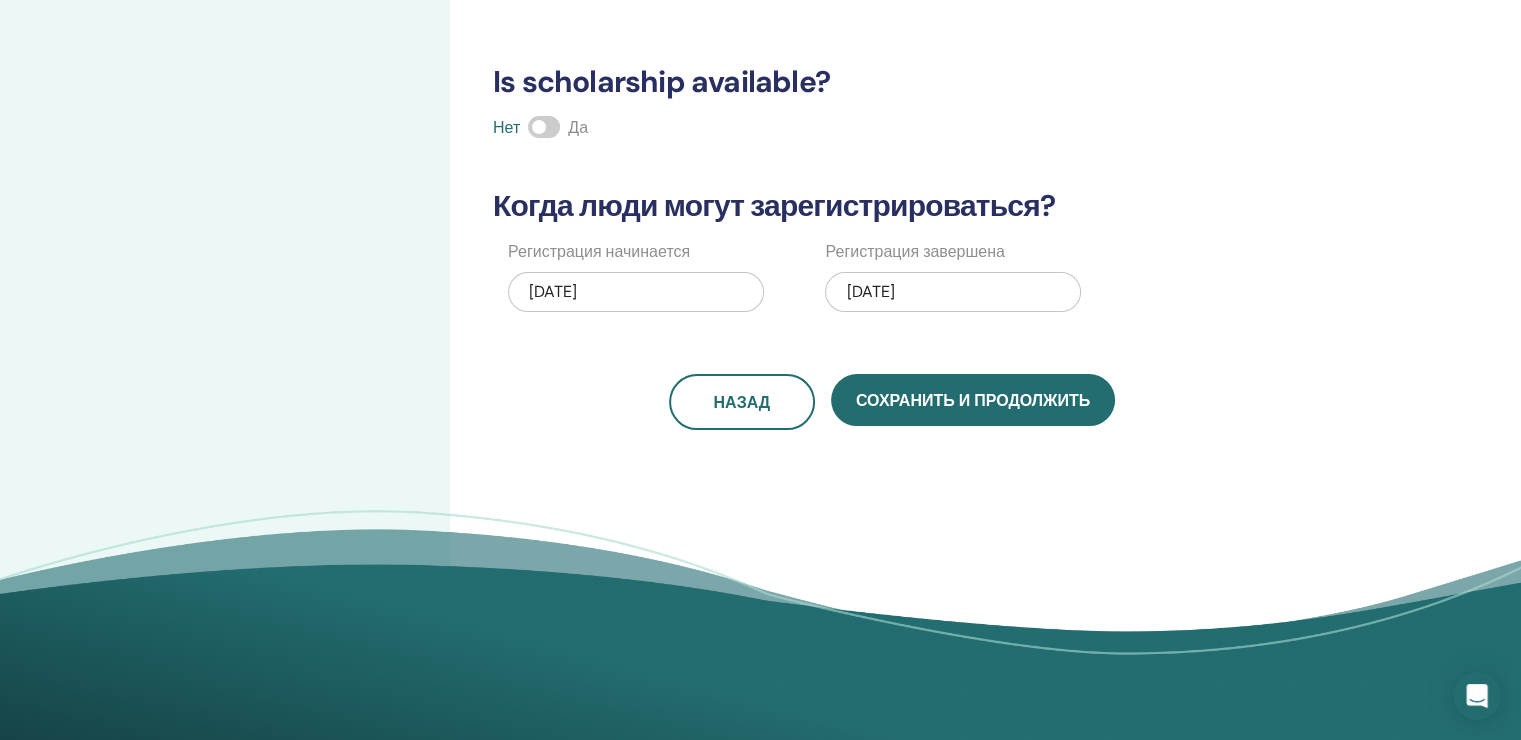 scroll, scrollTop: 600, scrollLeft: 0, axis: vertical 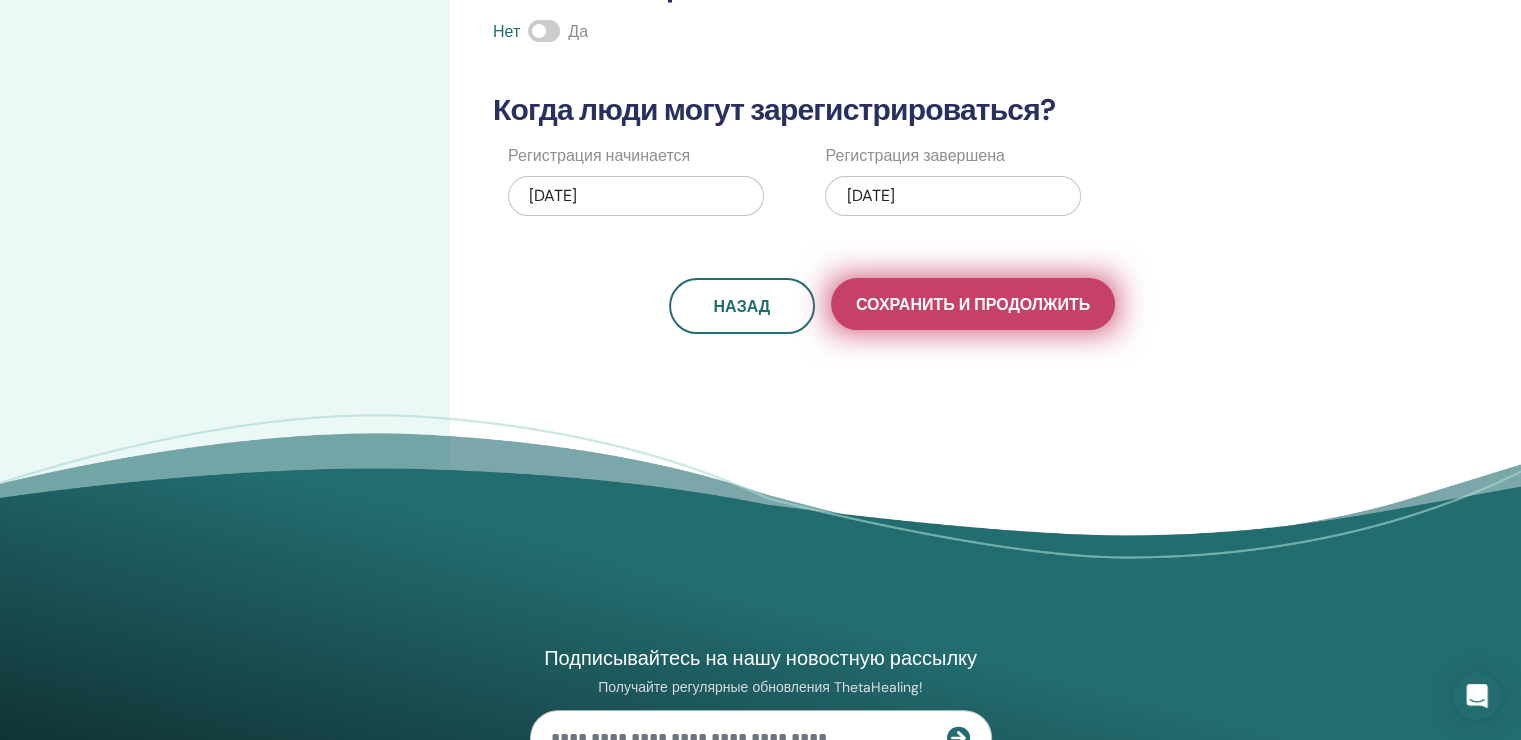 type on "*****" 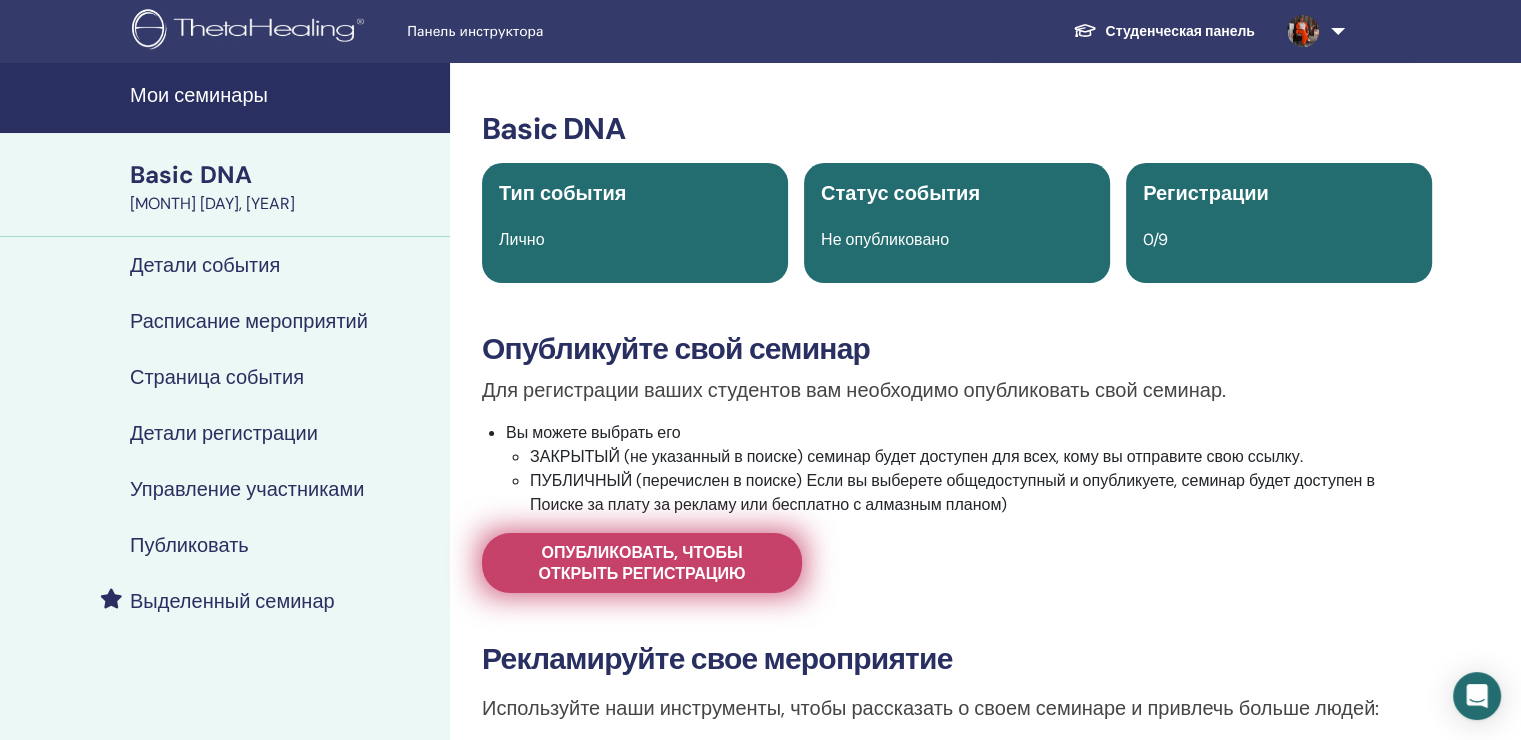 scroll, scrollTop: 0, scrollLeft: 0, axis: both 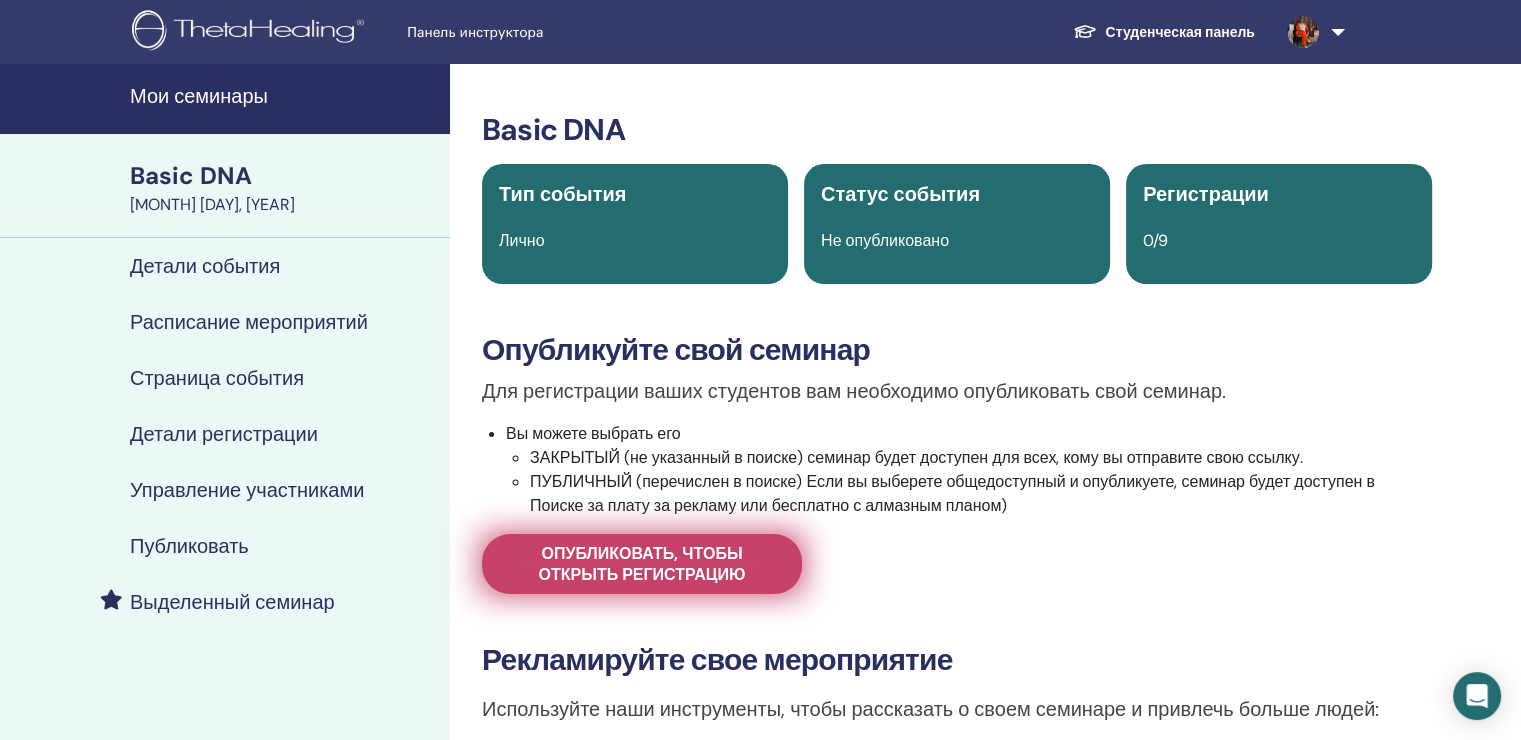 click on "Опубликовать, чтобы открыть регистрацию" at bounding box center (642, 564) 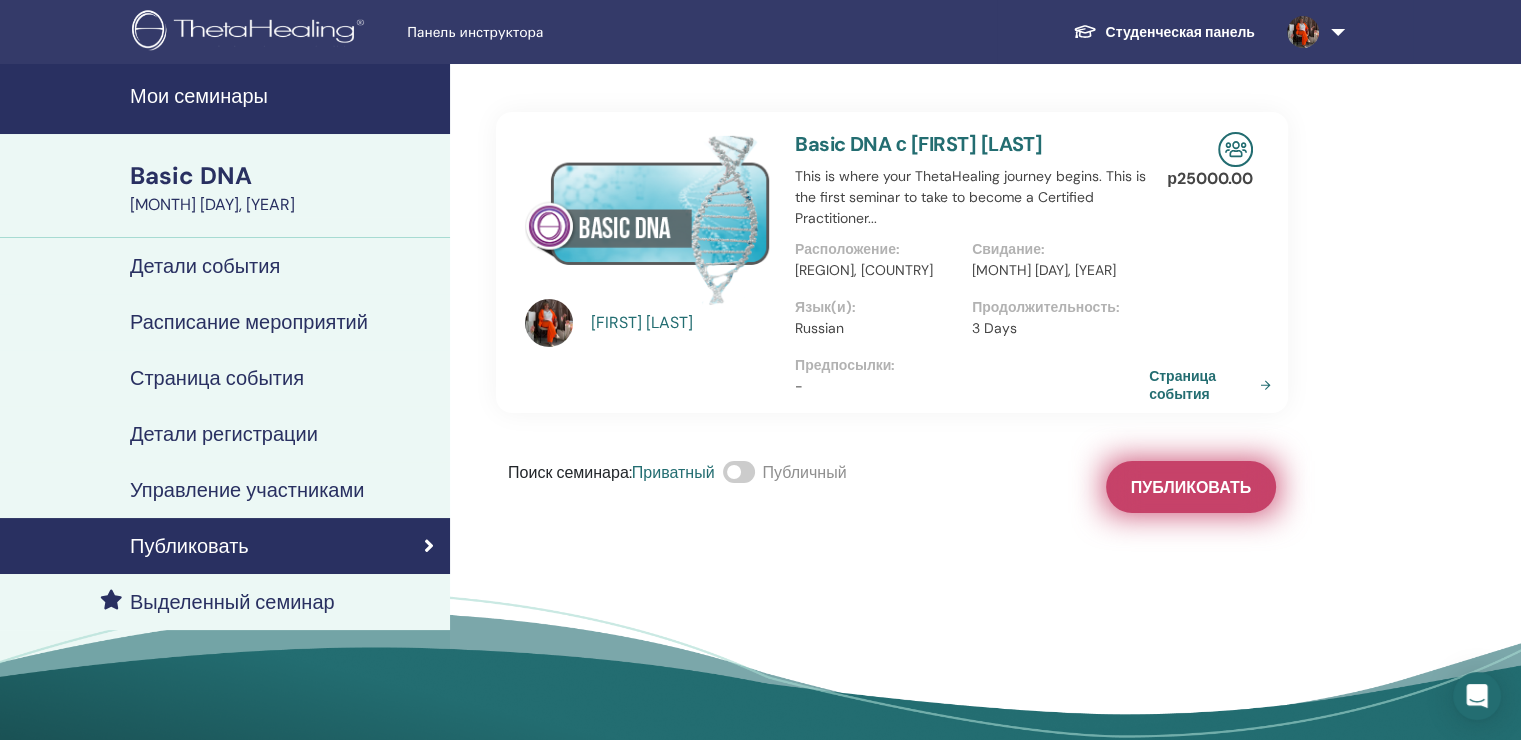 click on "Публиковать" at bounding box center [1191, 487] 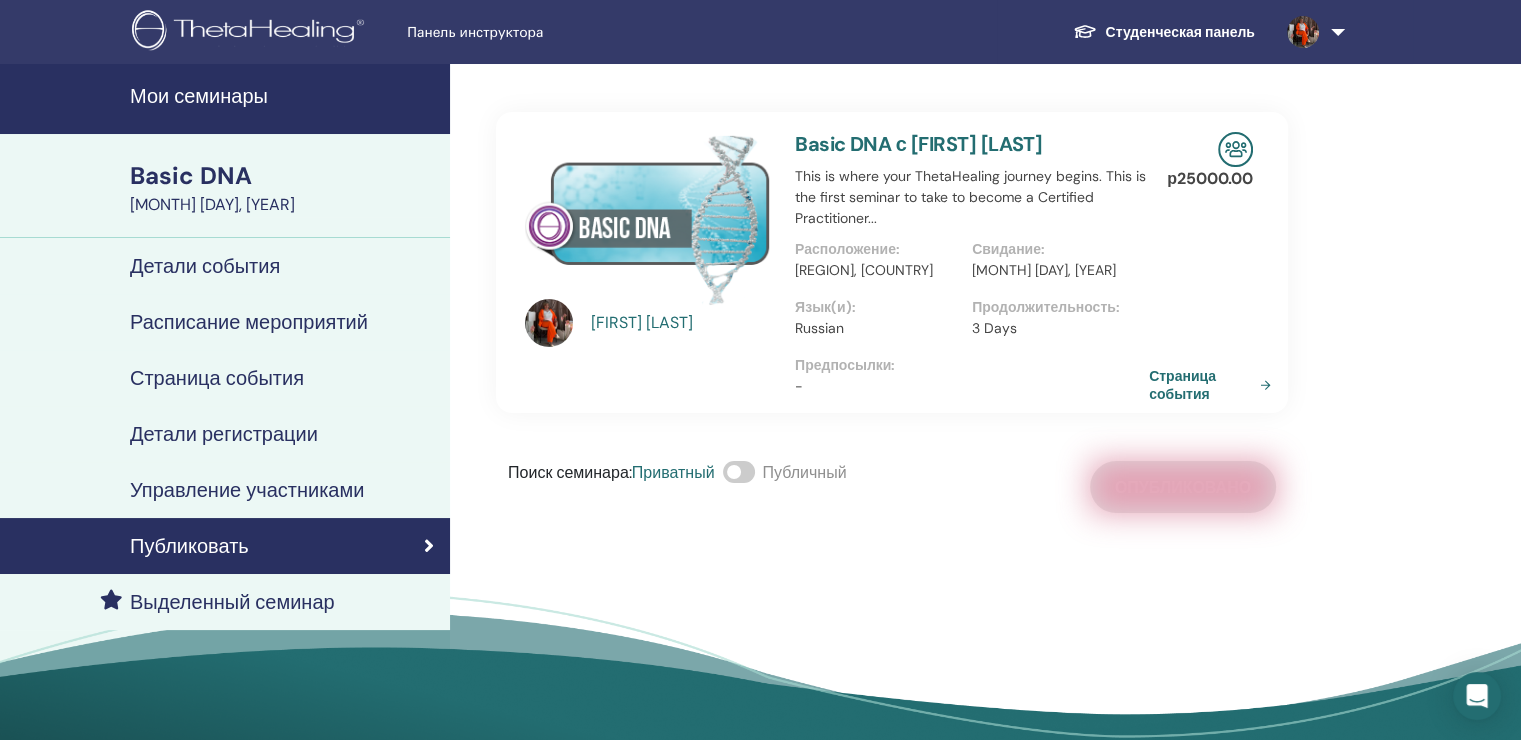 click at bounding box center [739, 472] 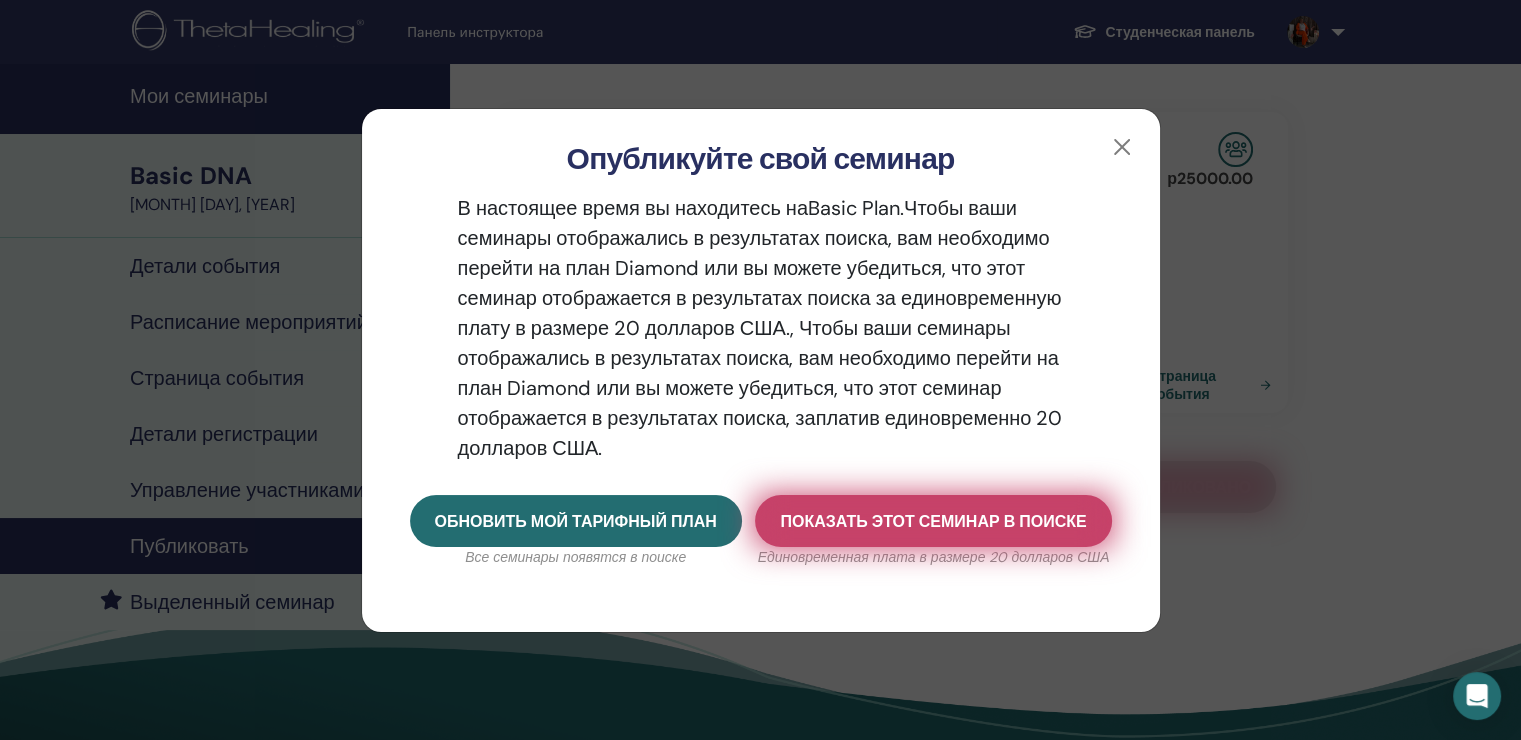 click on "Показать этот семинар в поиске" at bounding box center (933, 521) 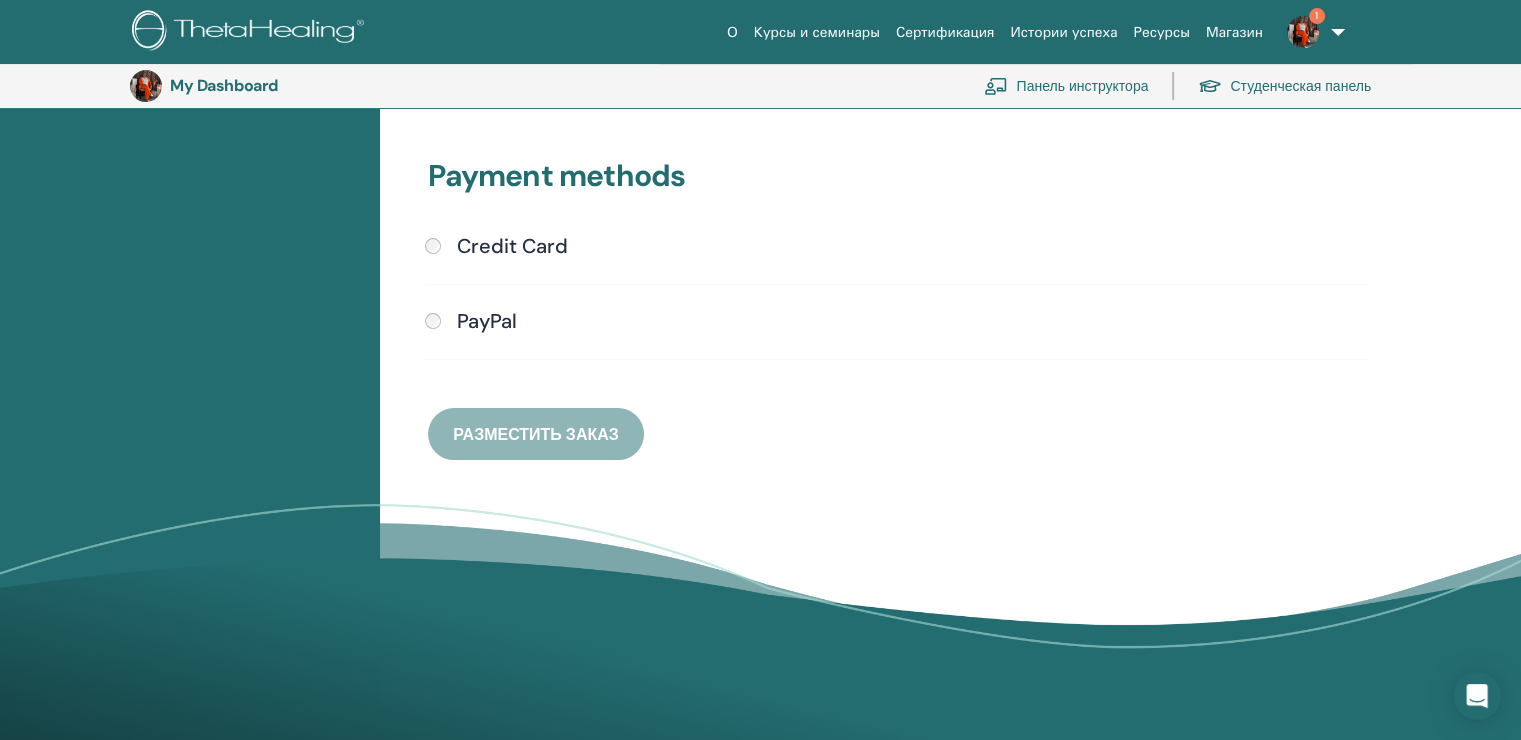 scroll, scrollTop: 394, scrollLeft: 0, axis: vertical 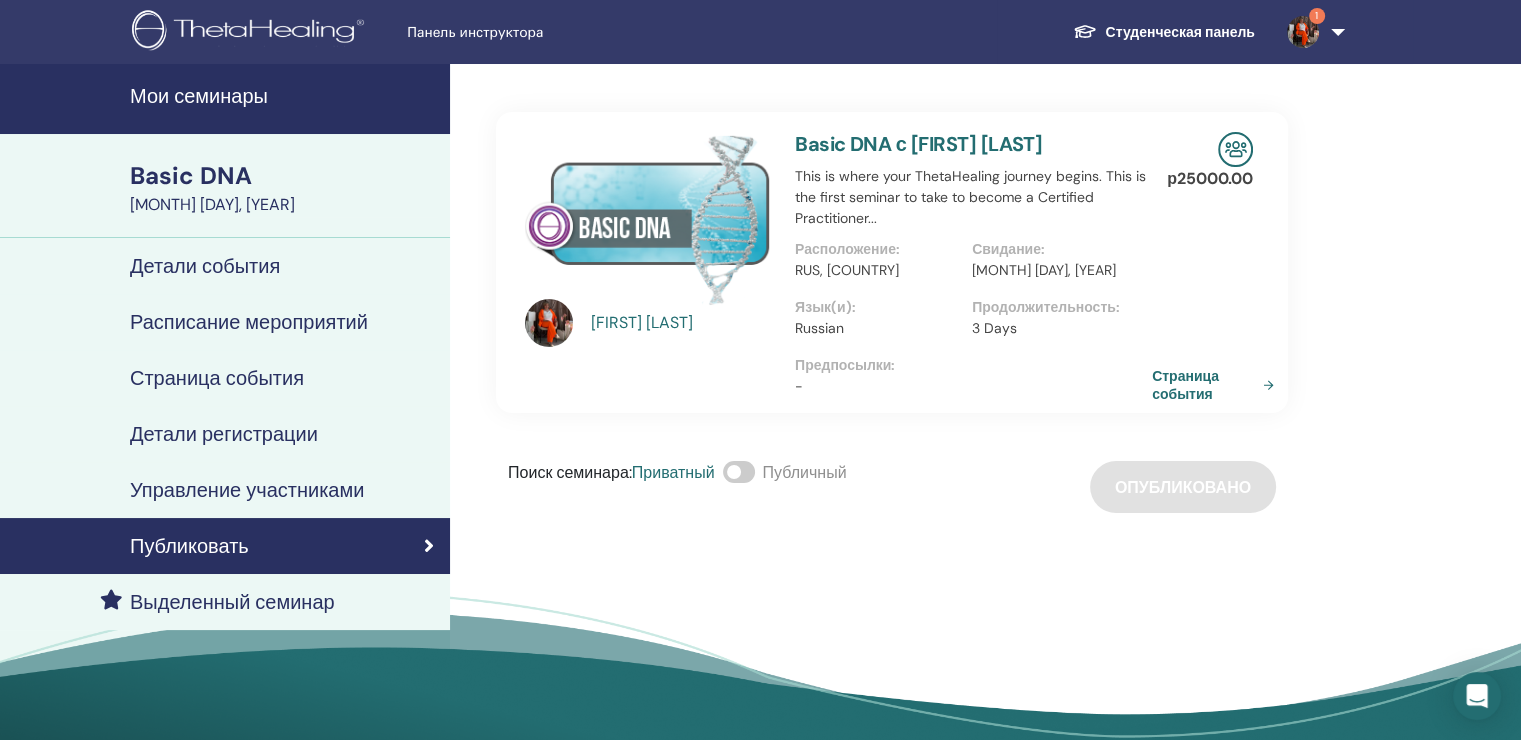 click on "Страница события" at bounding box center [1217, 385] 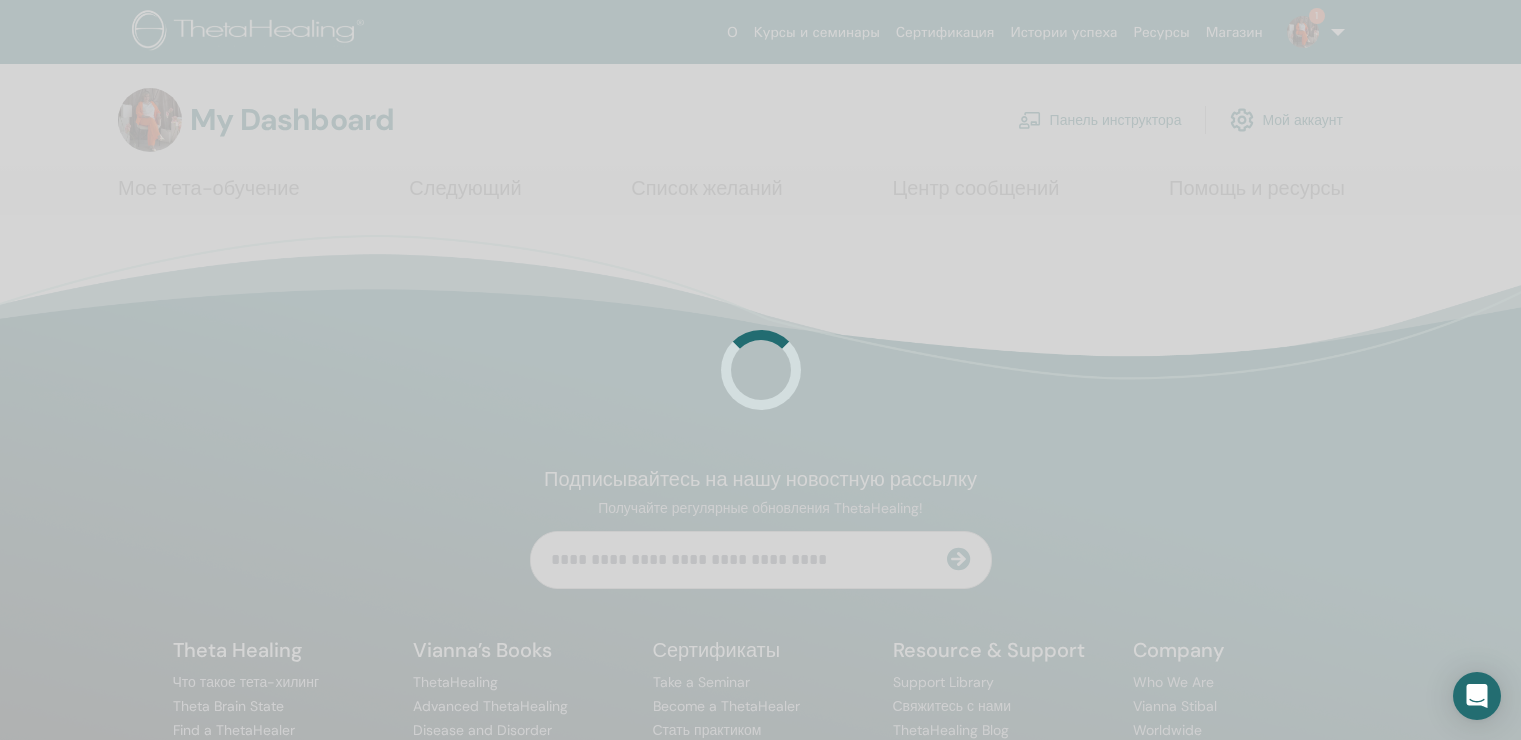 scroll, scrollTop: 0, scrollLeft: 0, axis: both 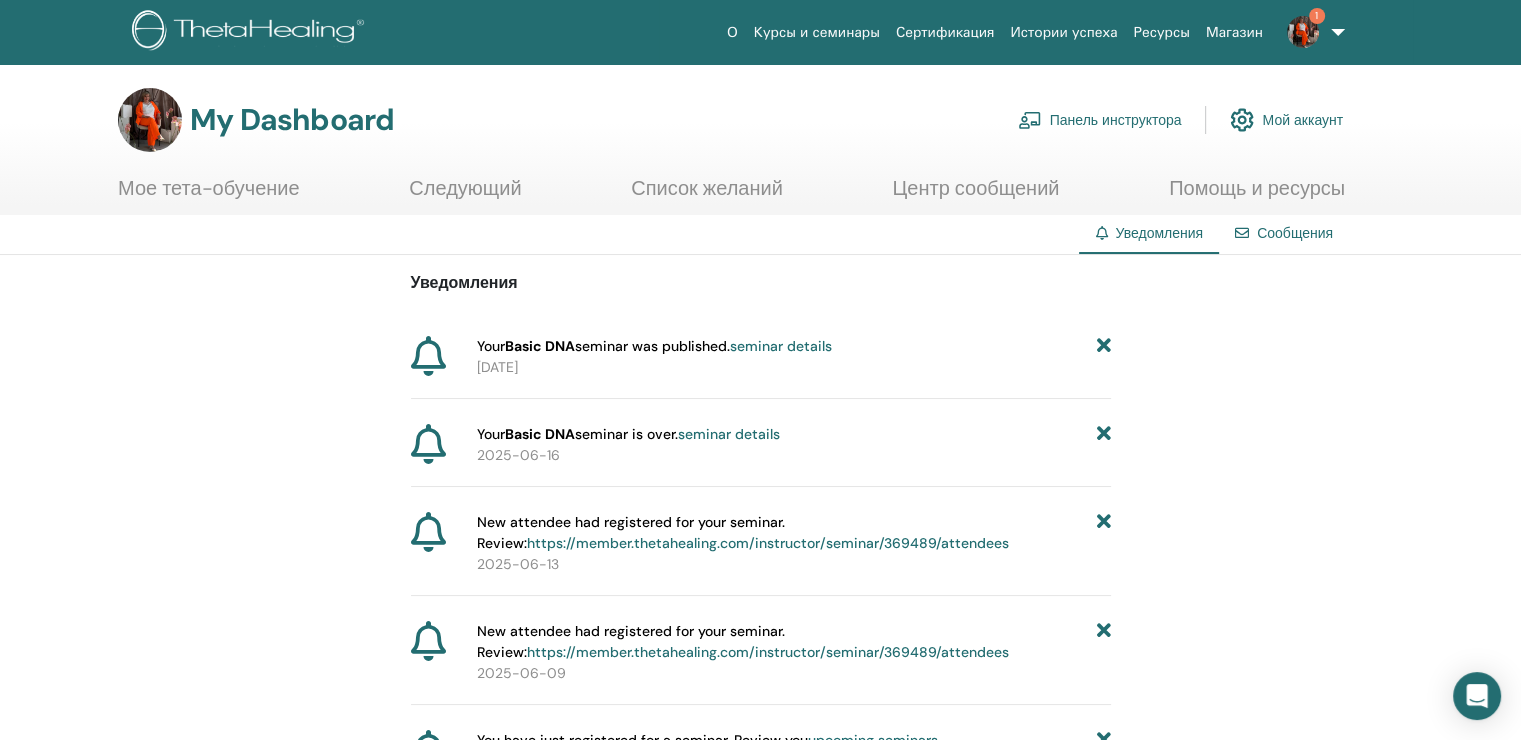 click on "seminar details" at bounding box center [729, 434] 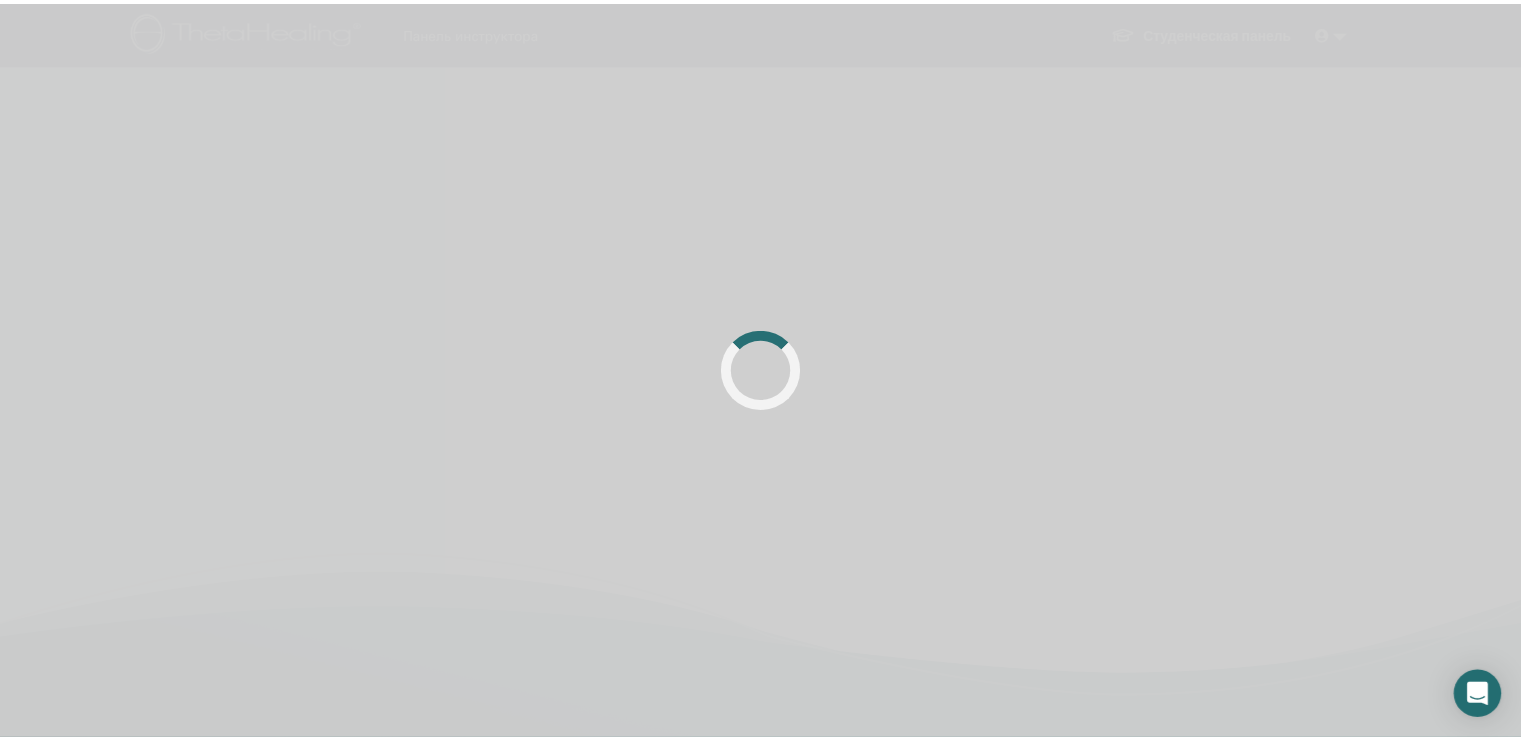 scroll, scrollTop: 0, scrollLeft: 0, axis: both 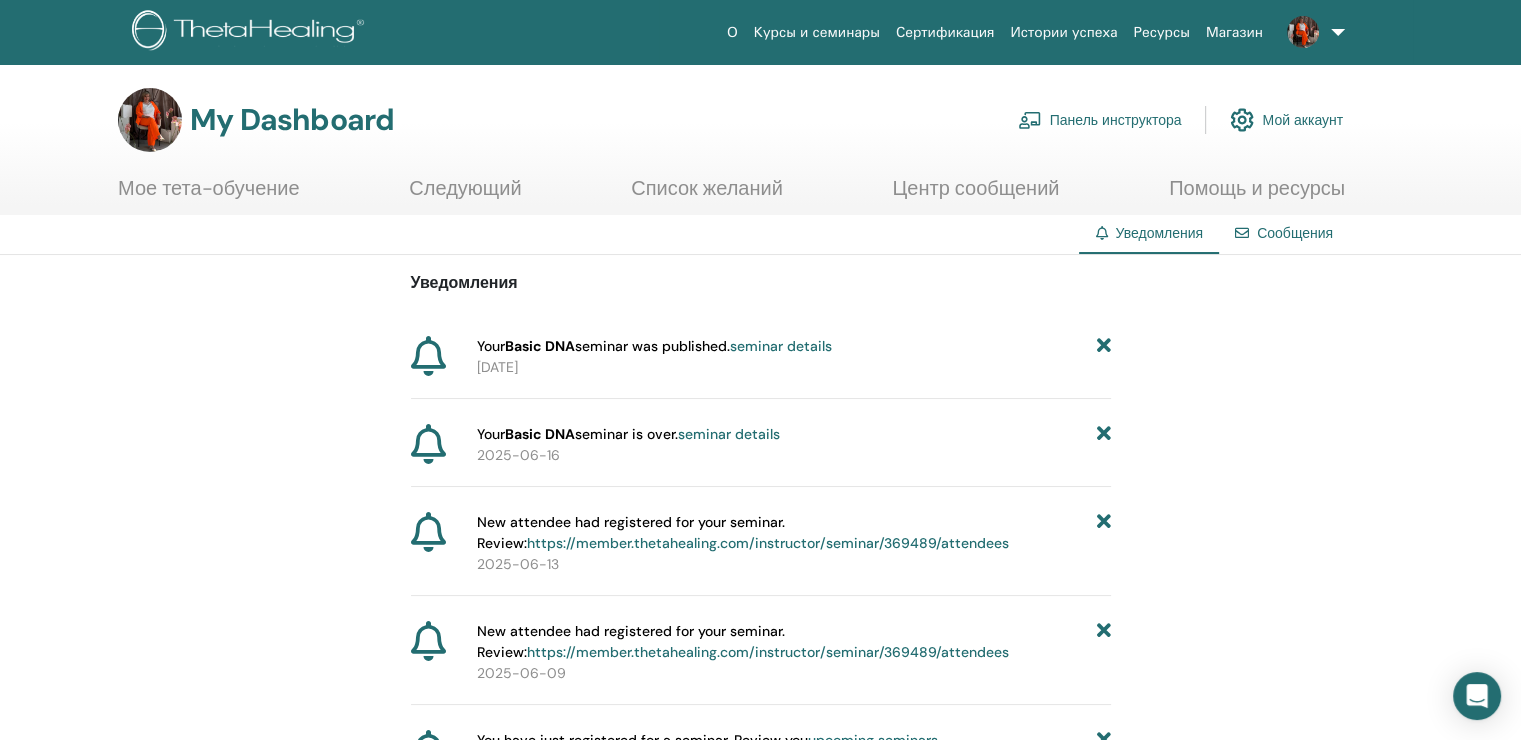click on "https://member.thetahealing.com/instructor/seminar/369489/attendees" at bounding box center (768, 543) 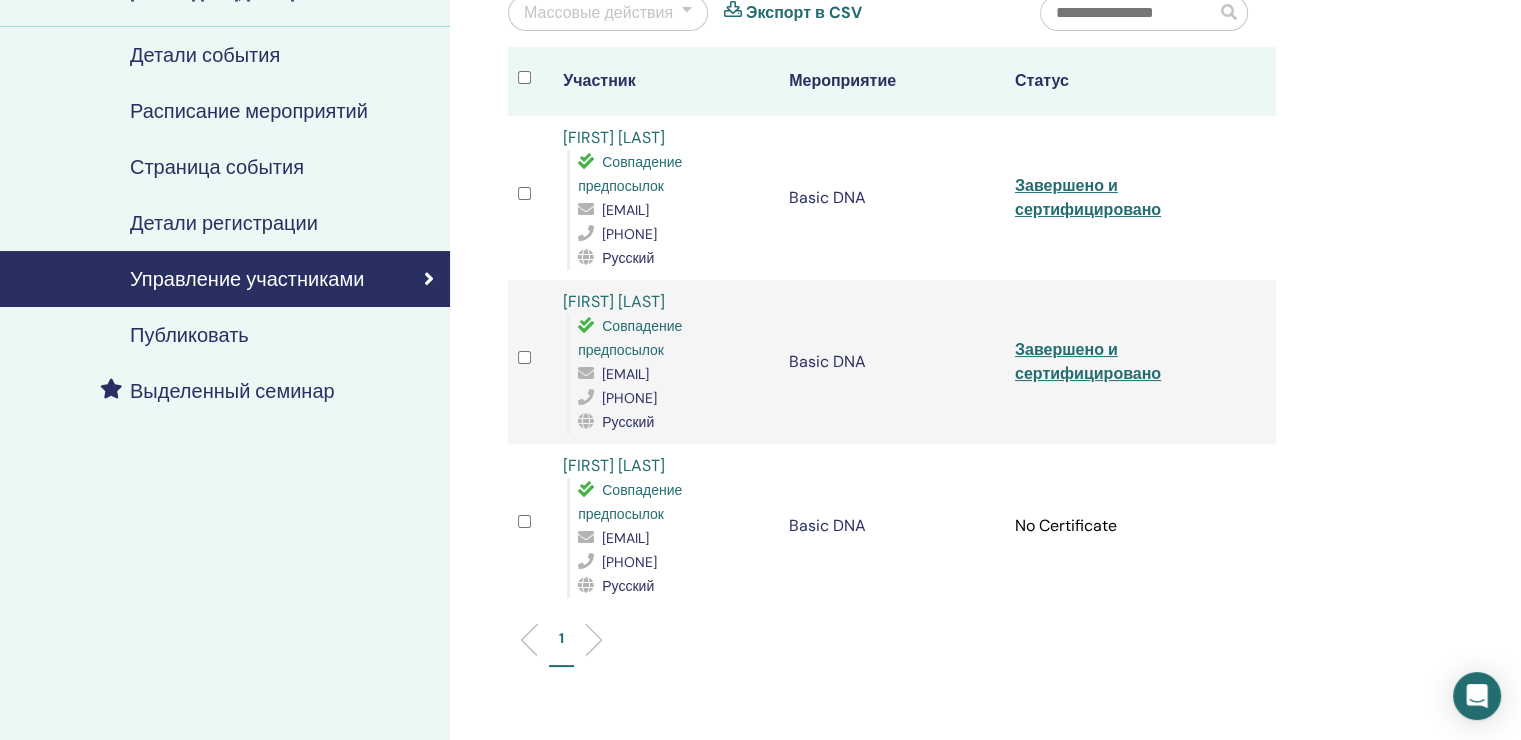 scroll, scrollTop: 100, scrollLeft: 0, axis: vertical 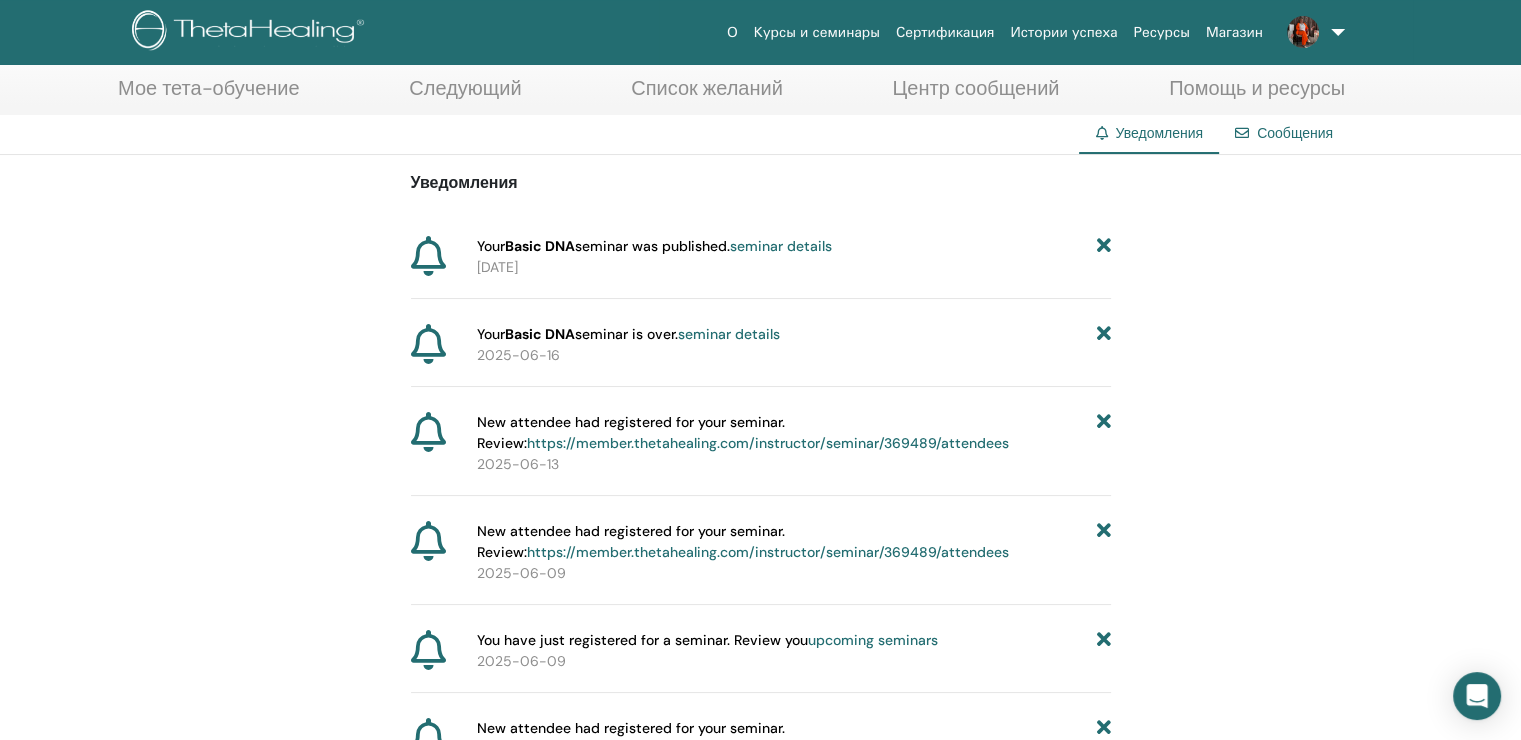 click on "upcoming seminars" at bounding box center [873, 640] 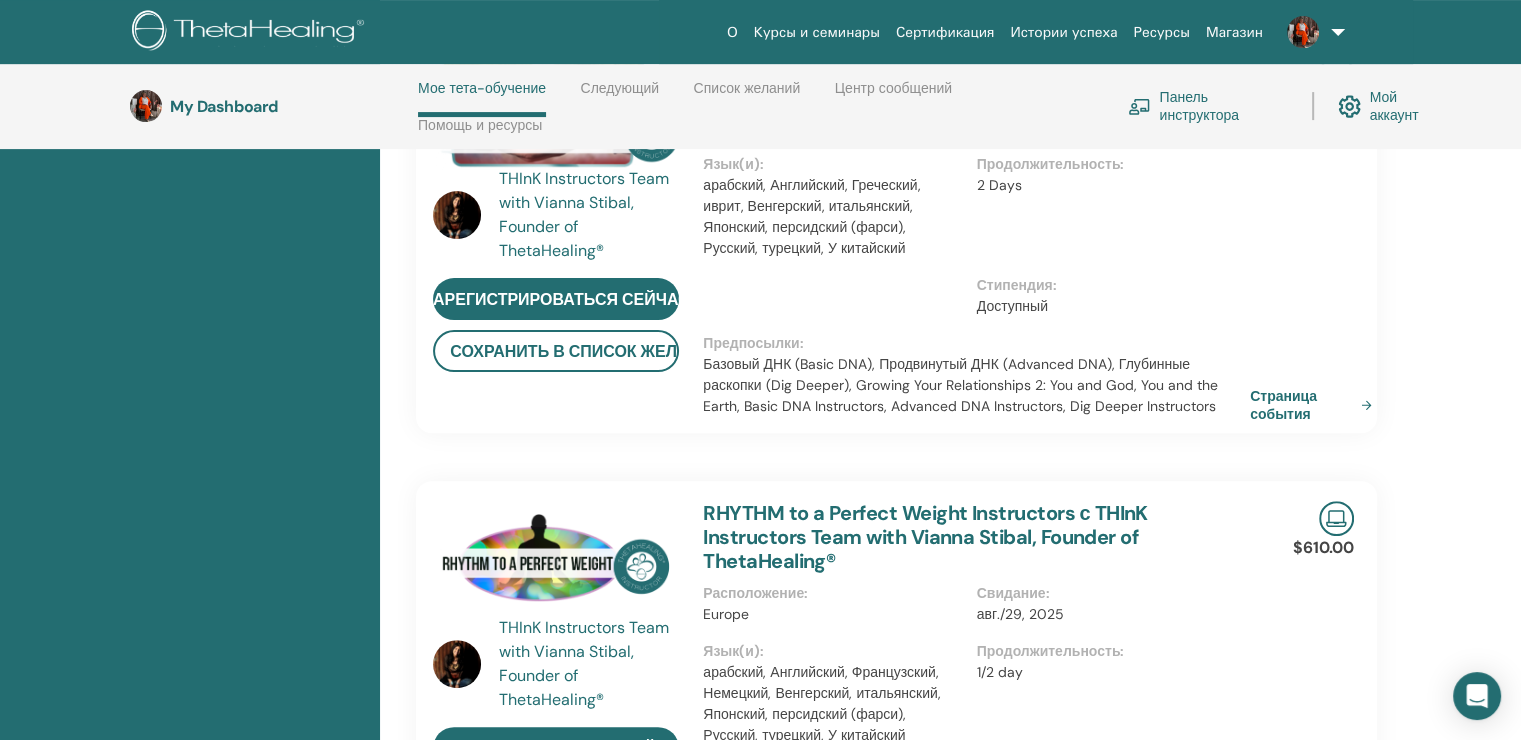 scroll, scrollTop: 484, scrollLeft: 0, axis: vertical 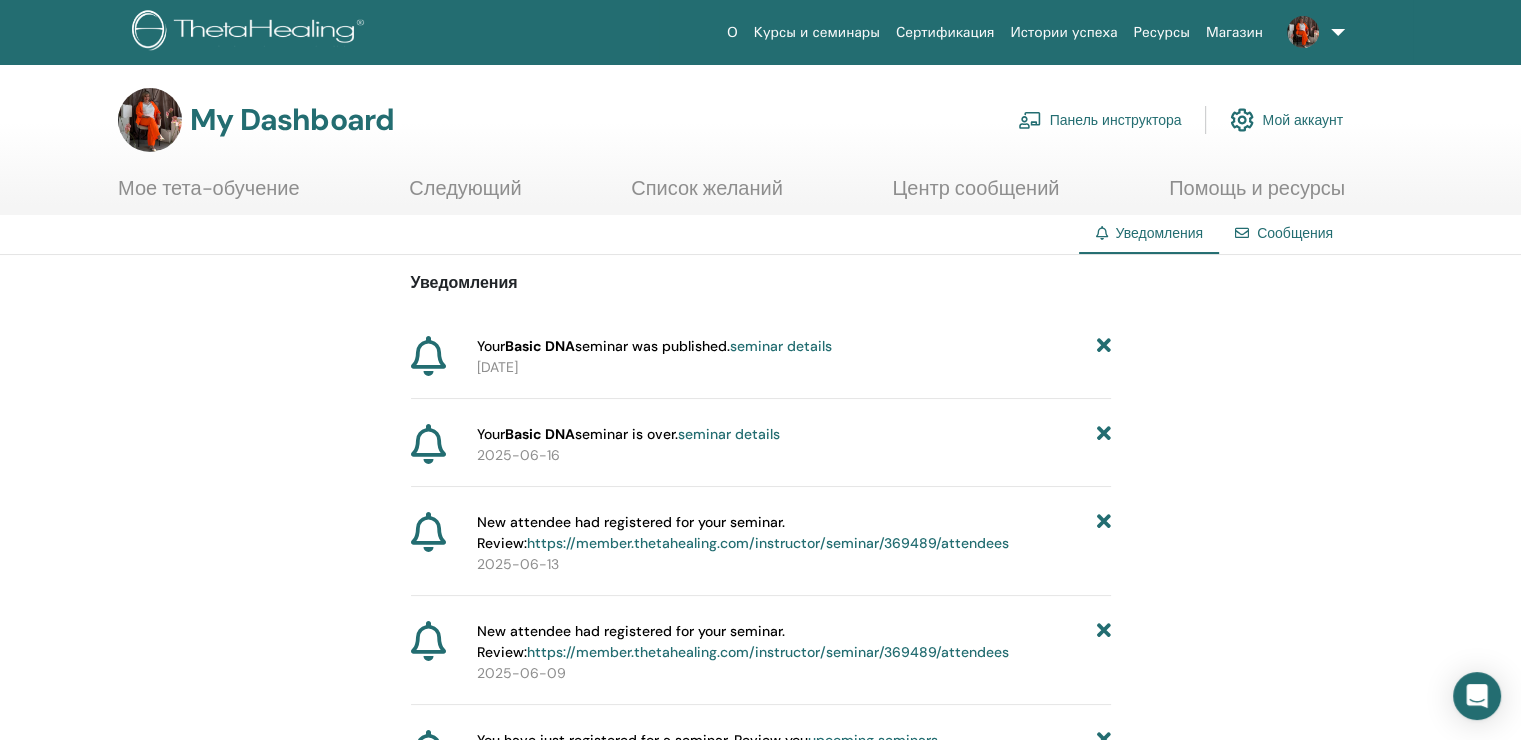 click on "Сообщения" at bounding box center (1295, 233) 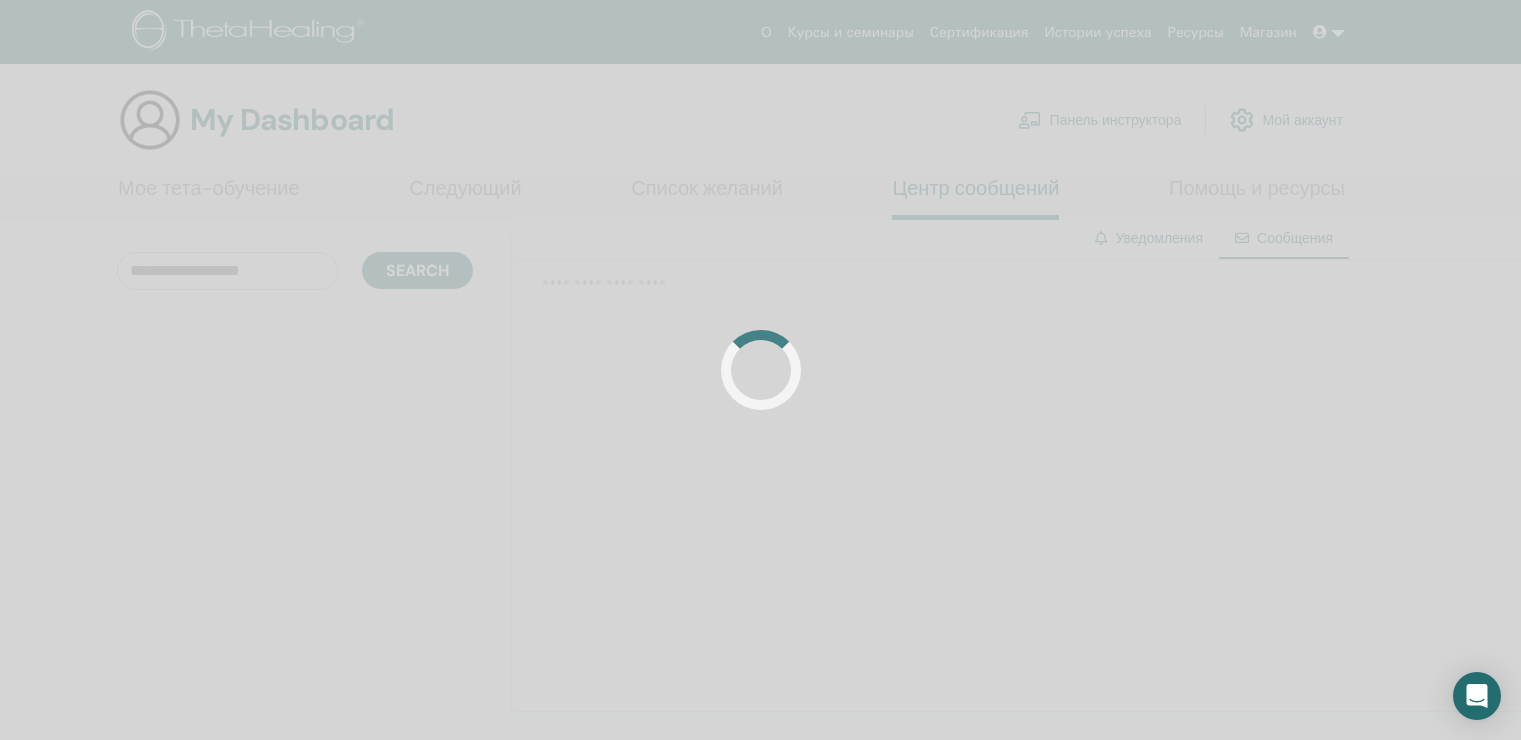 scroll, scrollTop: 0, scrollLeft: 0, axis: both 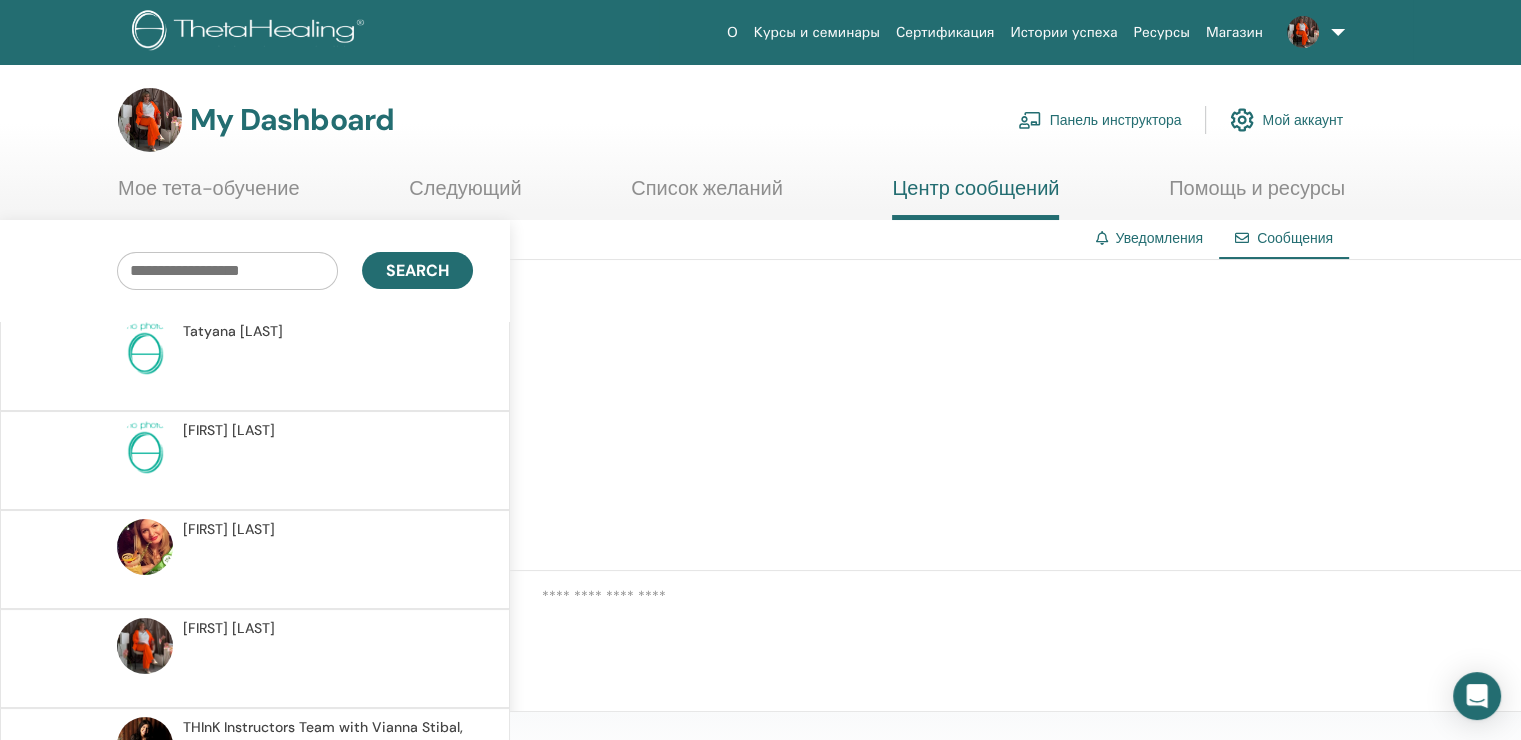 click on "Уведомления" at bounding box center (1159, 238) 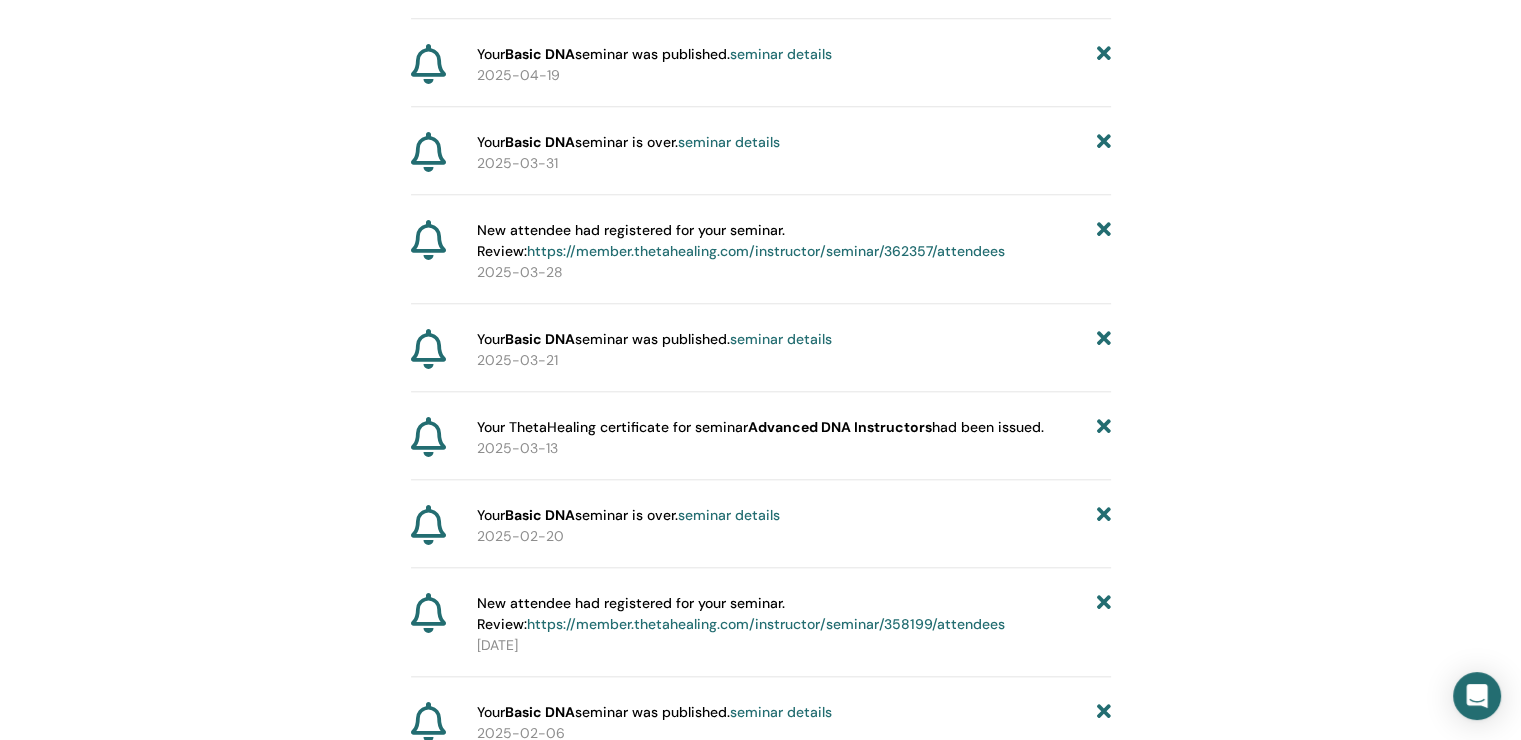 scroll, scrollTop: 1980, scrollLeft: 0, axis: vertical 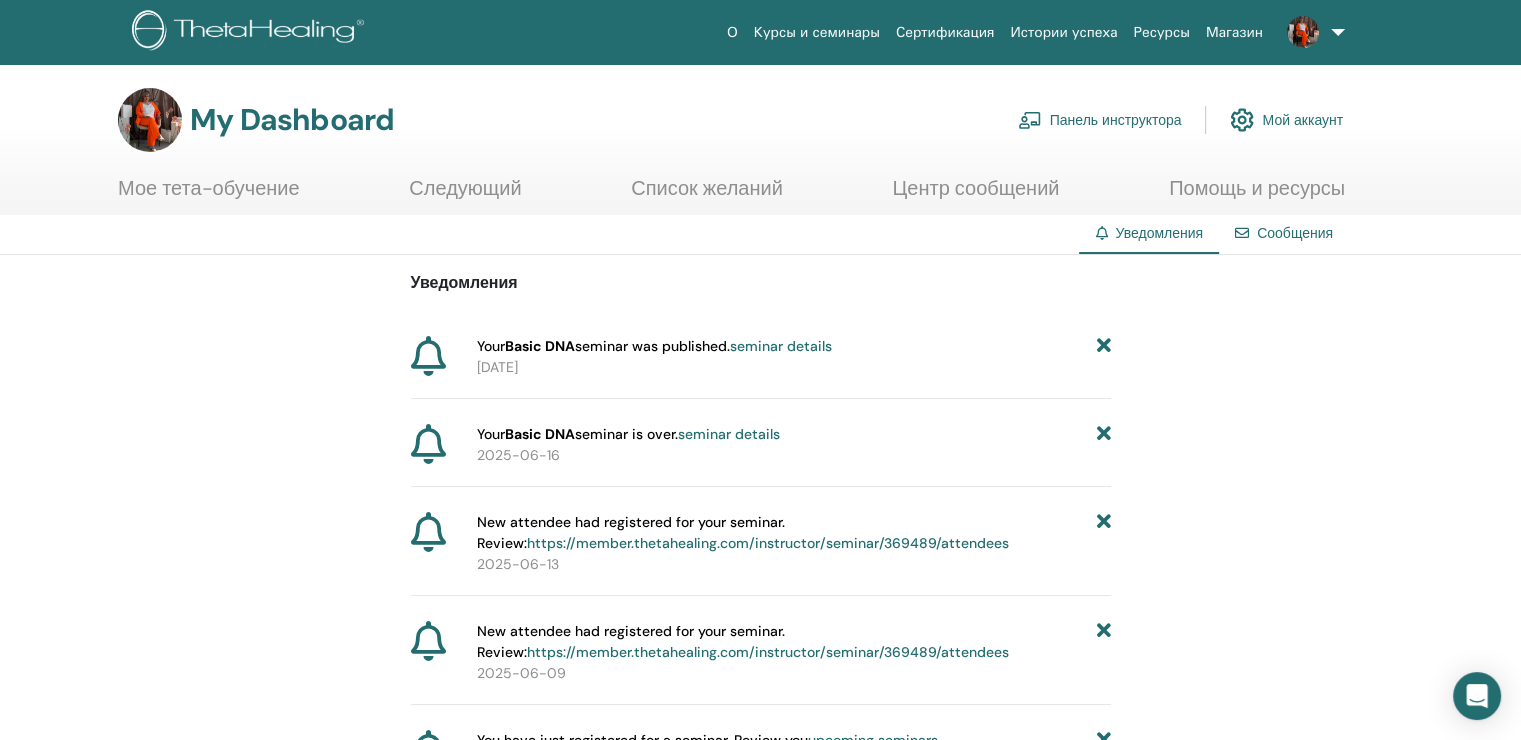 click on "Центр сообщений" at bounding box center (975, 195) 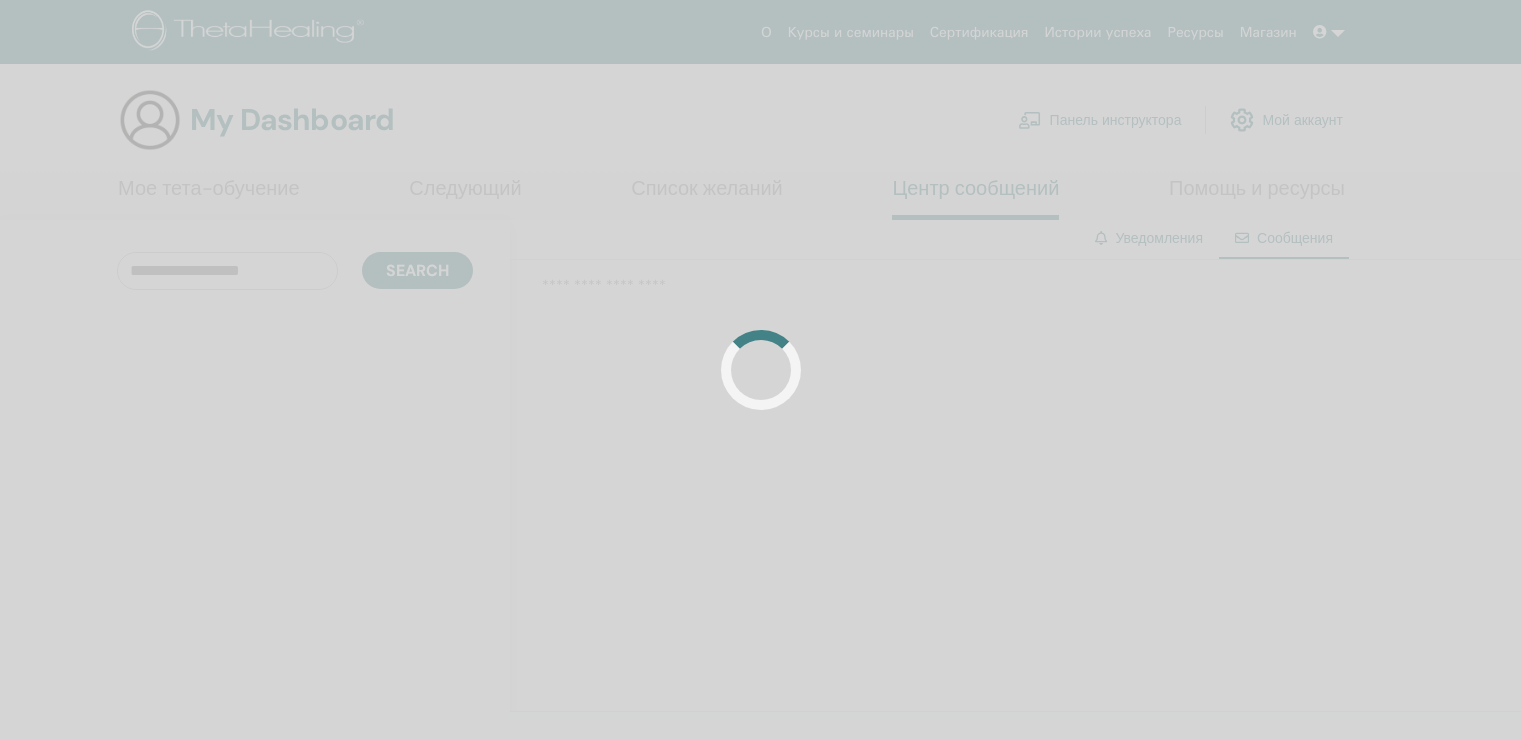 scroll, scrollTop: 0, scrollLeft: 0, axis: both 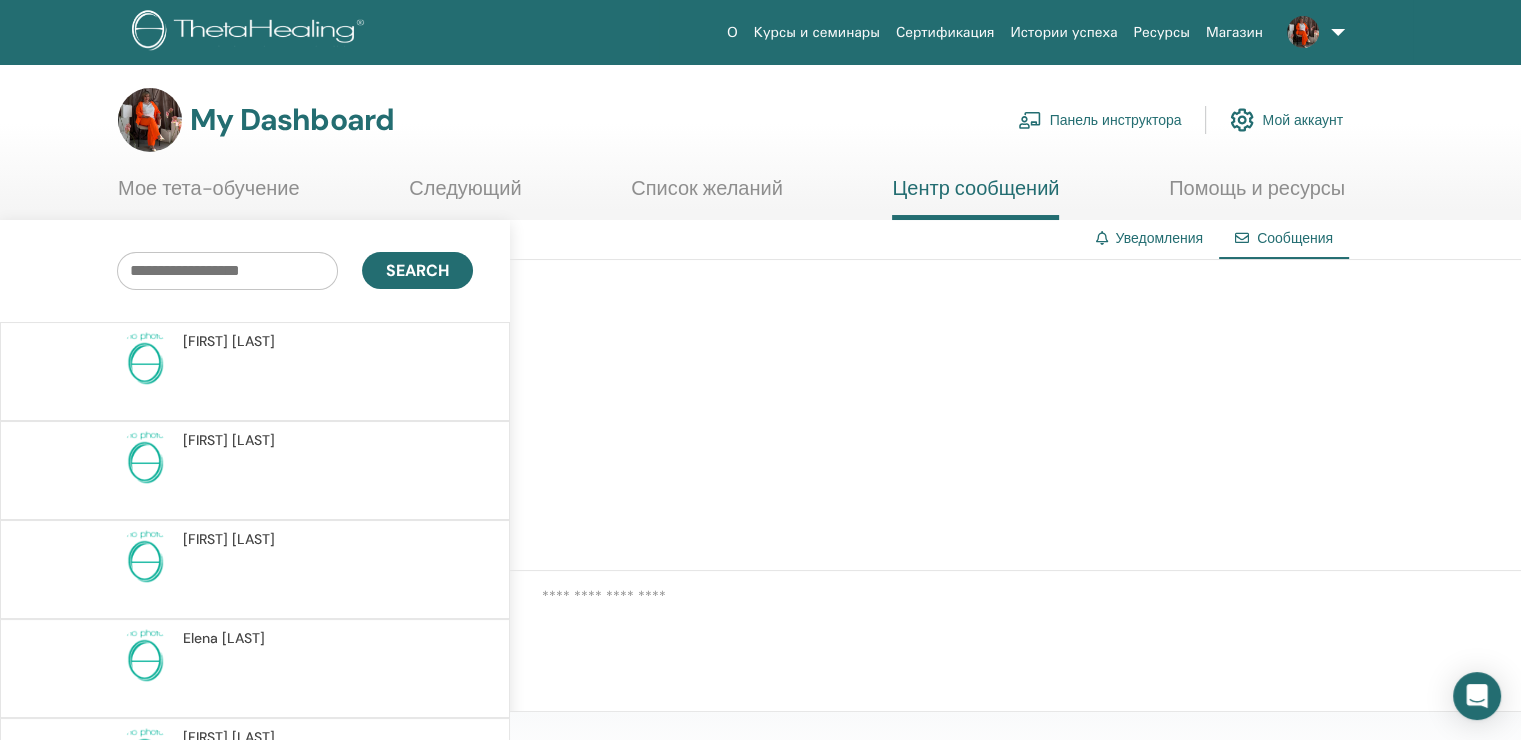 click on "Мое тета-обучение" at bounding box center [209, 195] 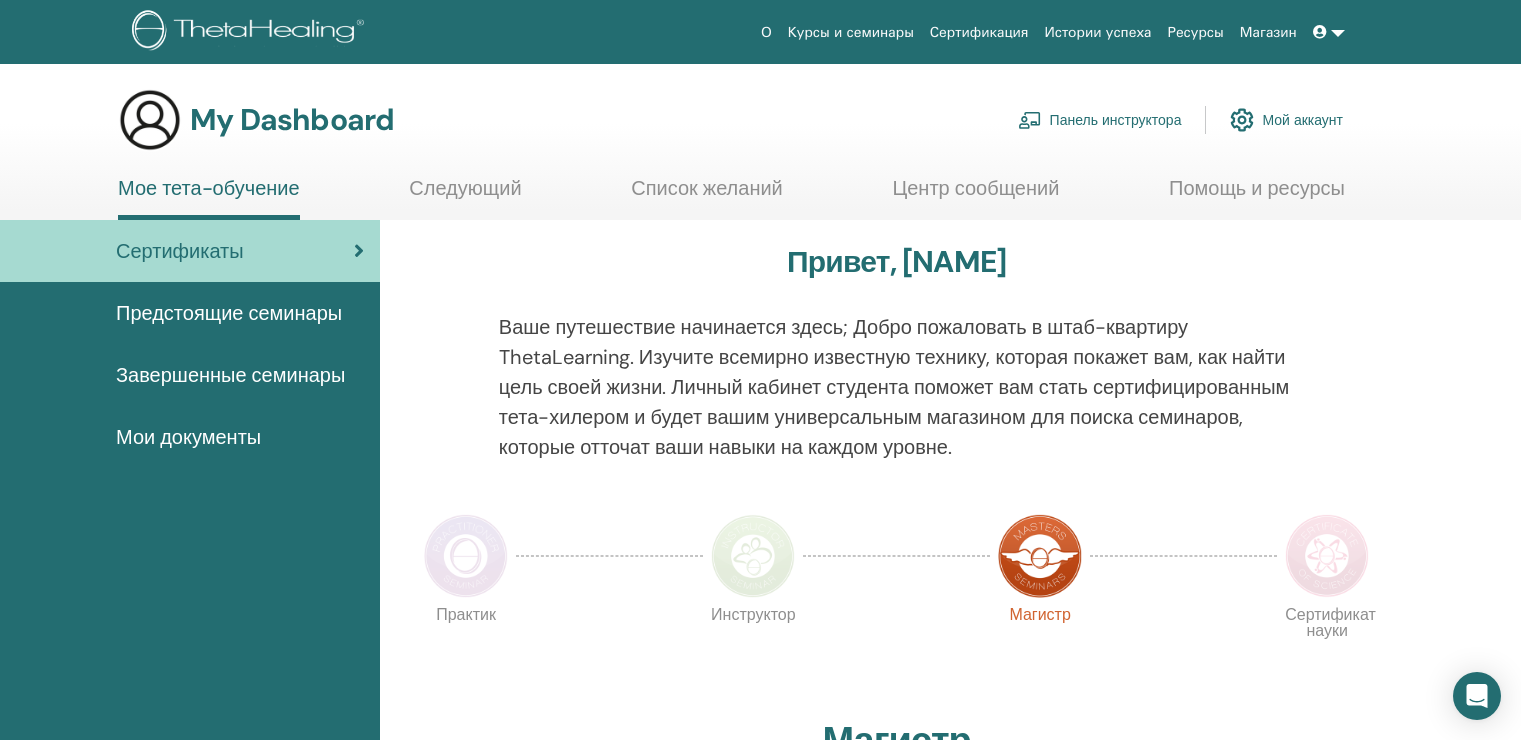 scroll, scrollTop: 0, scrollLeft: 0, axis: both 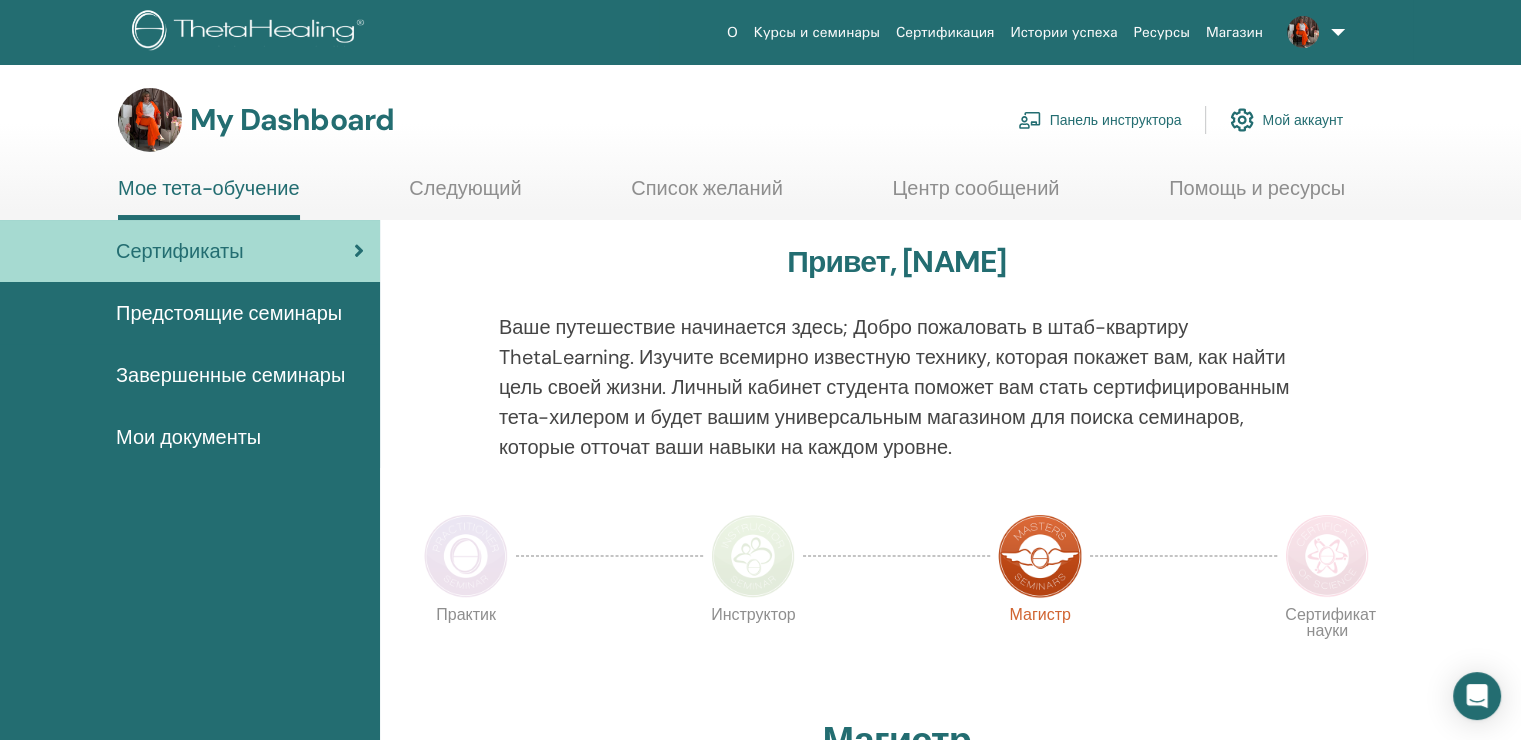 click at bounding box center (1350, 399) 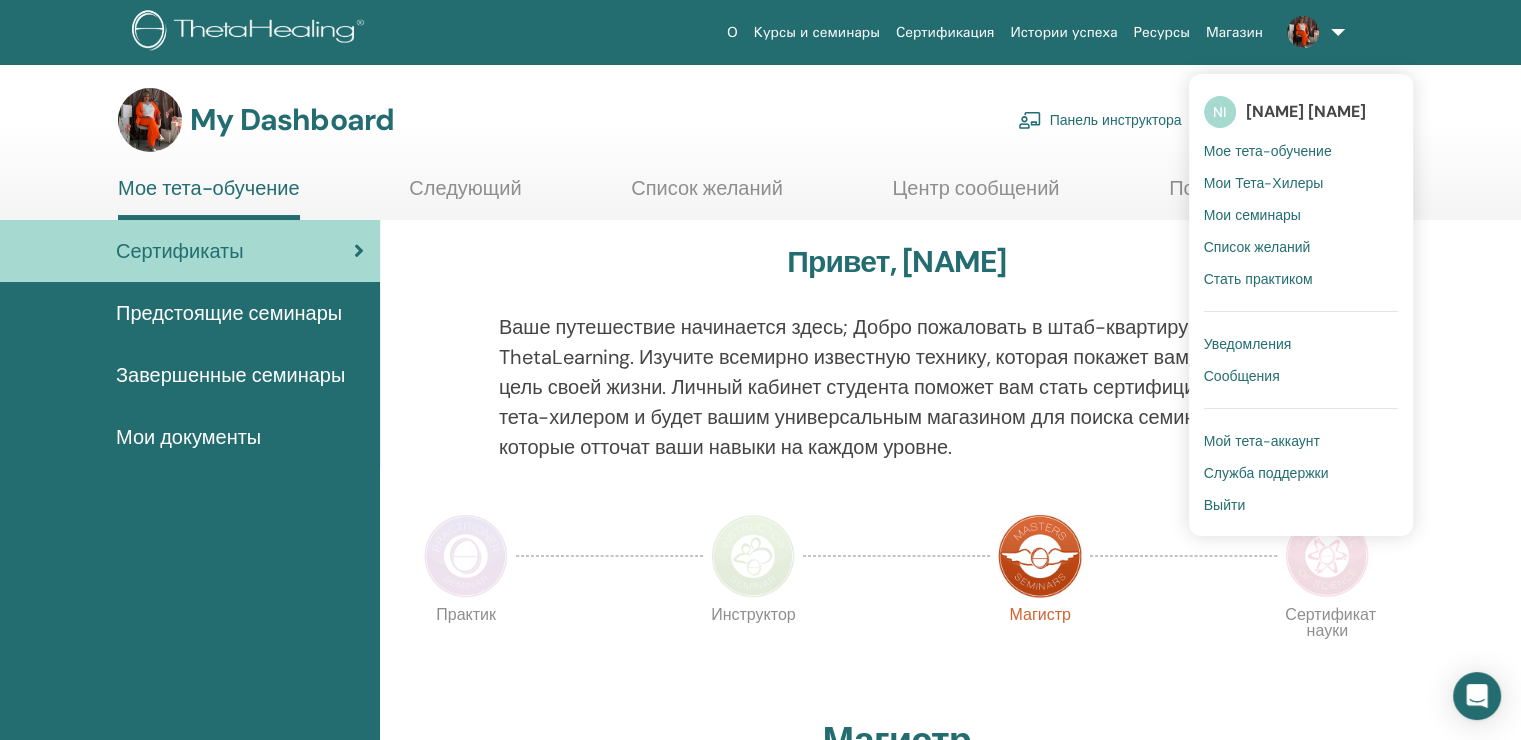 click on "Служба поддержки" at bounding box center (1266, 473) 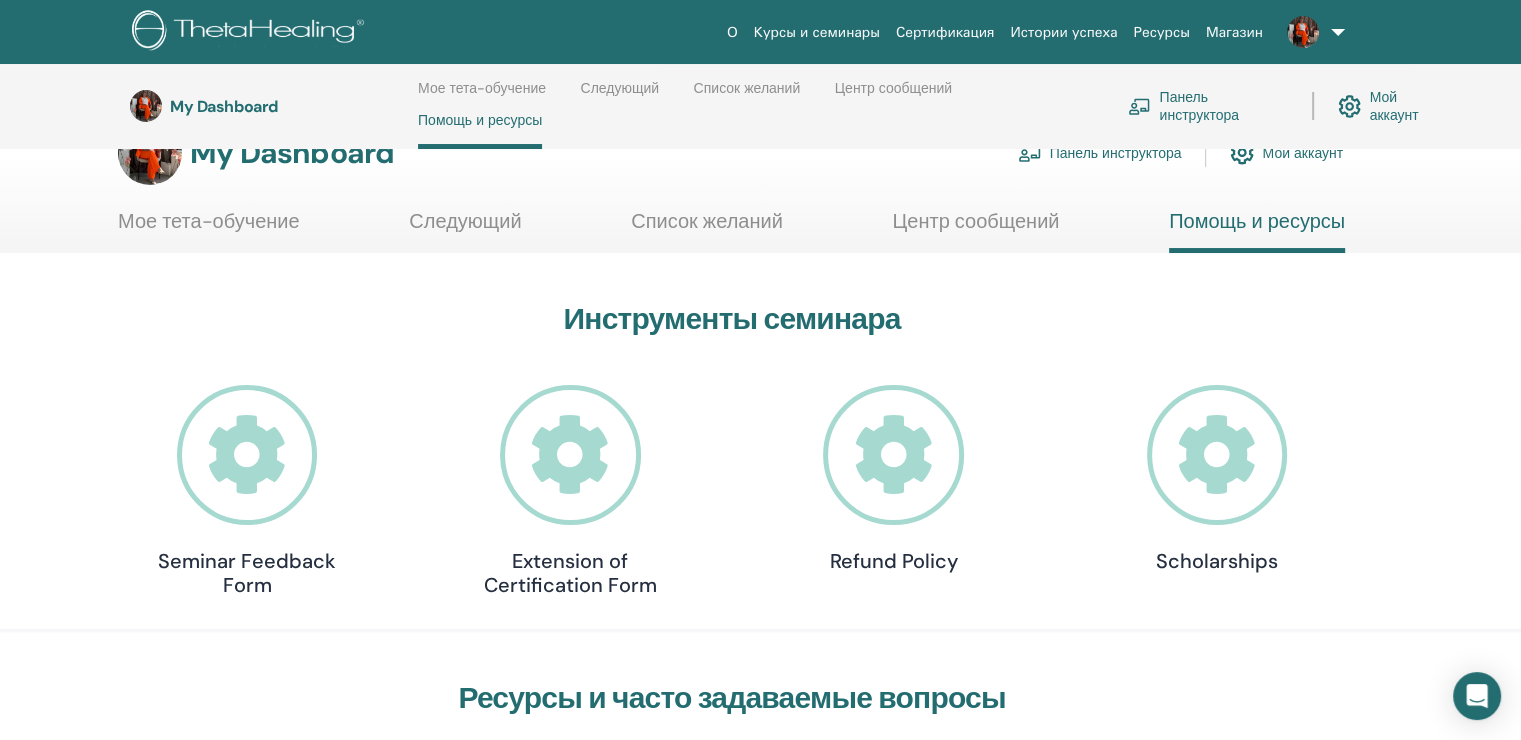 scroll, scrollTop: 0, scrollLeft: 0, axis: both 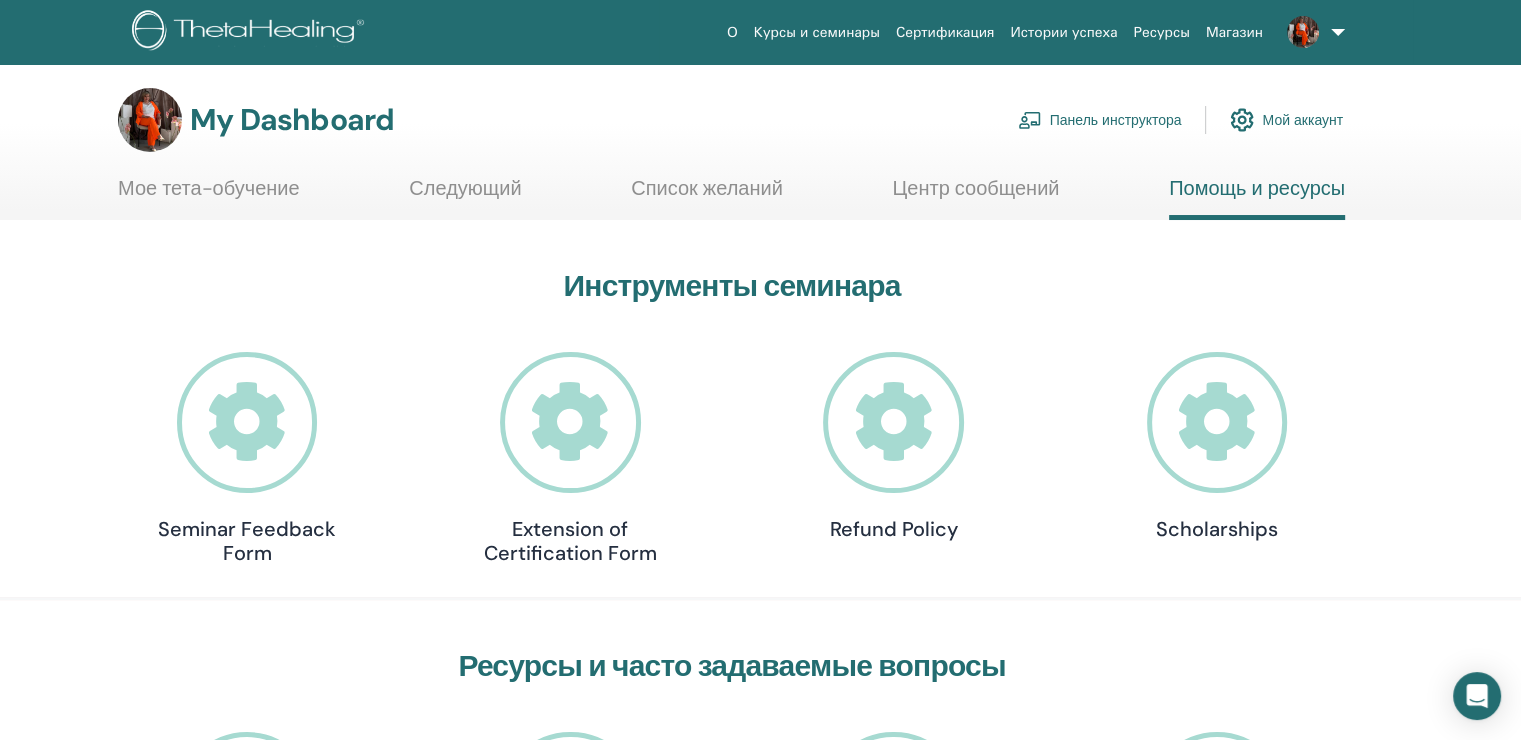 click at bounding box center (247, 422) 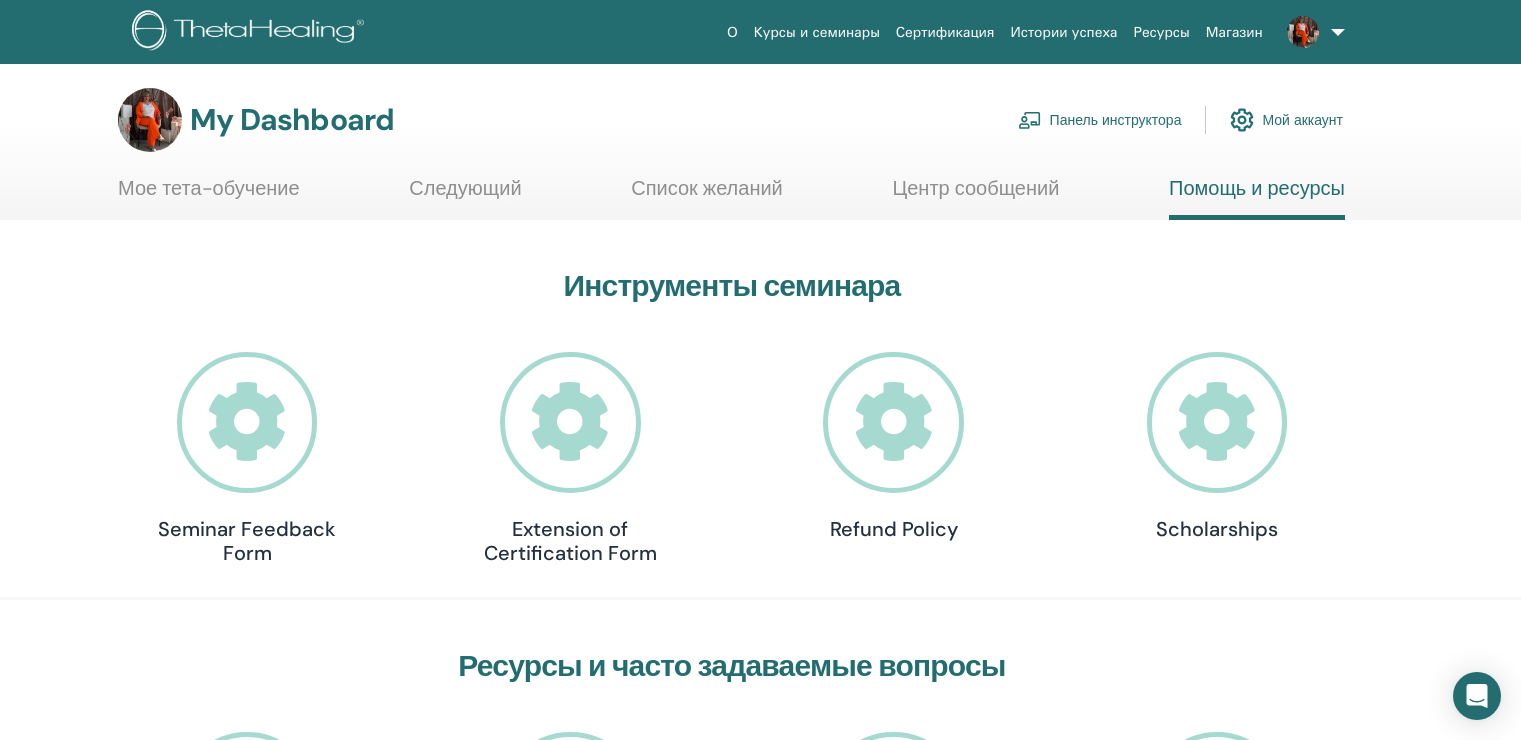 scroll, scrollTop: 0, scrollLeft: 0, axis: both 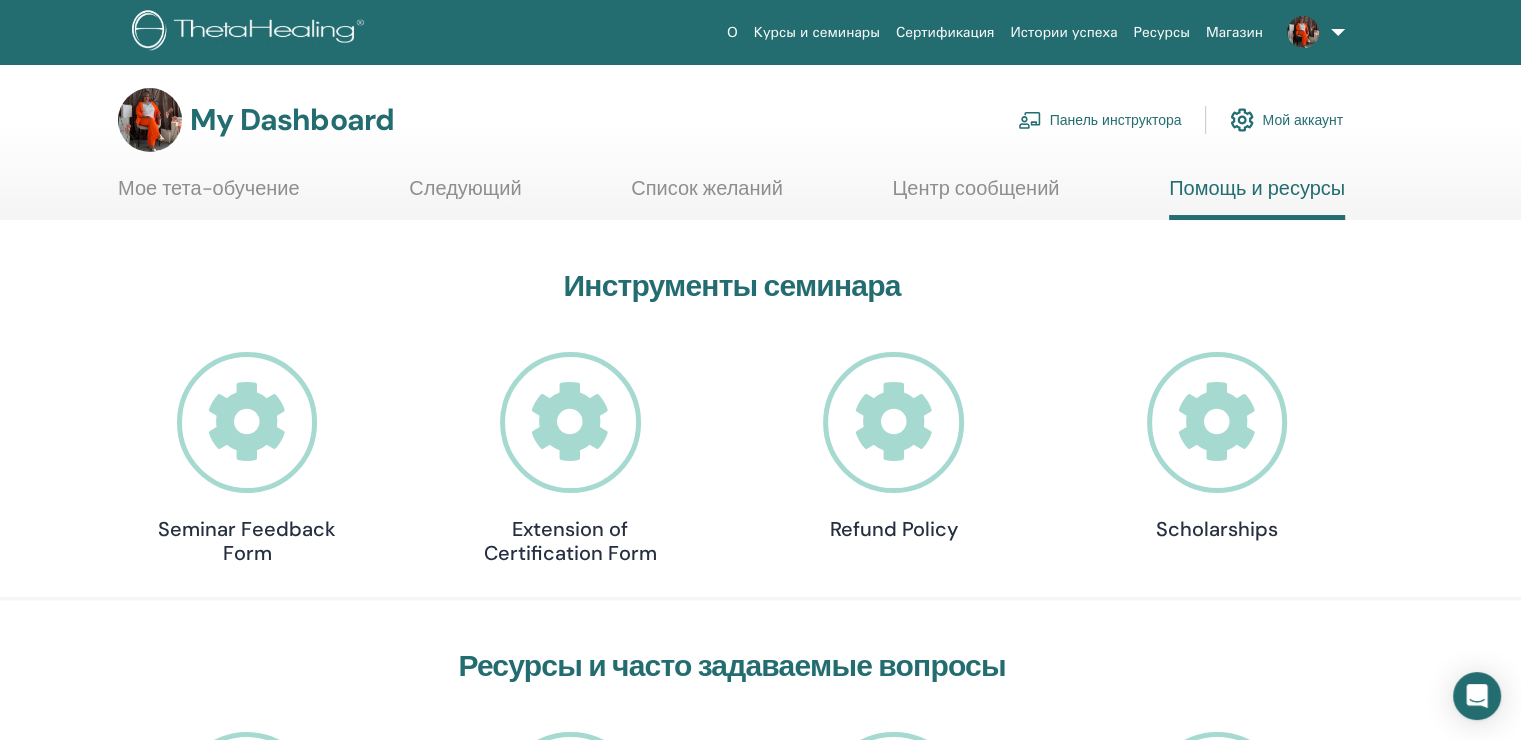 click at bounding box center (570, 422) 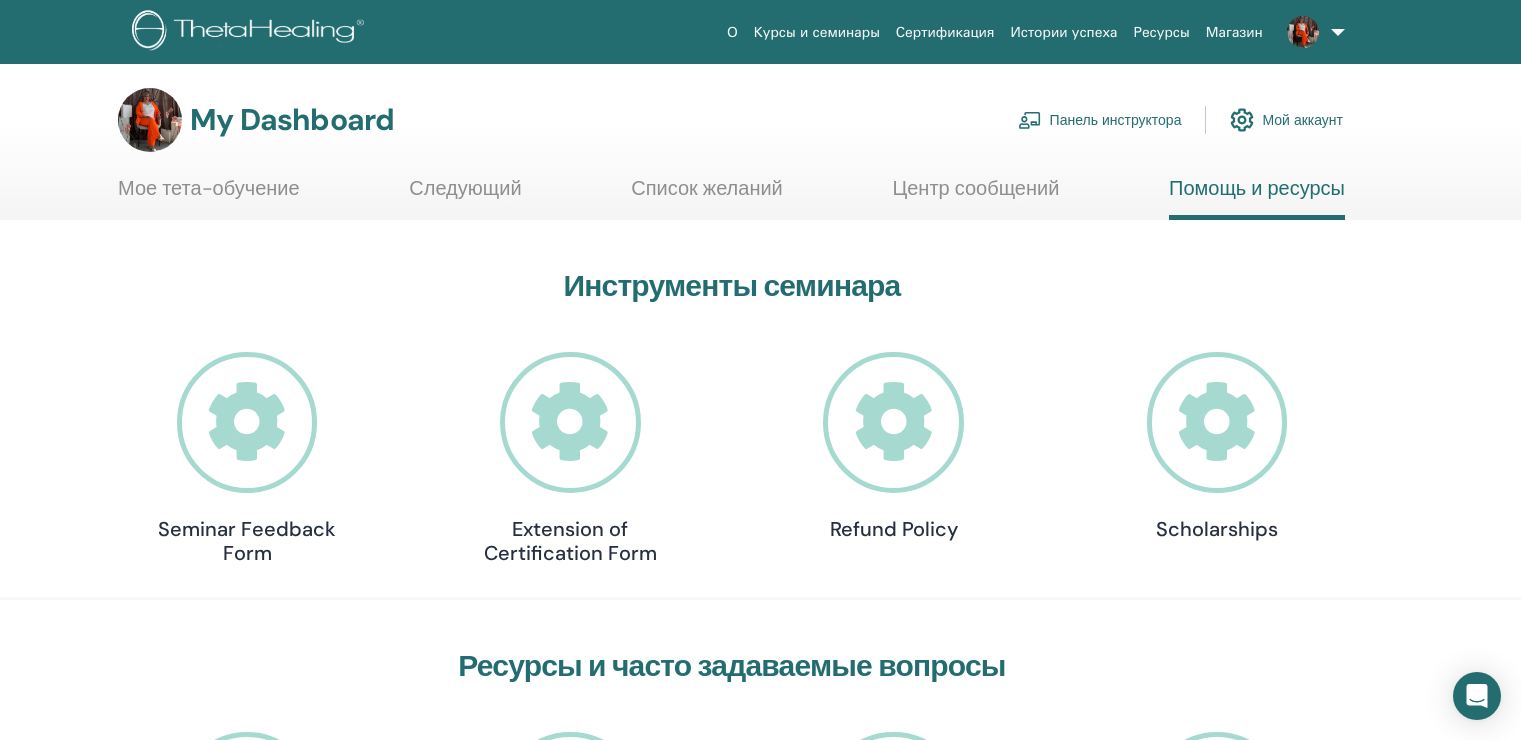 scroll, scrollTop: 0, scrollLeft: 0, axis: both 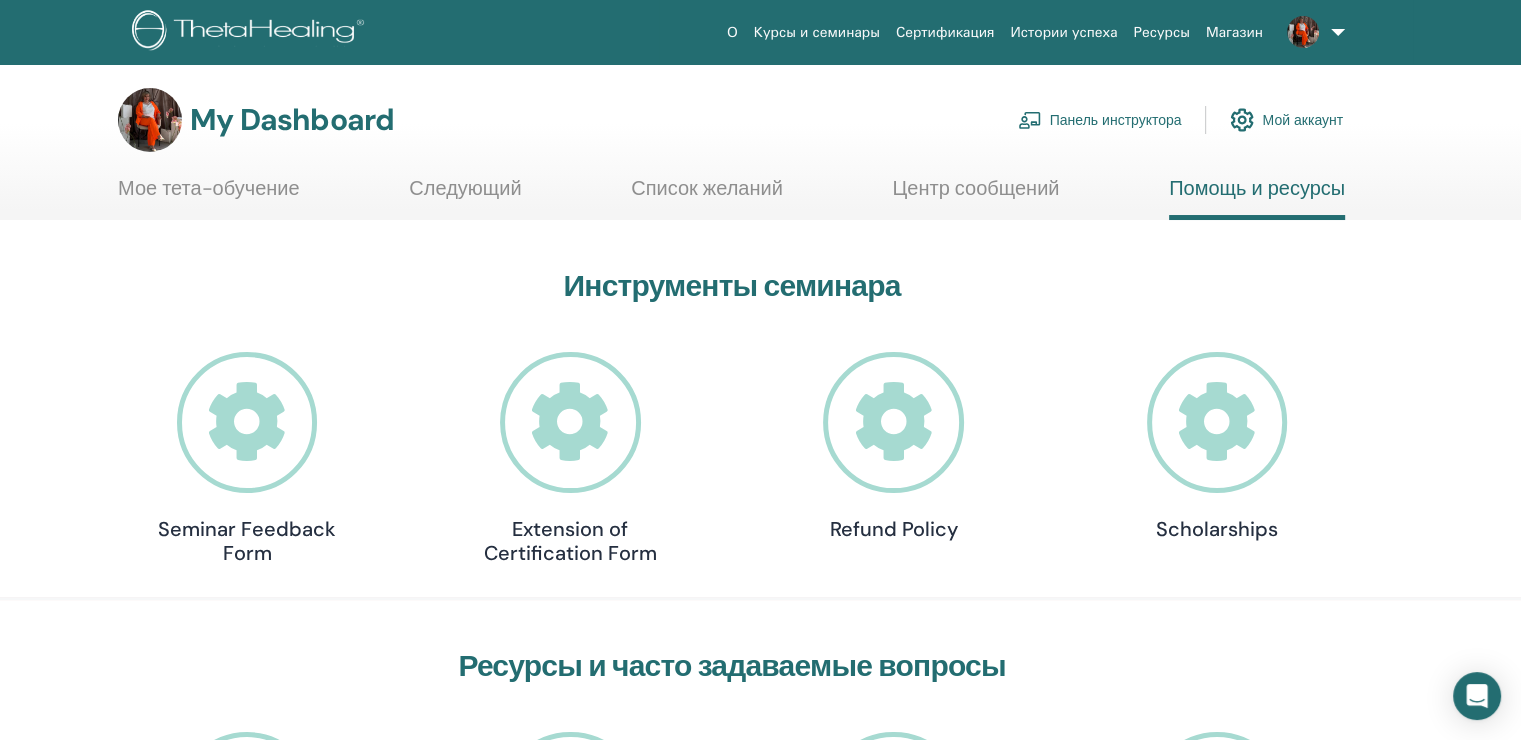 click on "Центр сообщений" at bounding box center (975, 195) 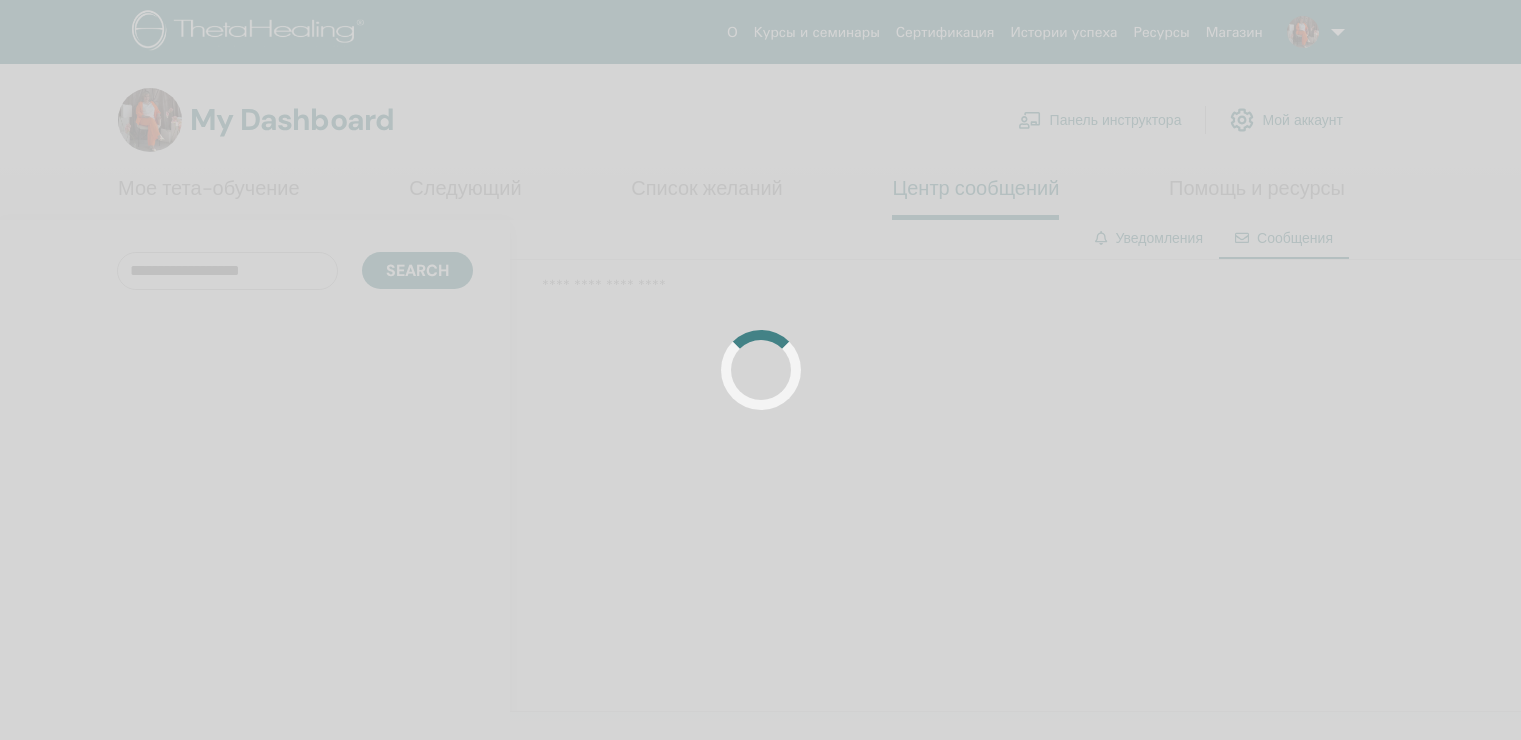 scroll, scrollTop: 0, scrollLeft: 0, axis: both 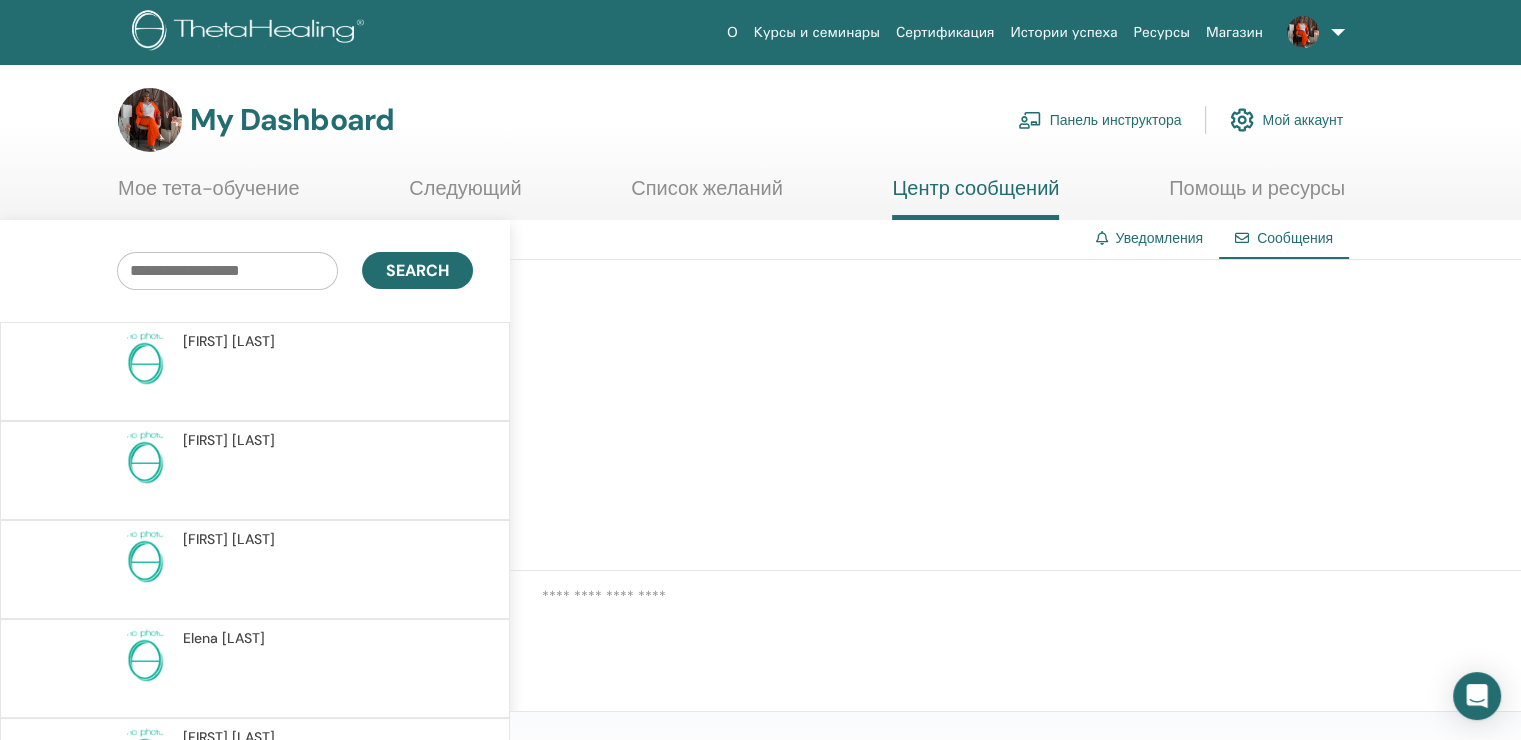 click on "Мое тета-обучение" at bounding box center [209, 195] 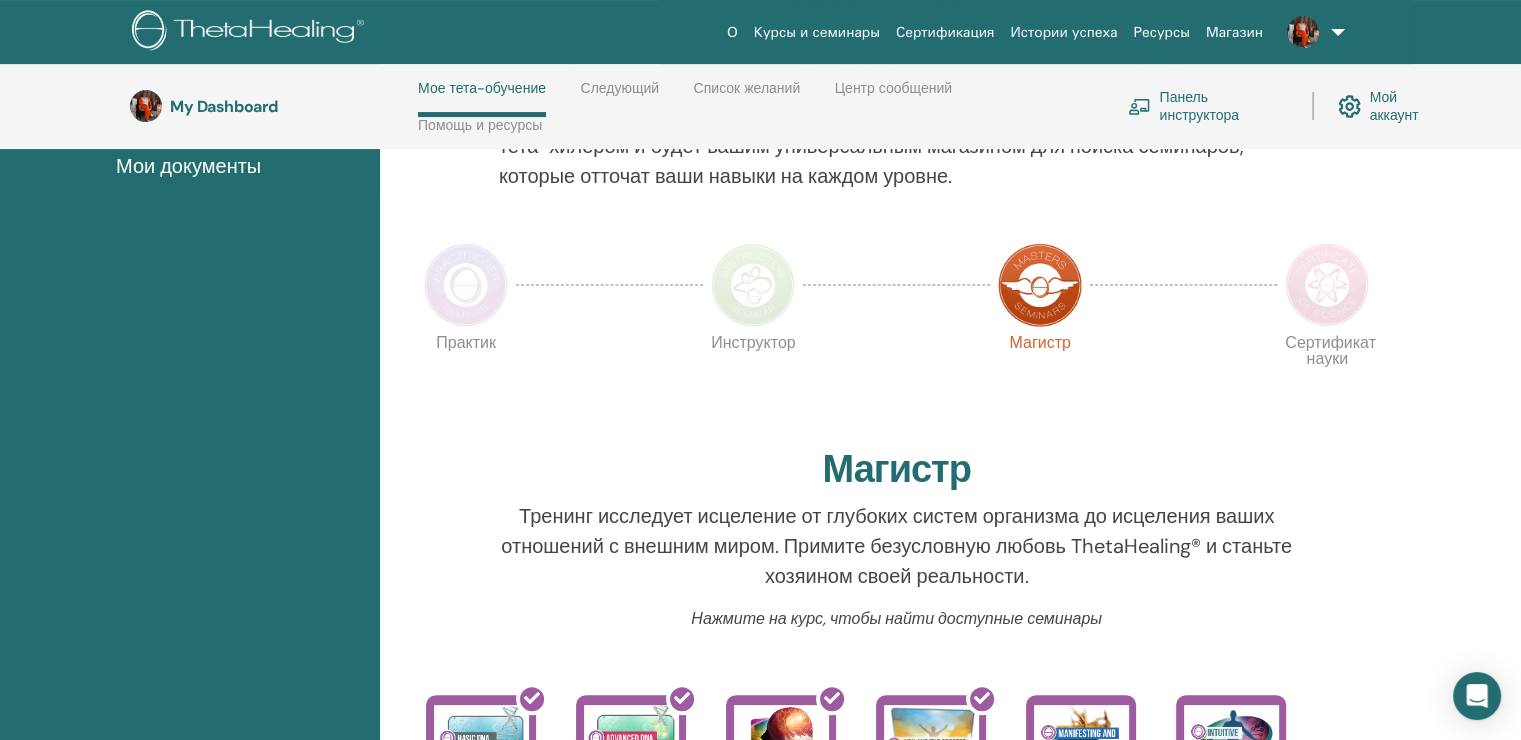 scroll, scrollTop: 0, scrollLeft: 0, axis: both 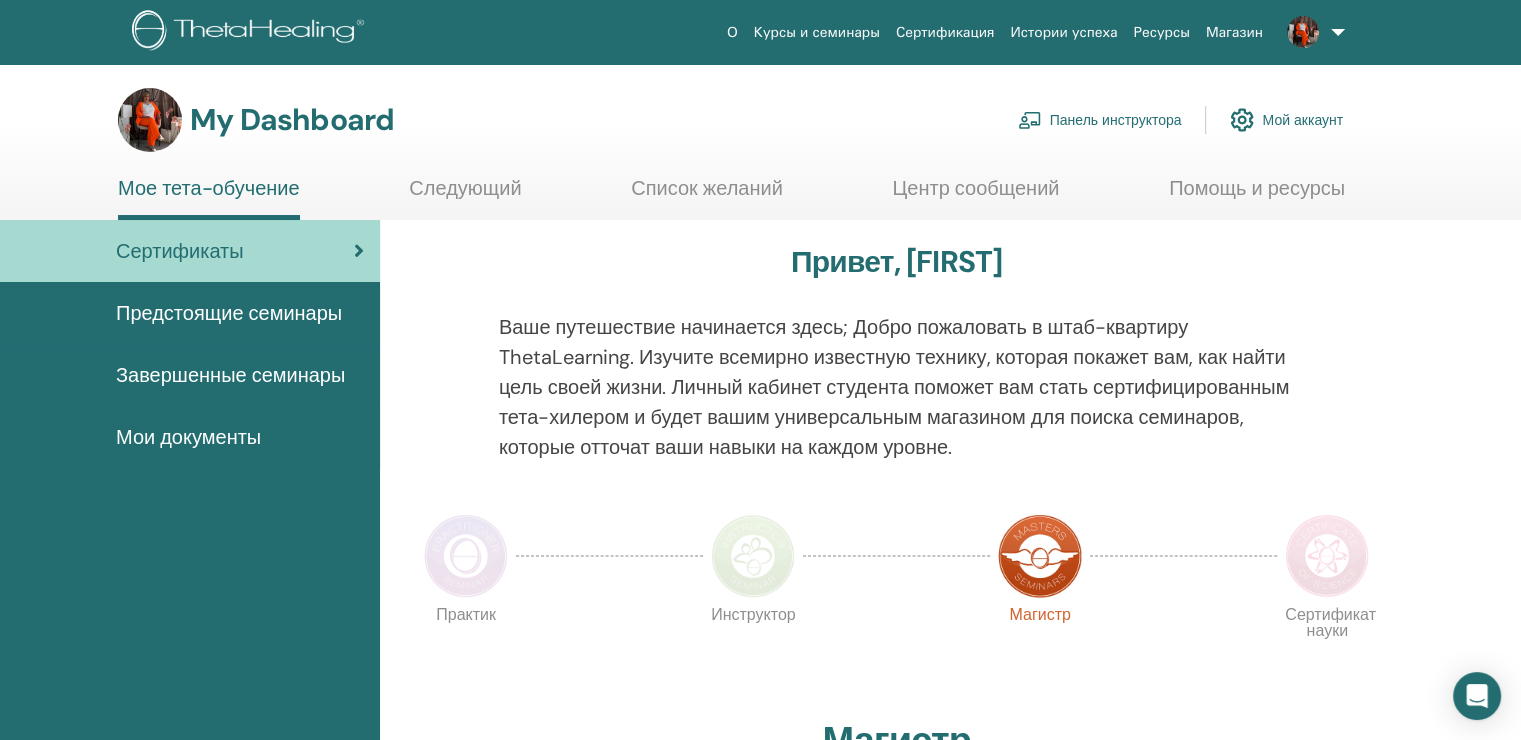 click on "Предстоящие семинары" at bounding box center (229, 313) 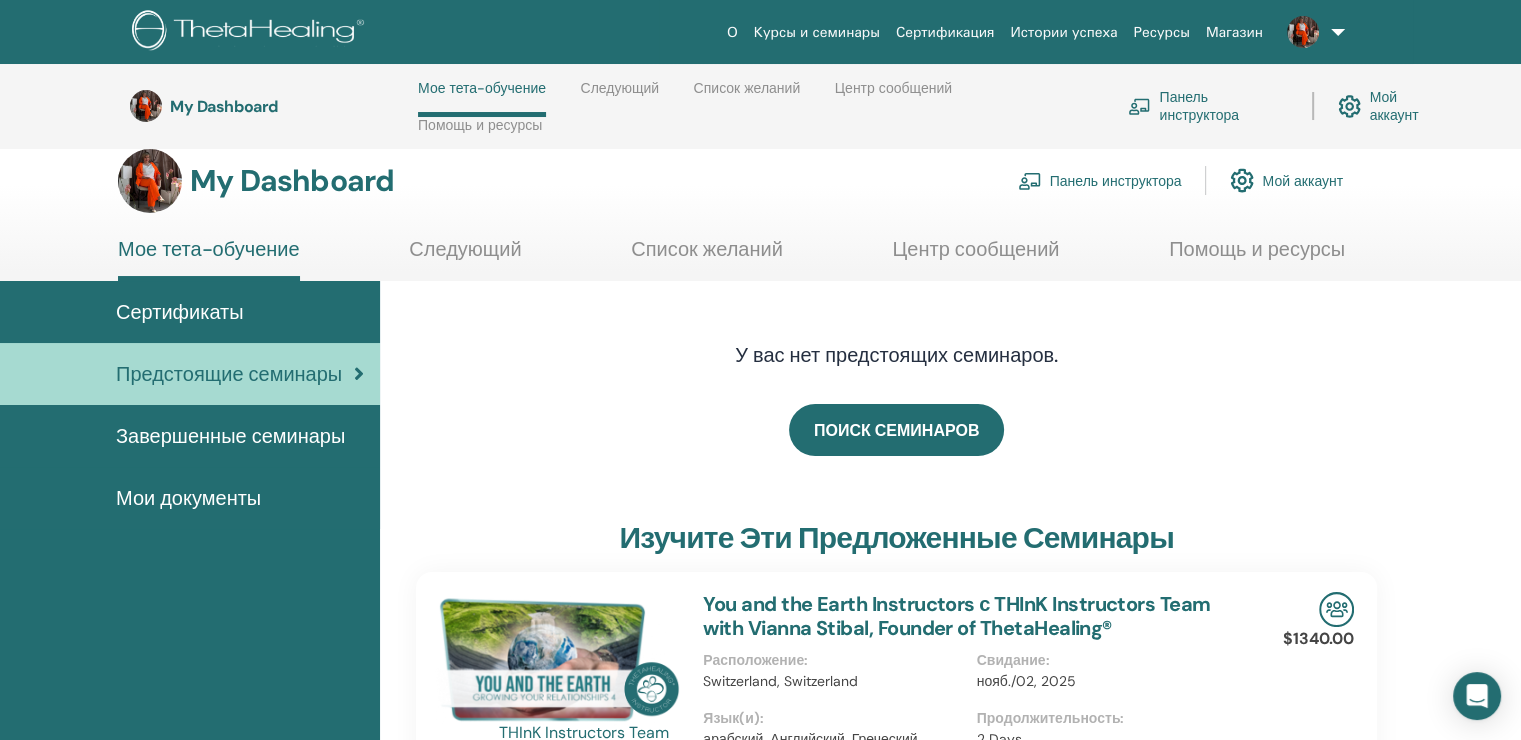 scroll, scrollTop: 0, scrollLeft: 0, axis: both 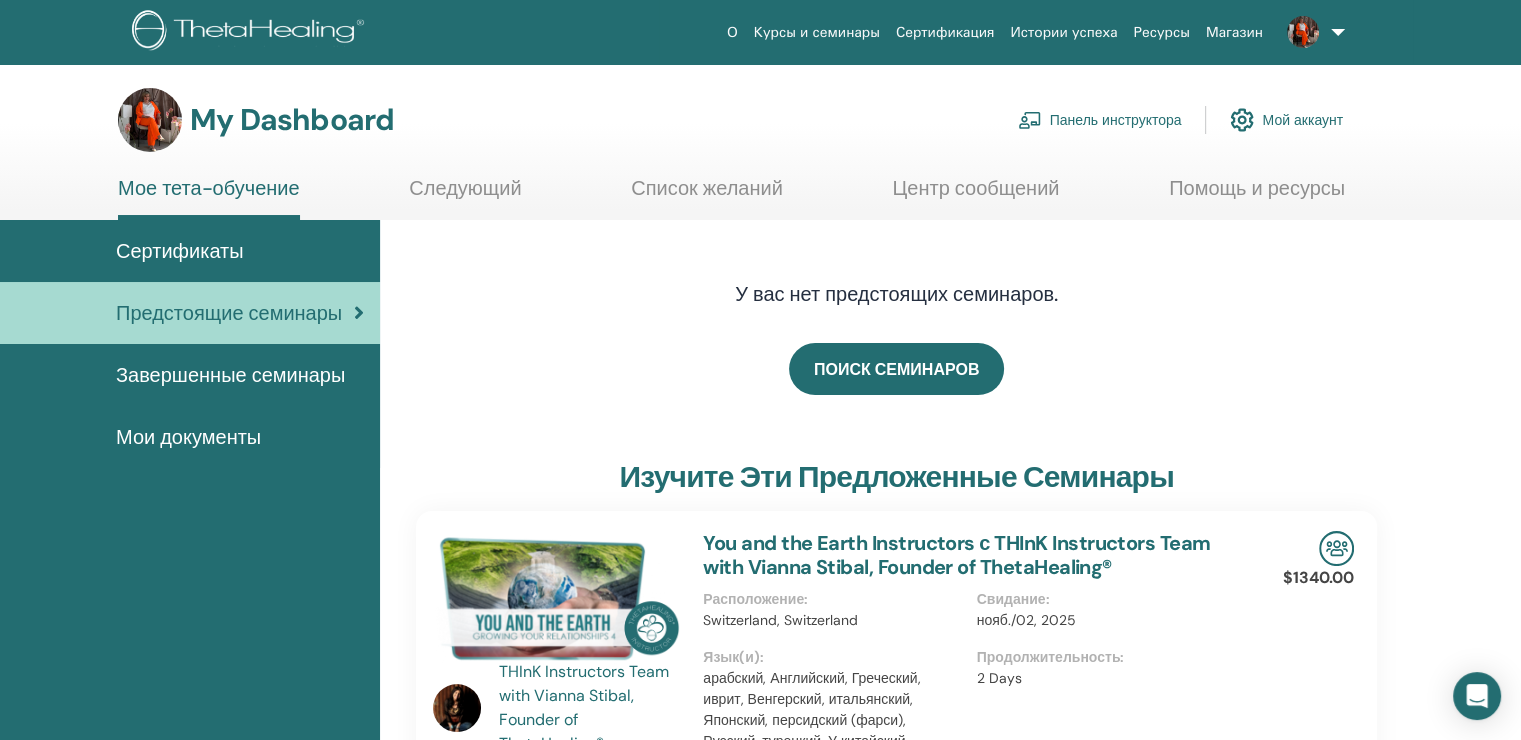 click on "Завершенные семинары" at bounding box center [230, 375] 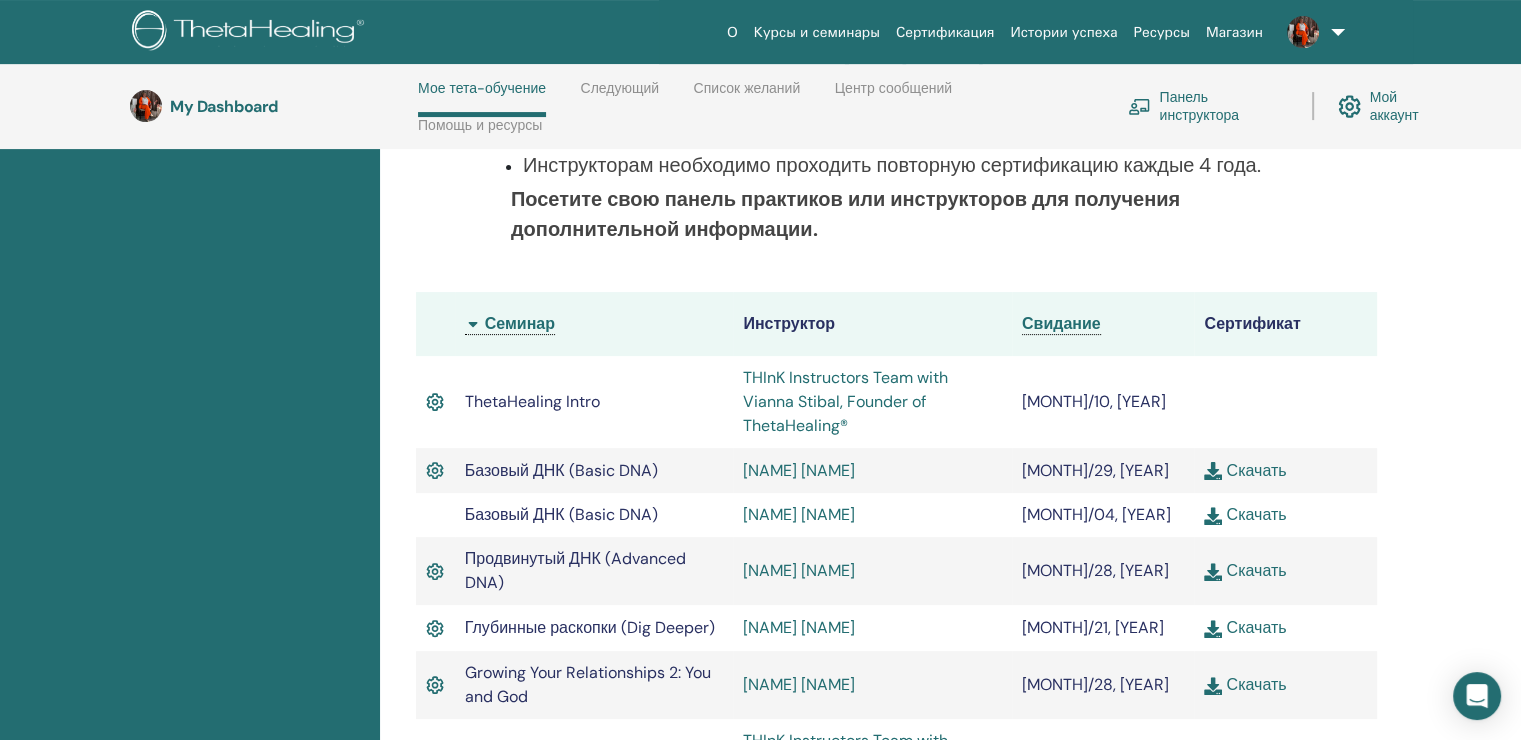 scroll, scrollTop: 484, scrollLeft: 0, axis: vertical 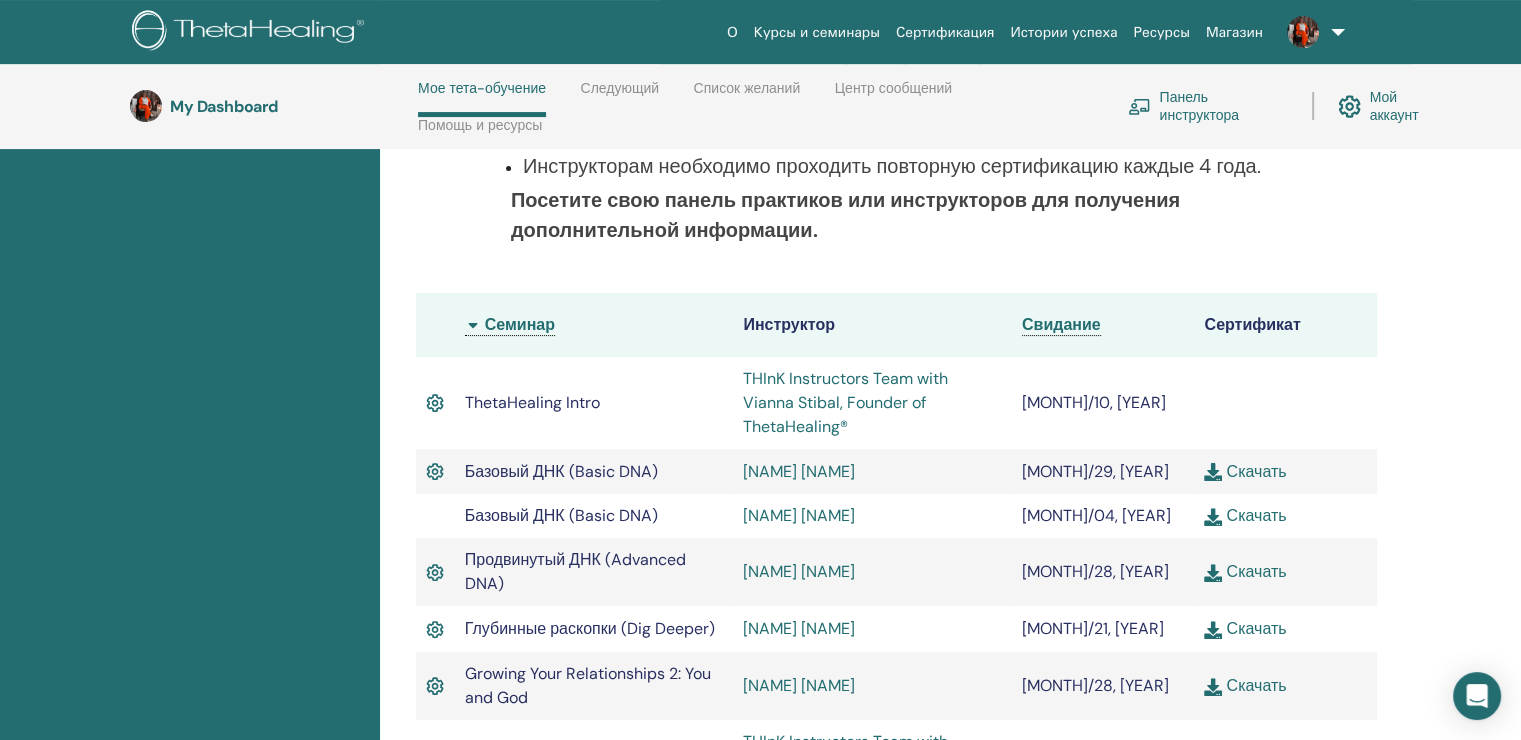 click on "THInK Instructors Team with Vianna Stibal, Founder of ThetaHealing®" at bounding box center [872, 403] 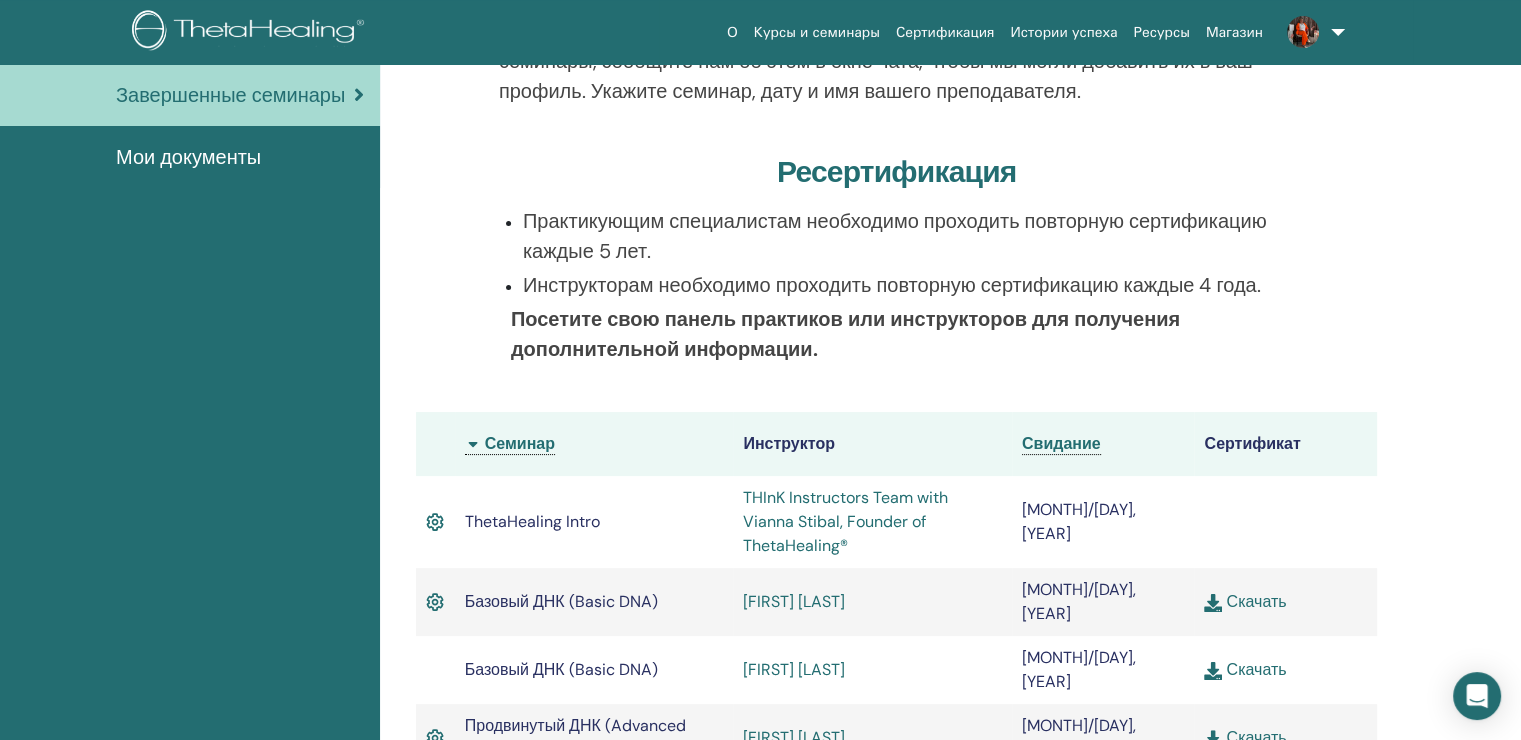 scroll, scrollTop: 0, scrollLeft: 0, axis: both 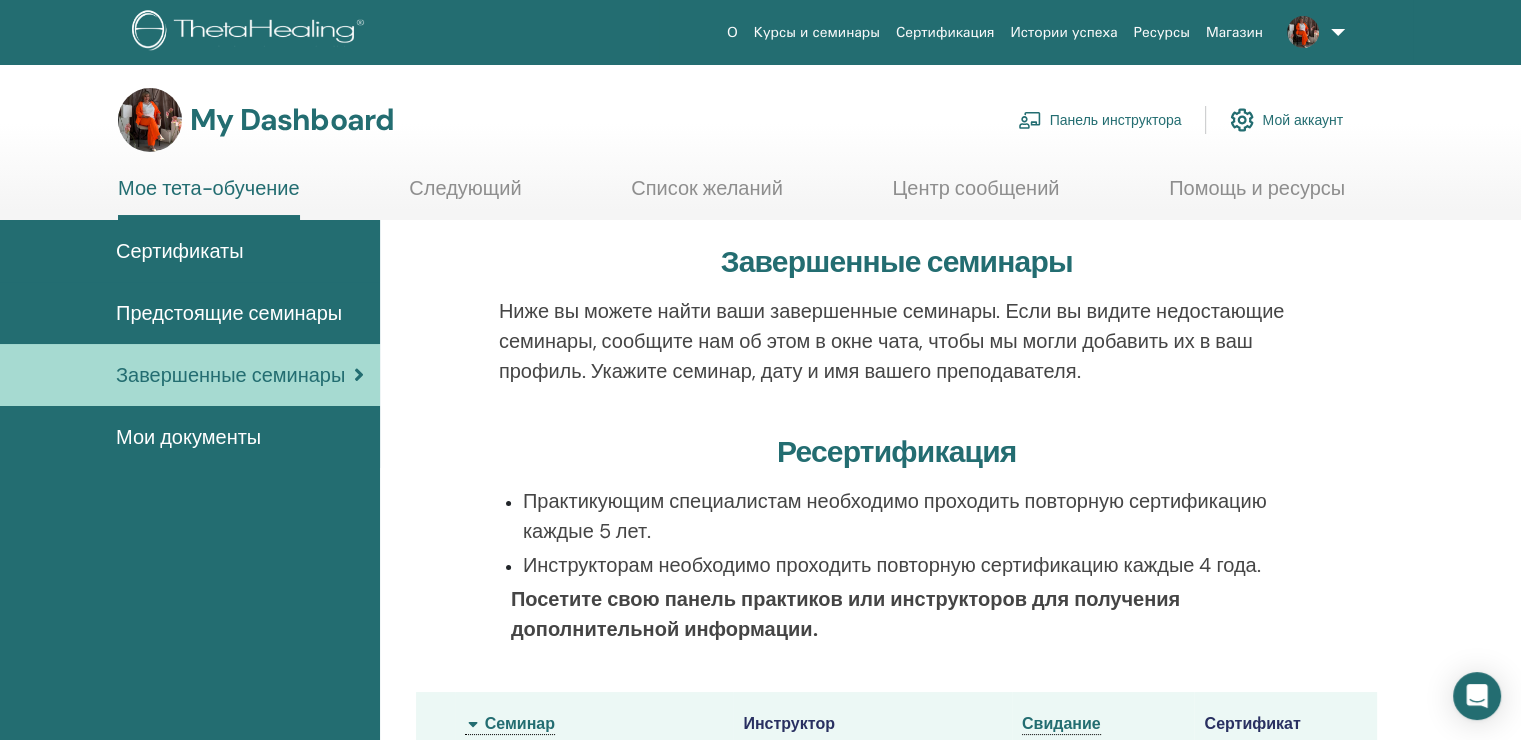 click on "Мои документы" at bounding box center (188, 437) 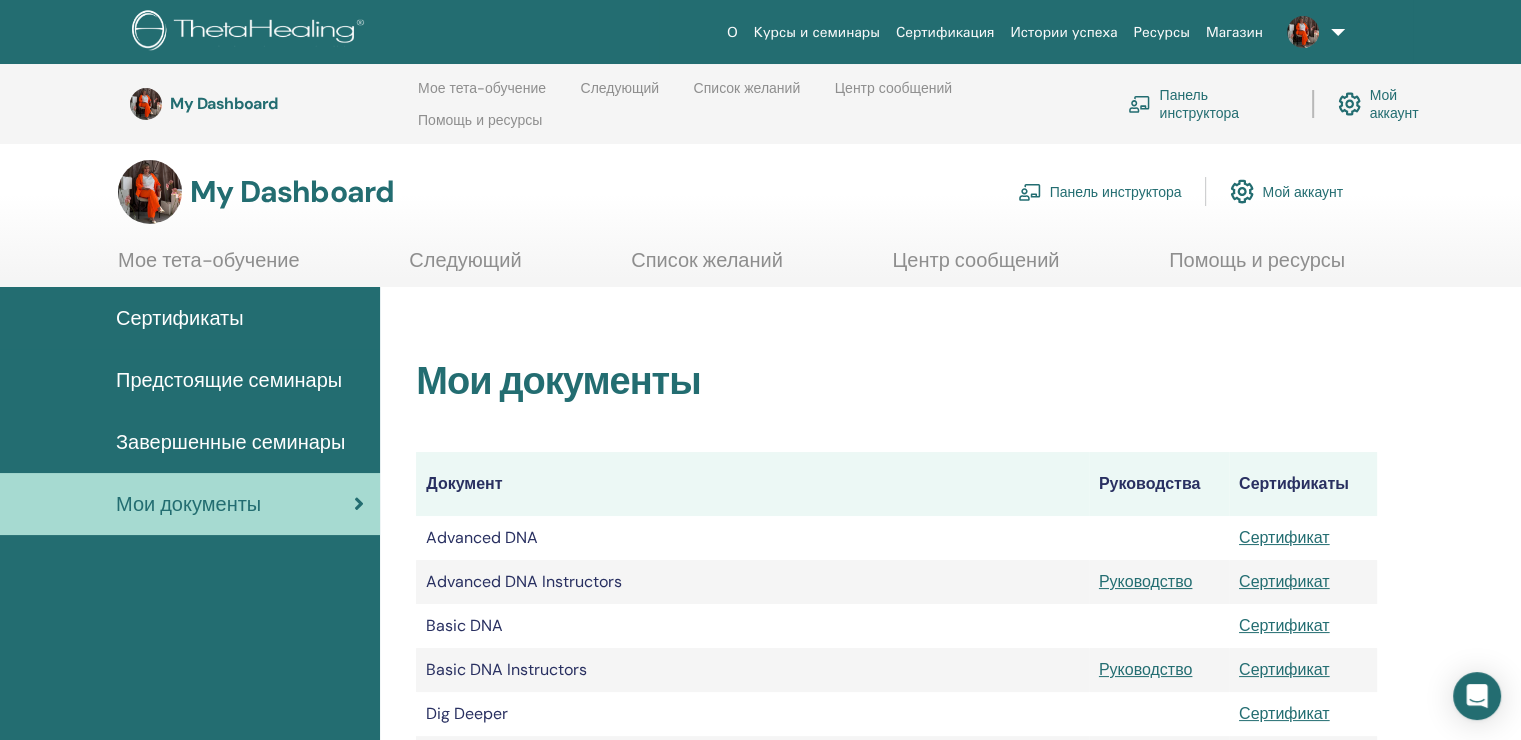 scroll, scrollTop: 0, scrollLeft: 0, axis: both 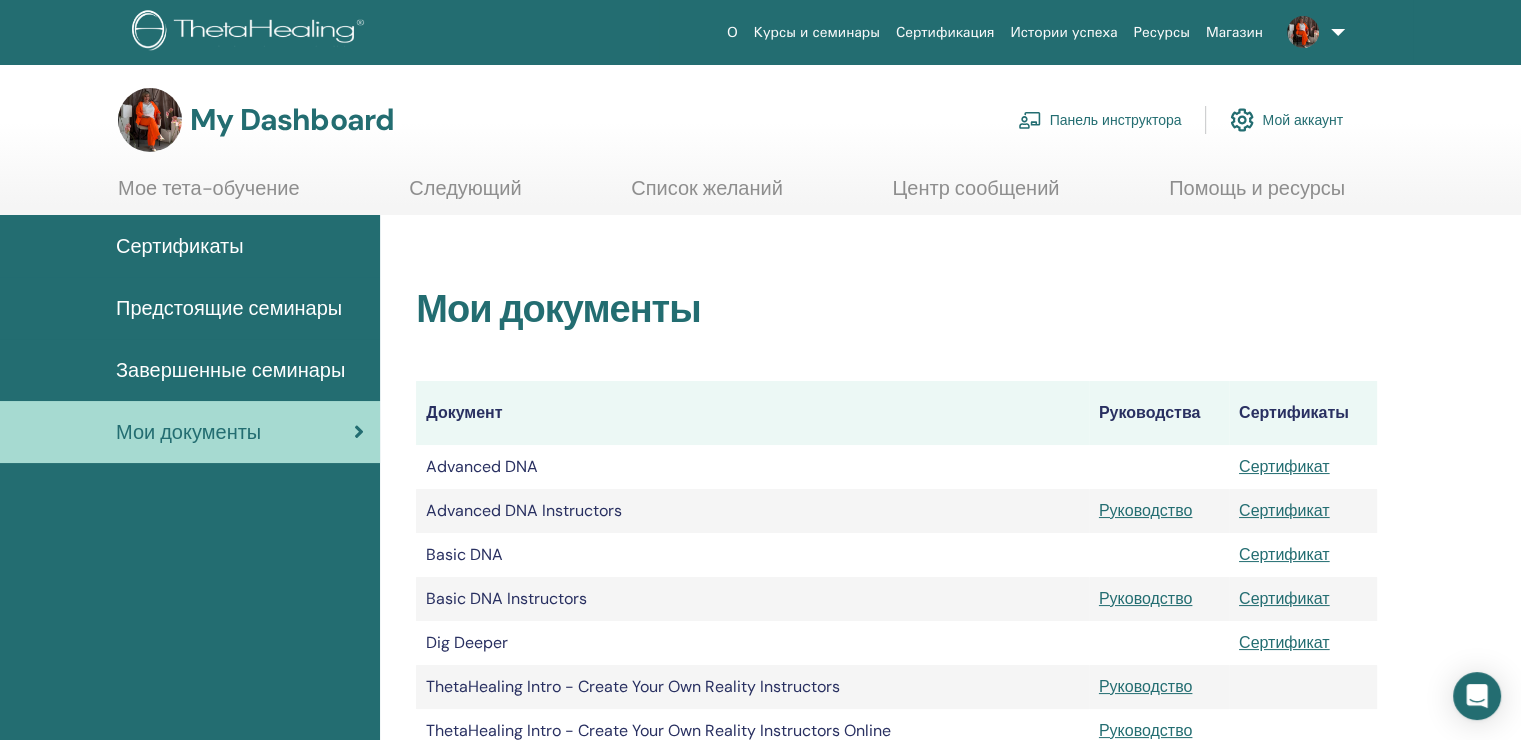 click on "Мое тета-обучение" at bounding box center (209, 195) 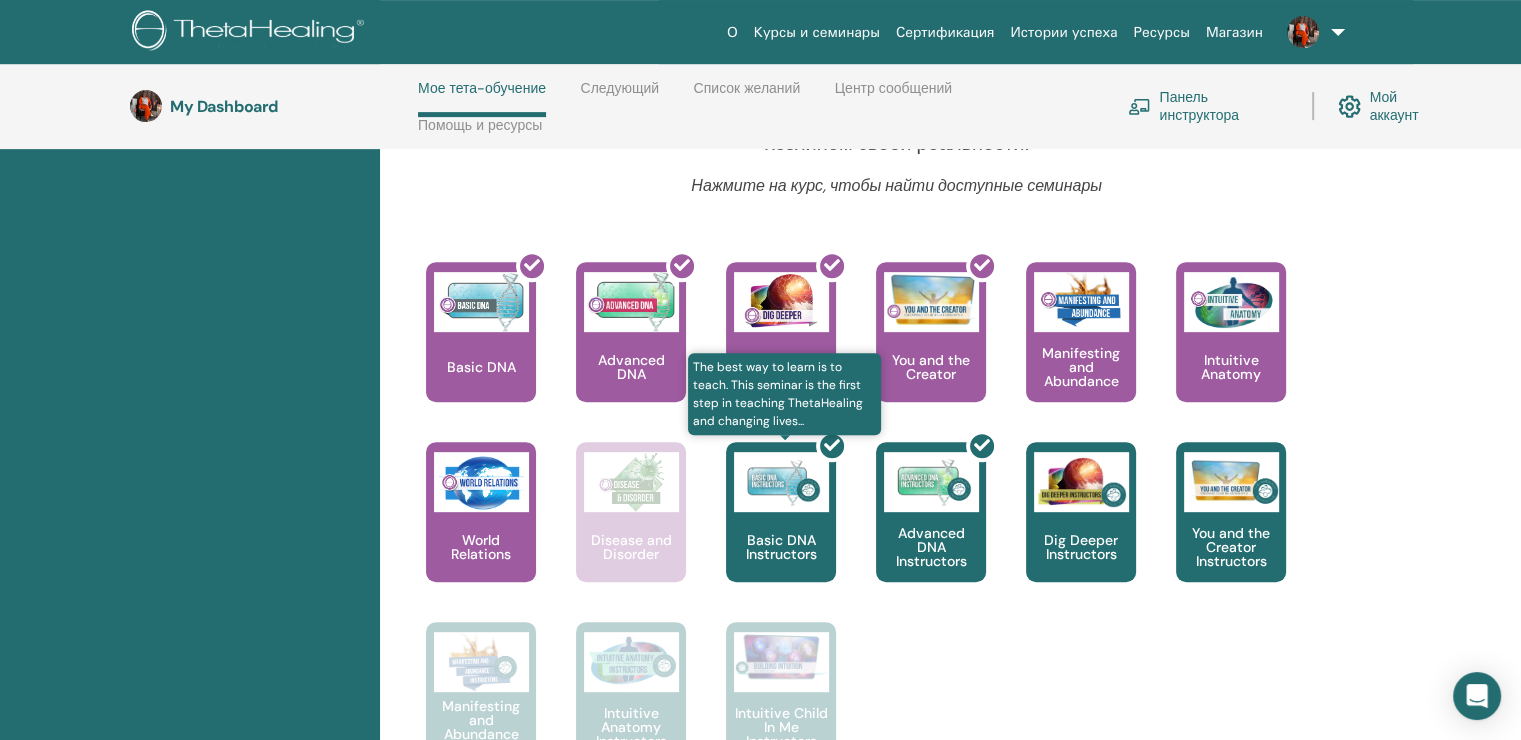scroll, scrollTop: 784, scrollLeft: 0, axis: vertical 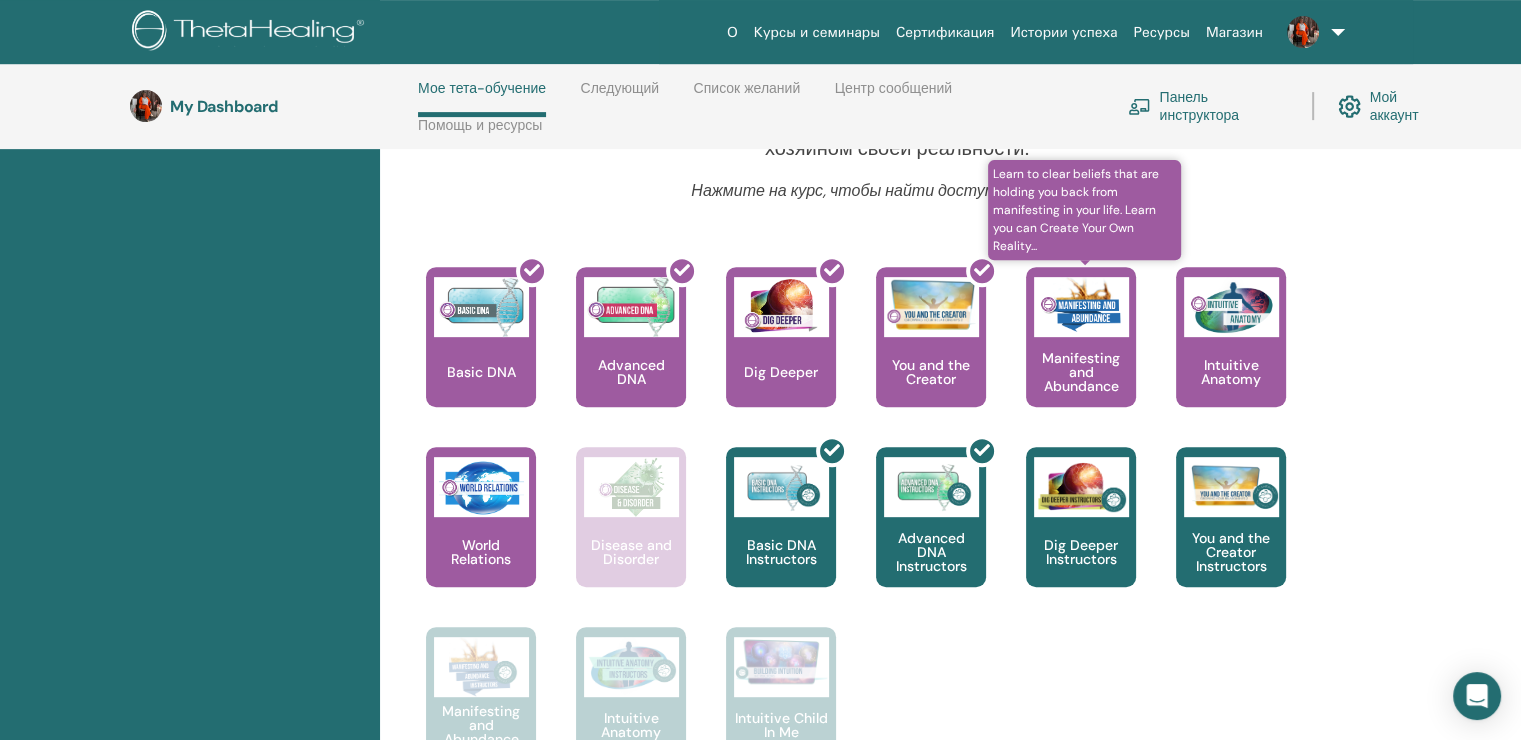 click at bounding box center [1081, 307] 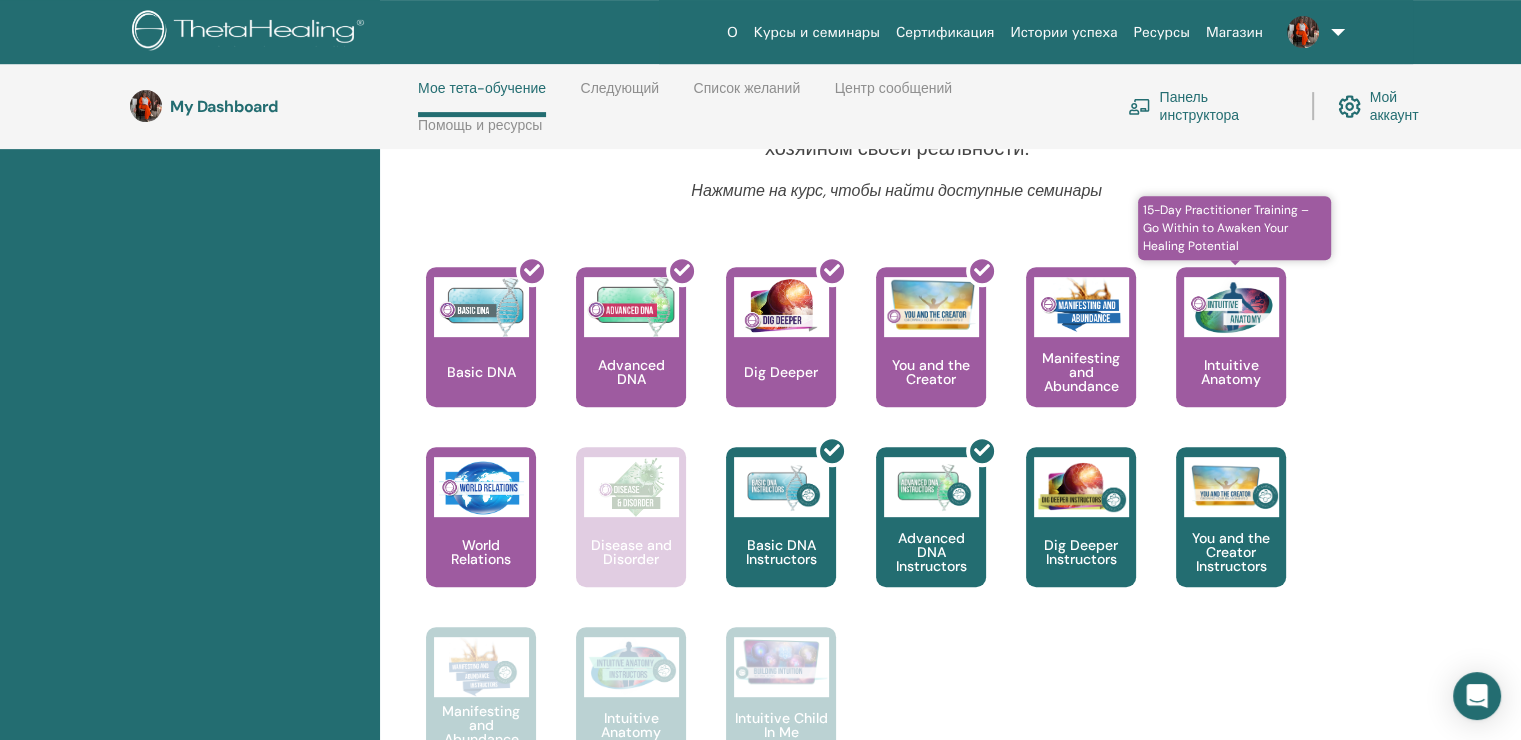 scroll, scrollTop: 784, scrollLeft: 0, axis: vertical 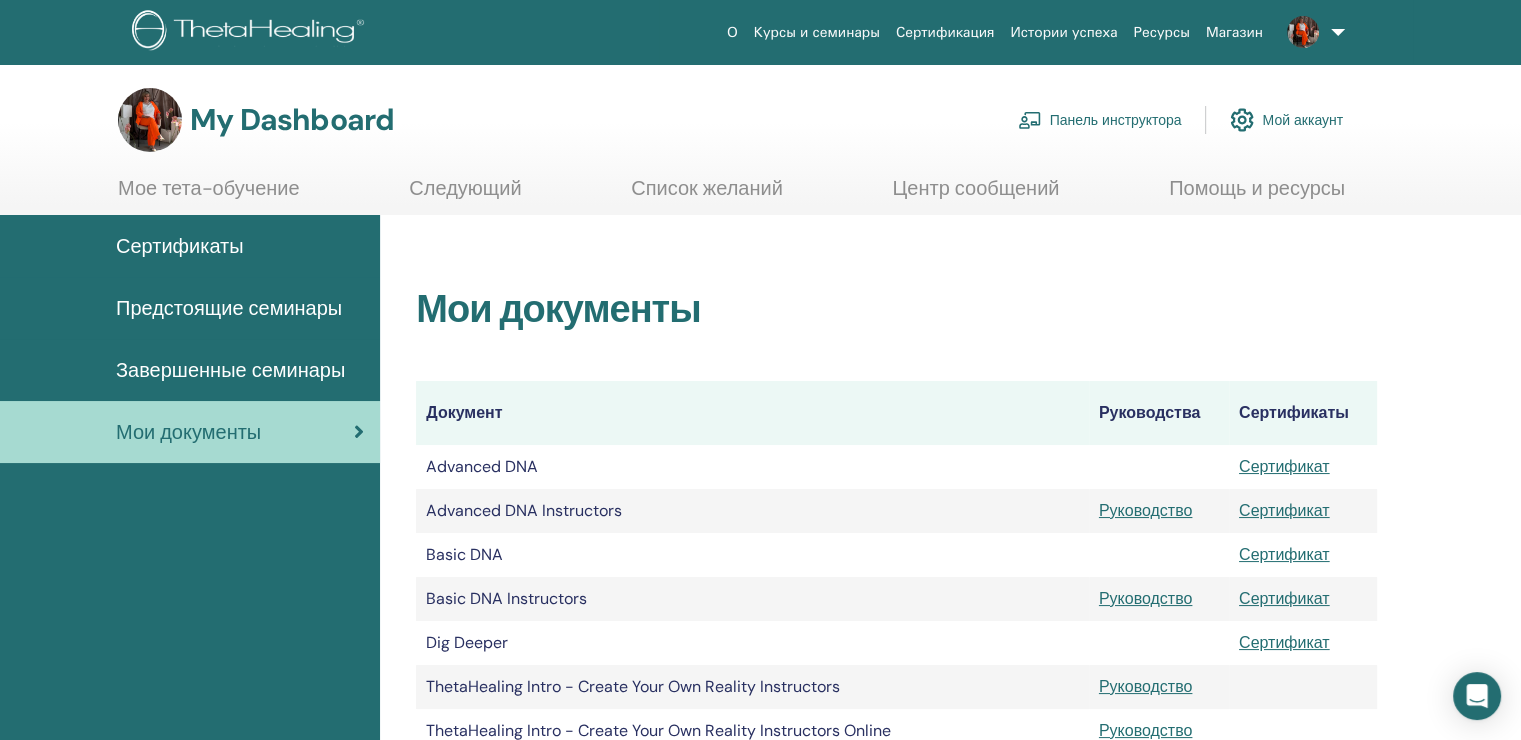 click on "Курсы и семинары" at bounding box center (817, 32) 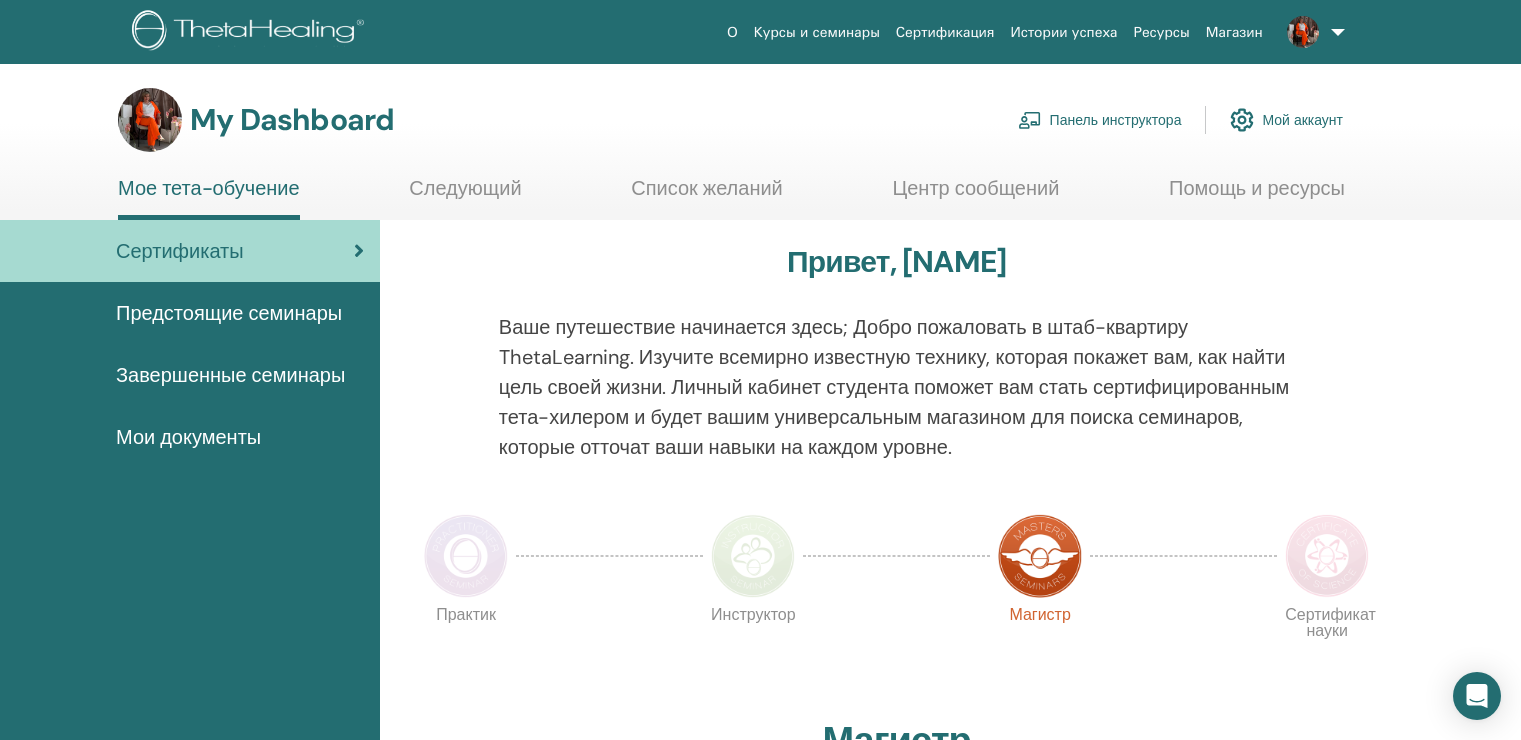 scroll, scrollTop: 0, scrollLeft: 0, axis: both 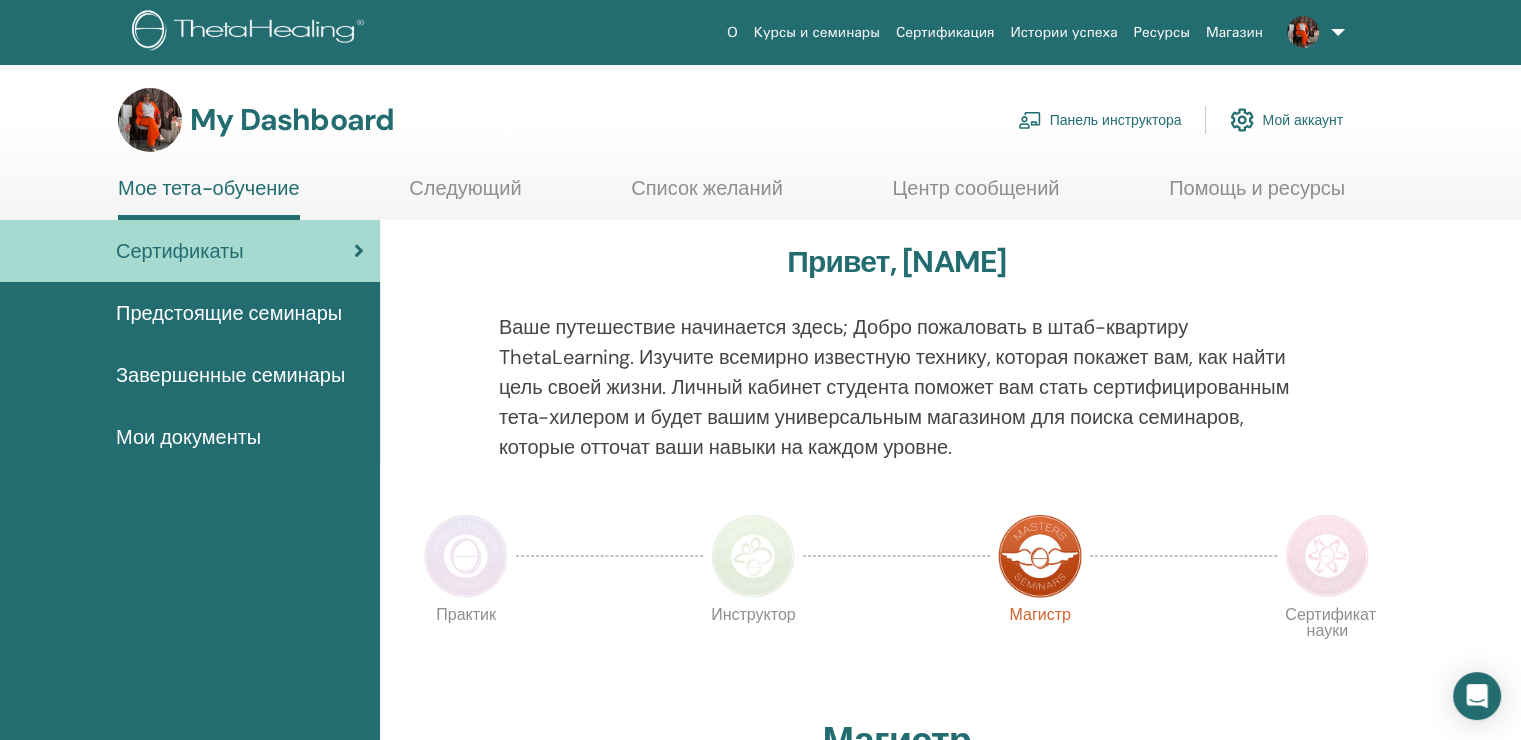 click on "Завершенные семинары" at bounding box center (230, 375) 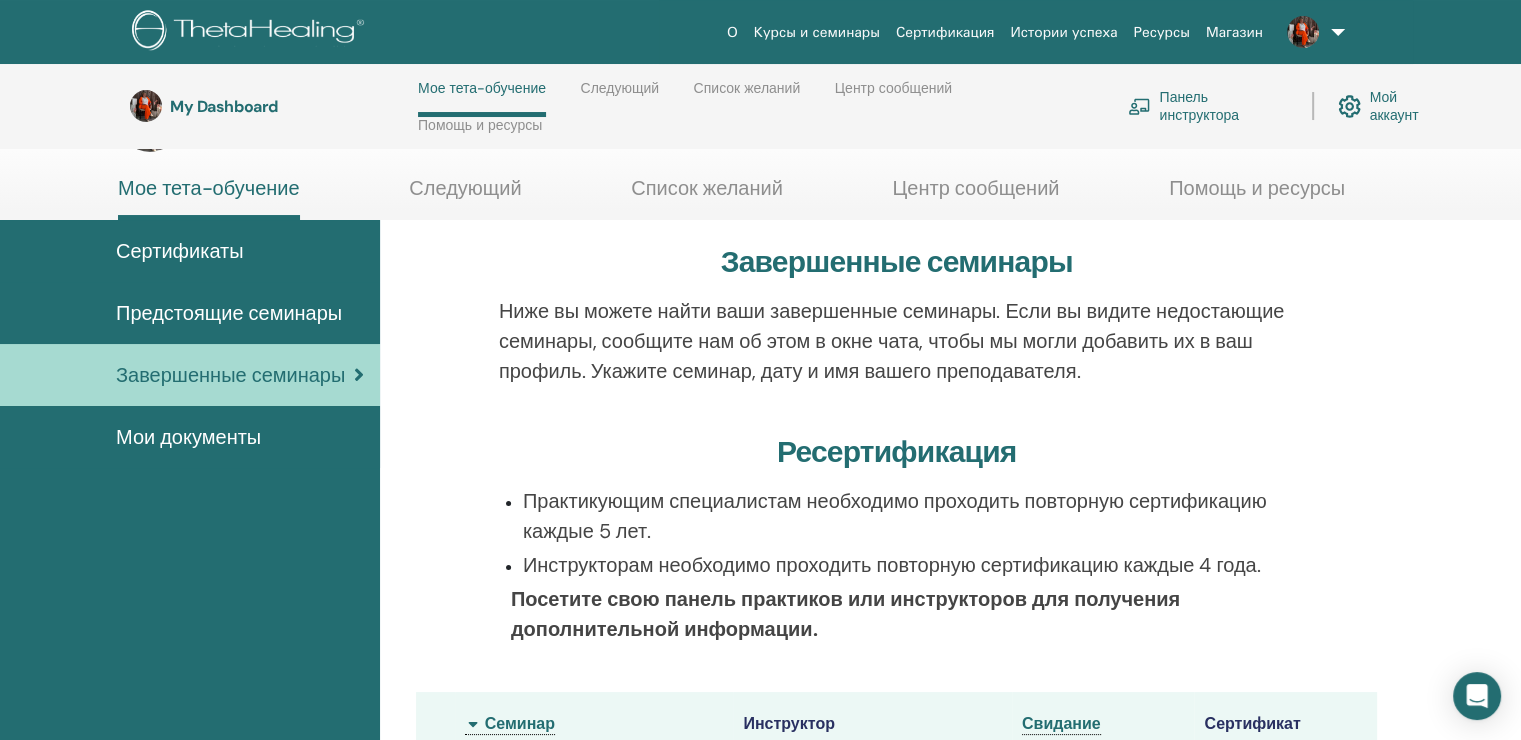 scroll, scrollTop: 484, scrollLeft: 0, axis: vertical 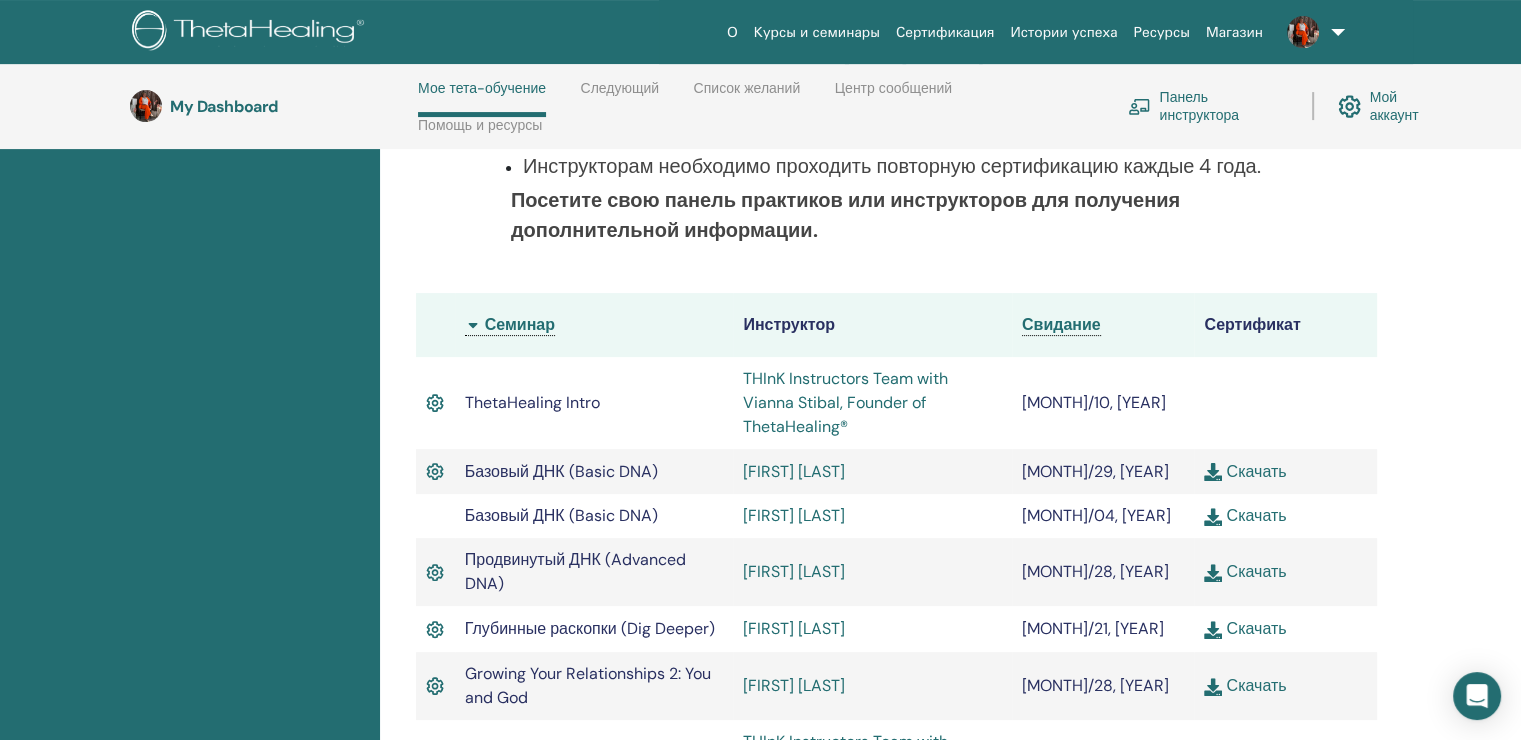 click on "[FIRST] [LAST]" at bounding box center (794, 471) 